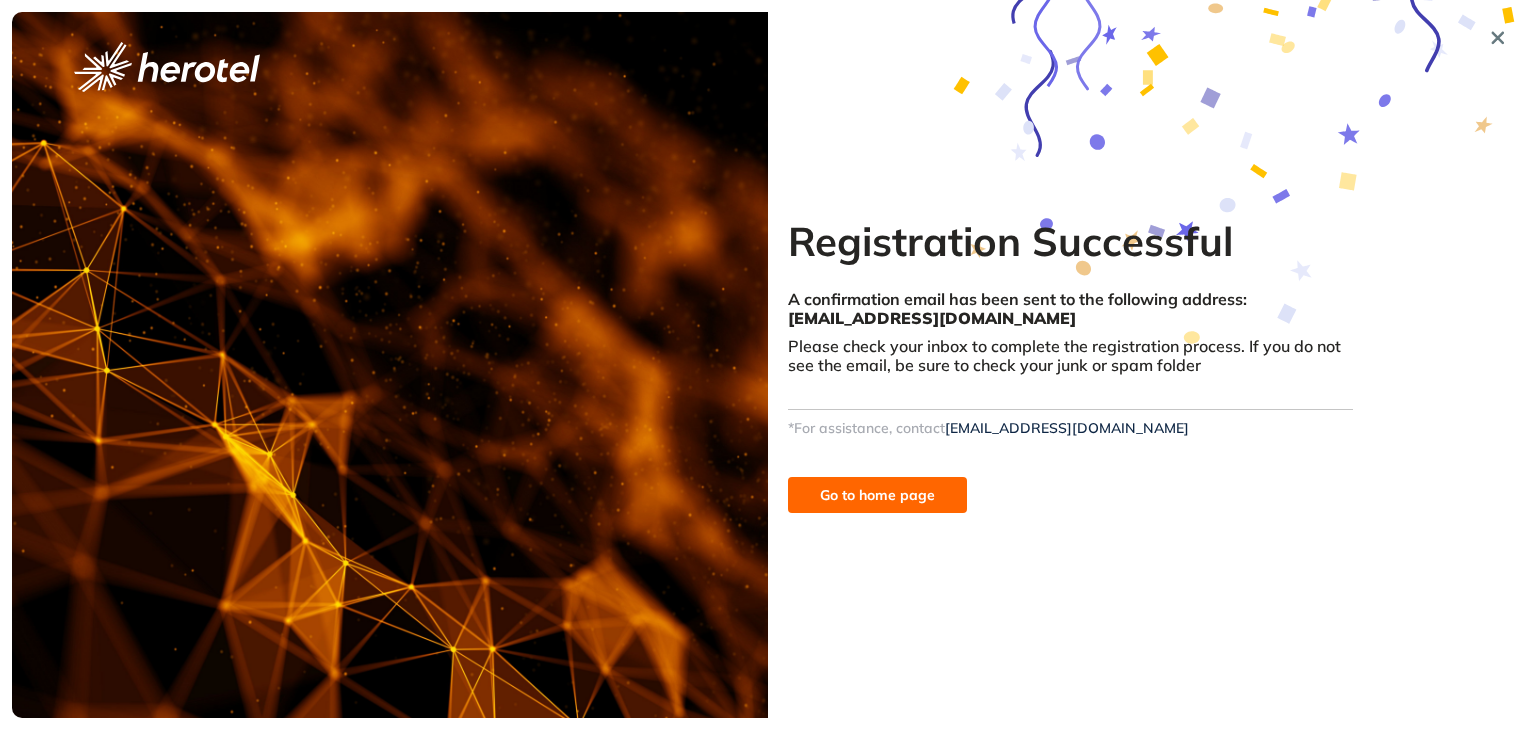 scroll, scrollTop: 0, scrollLeft: 0, axis: both 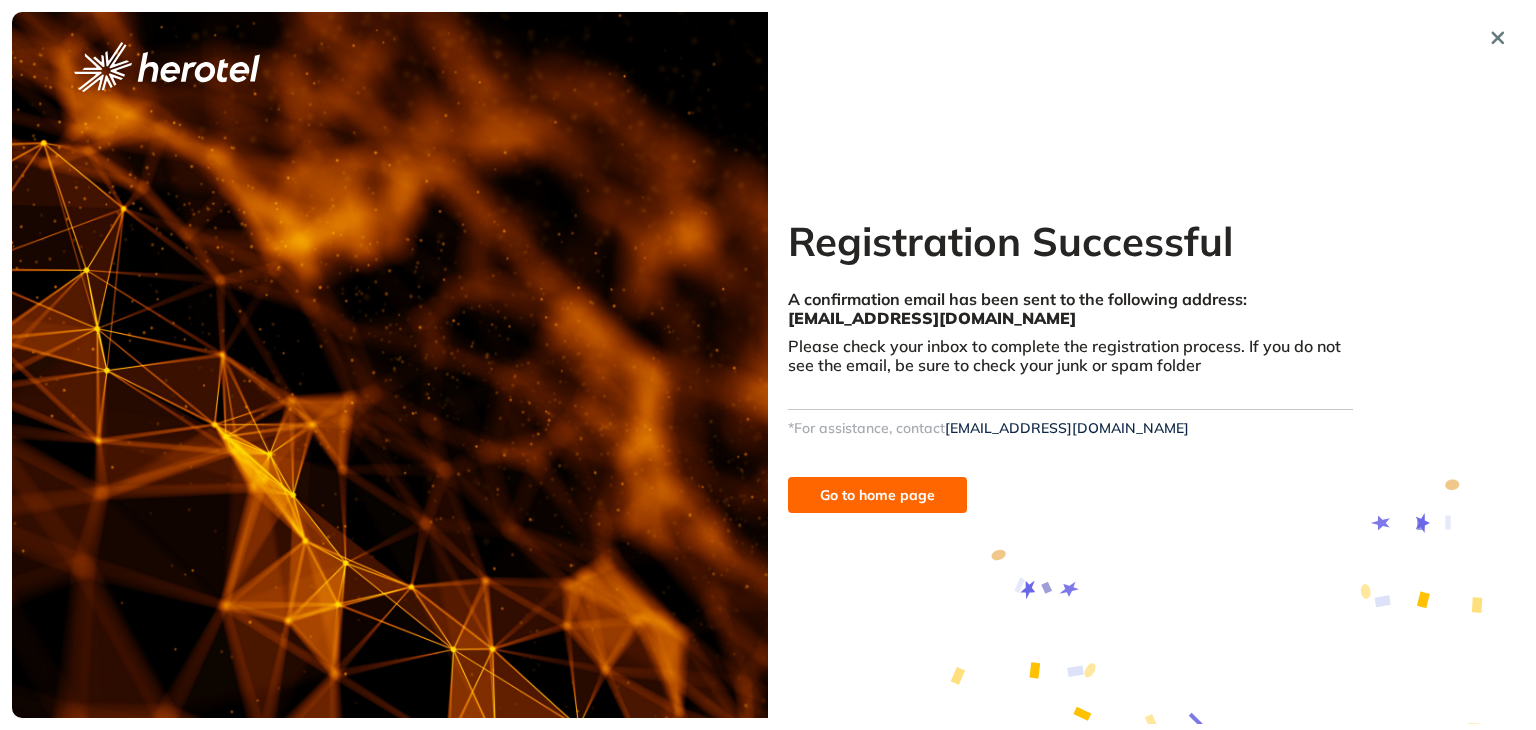click on "Go to home page" at bounding box center [877, 495] 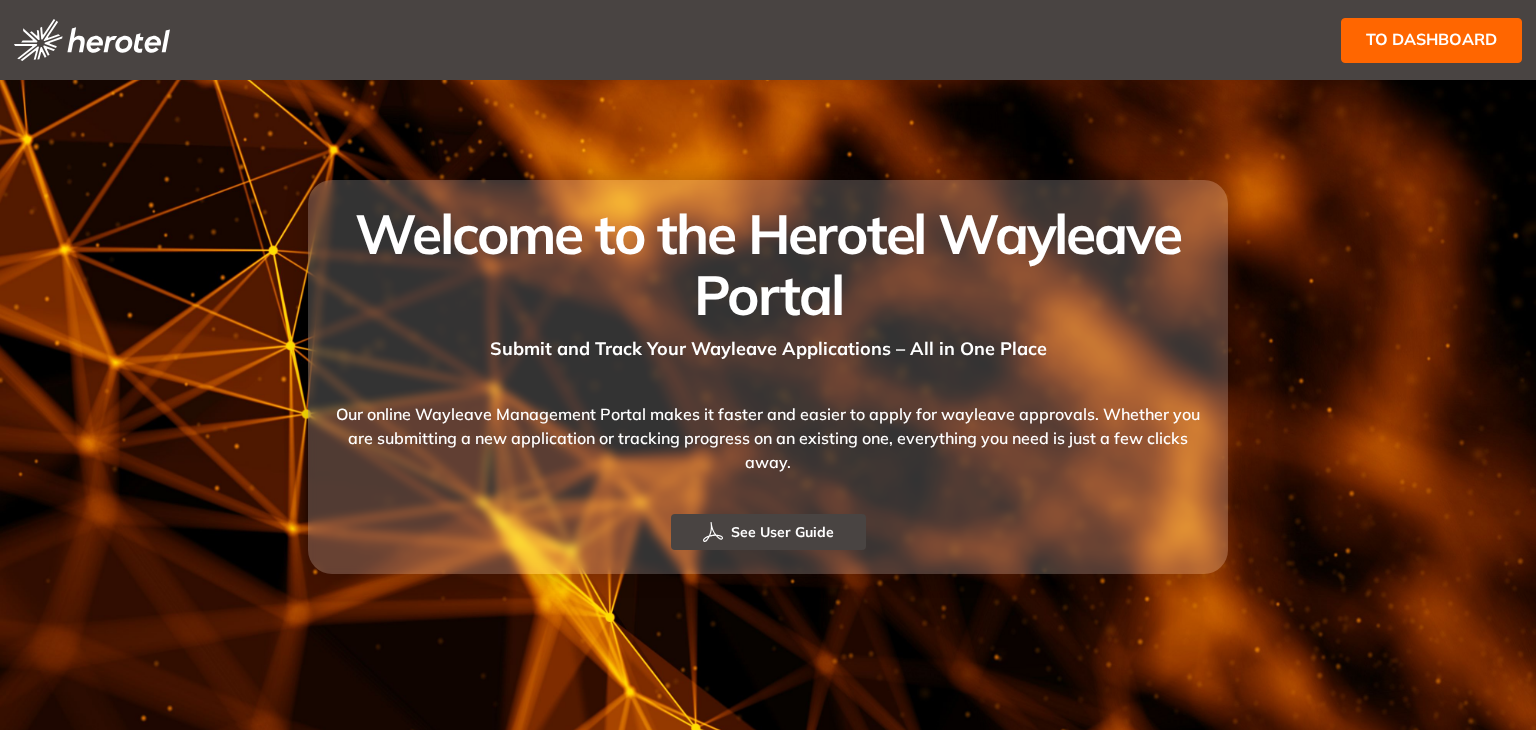 click on "to dashboard" at bounding box center [1431, 39] 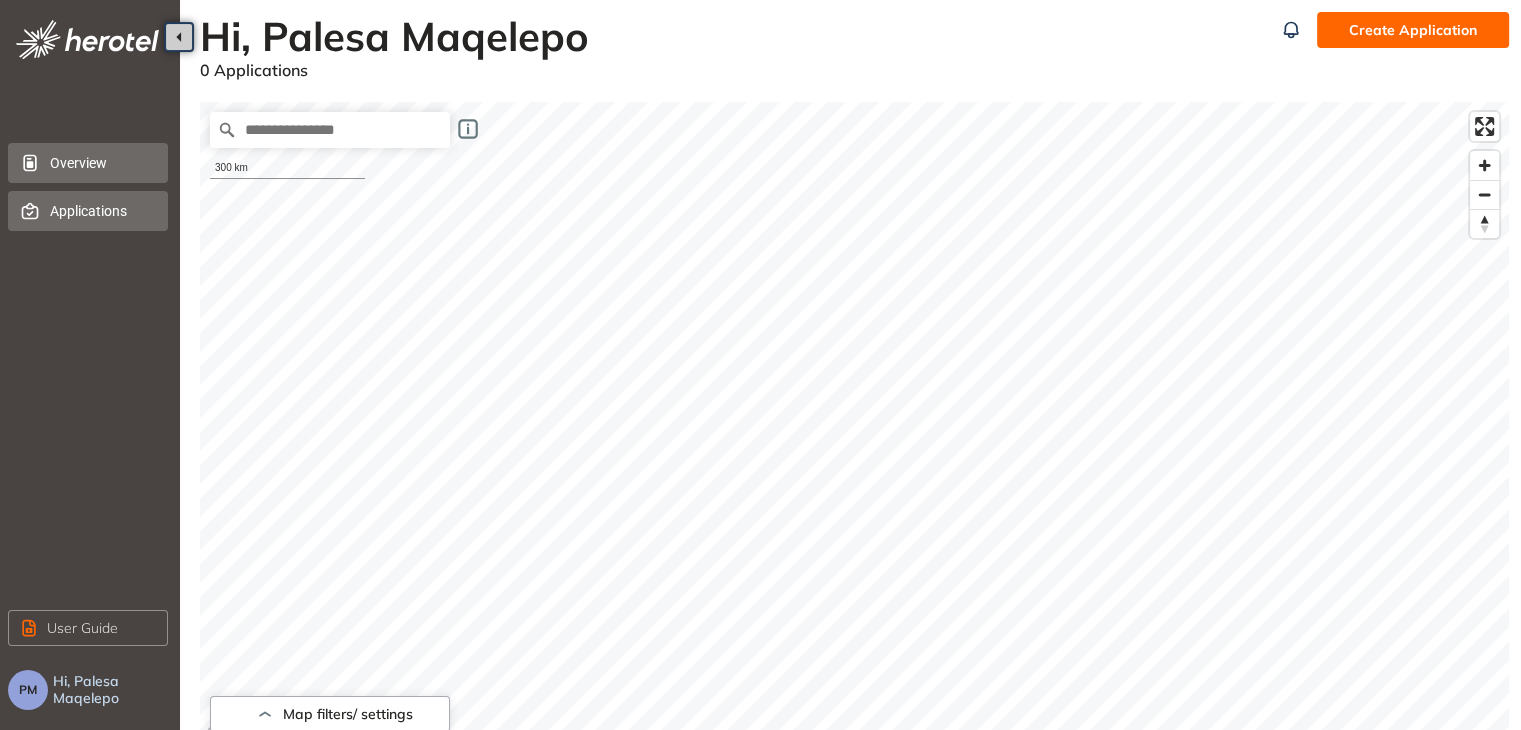 click on "Applications" at bounding box center (101, 211) 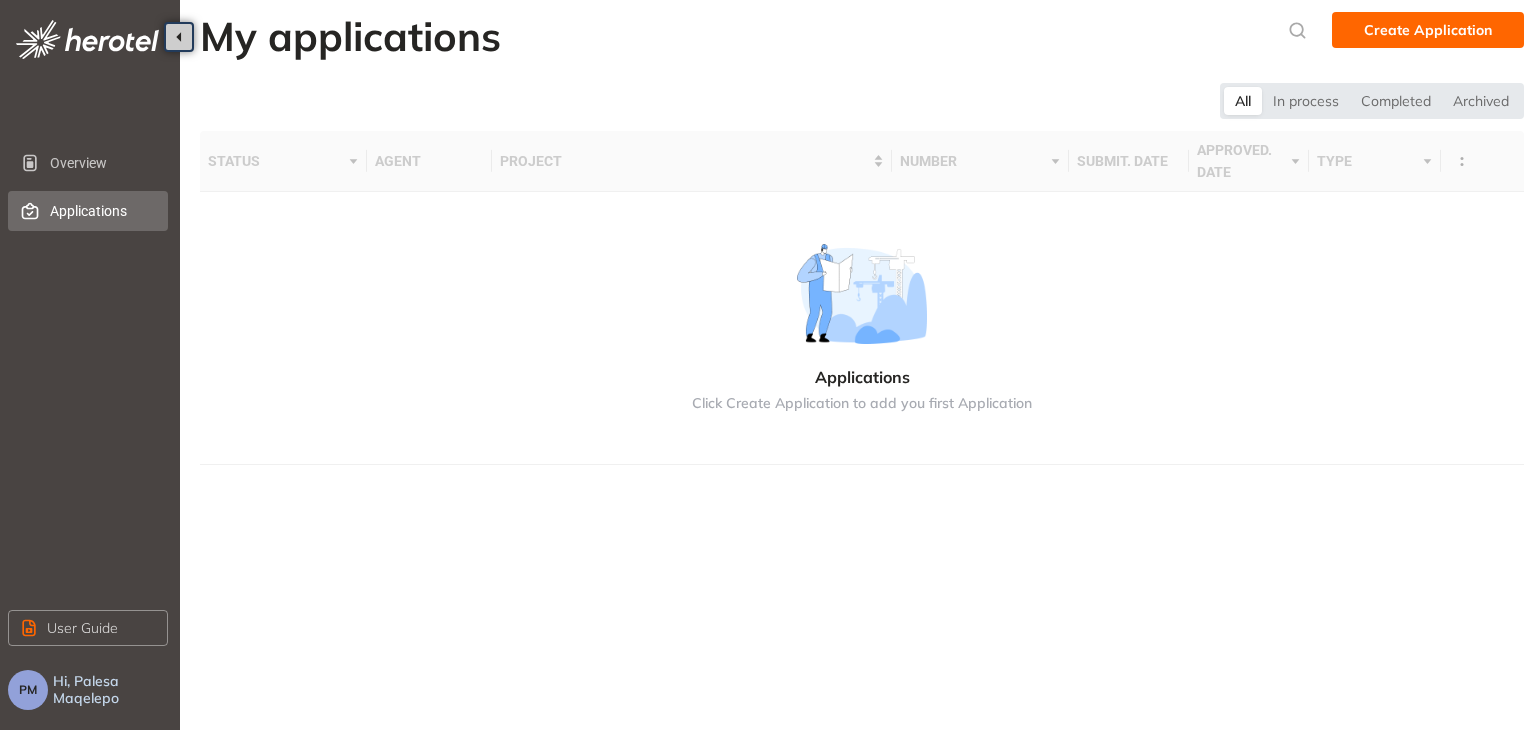 click on "Applications Click Create Application to add you first Application" at bounding box center (862, 328) 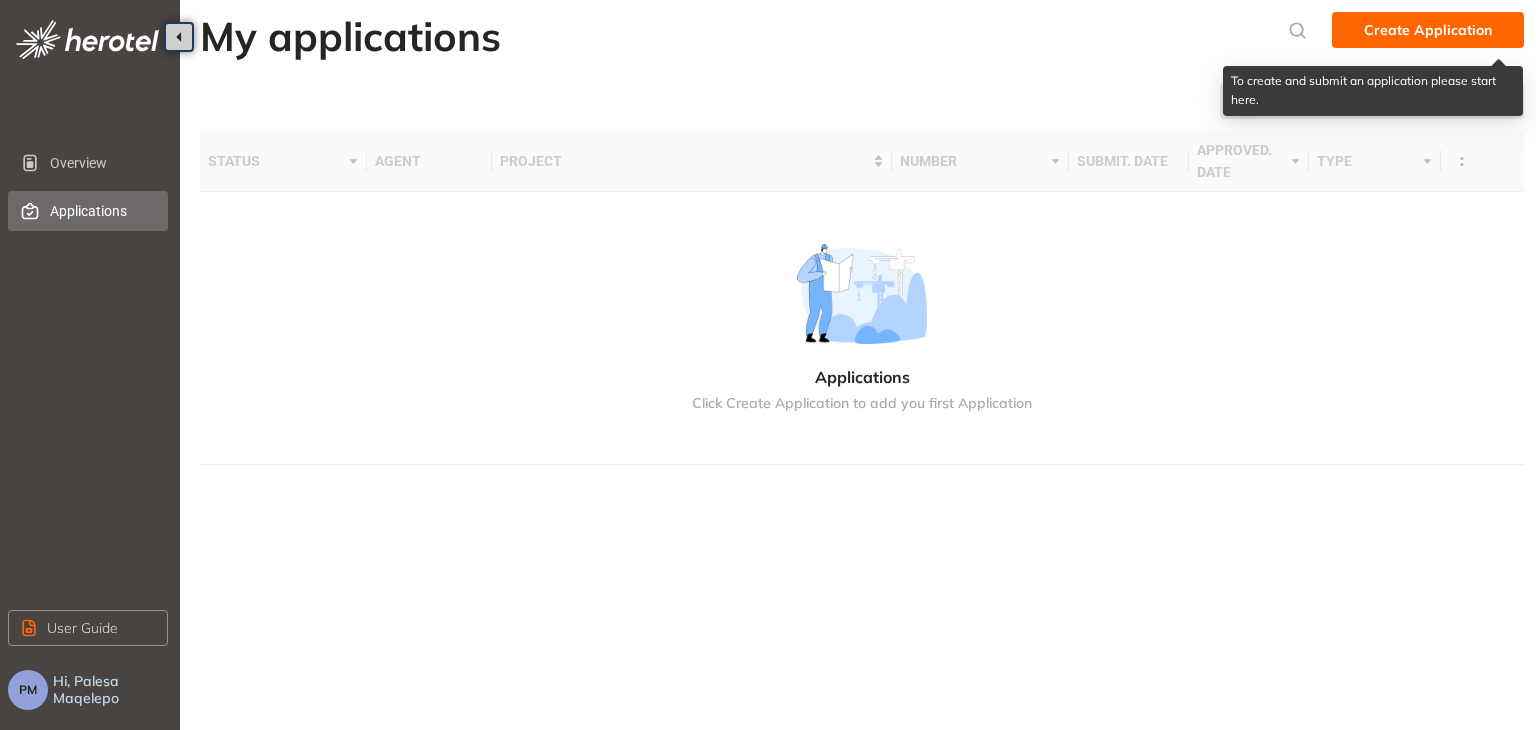 click on "Create Application" at bounding box center (1428, 30) 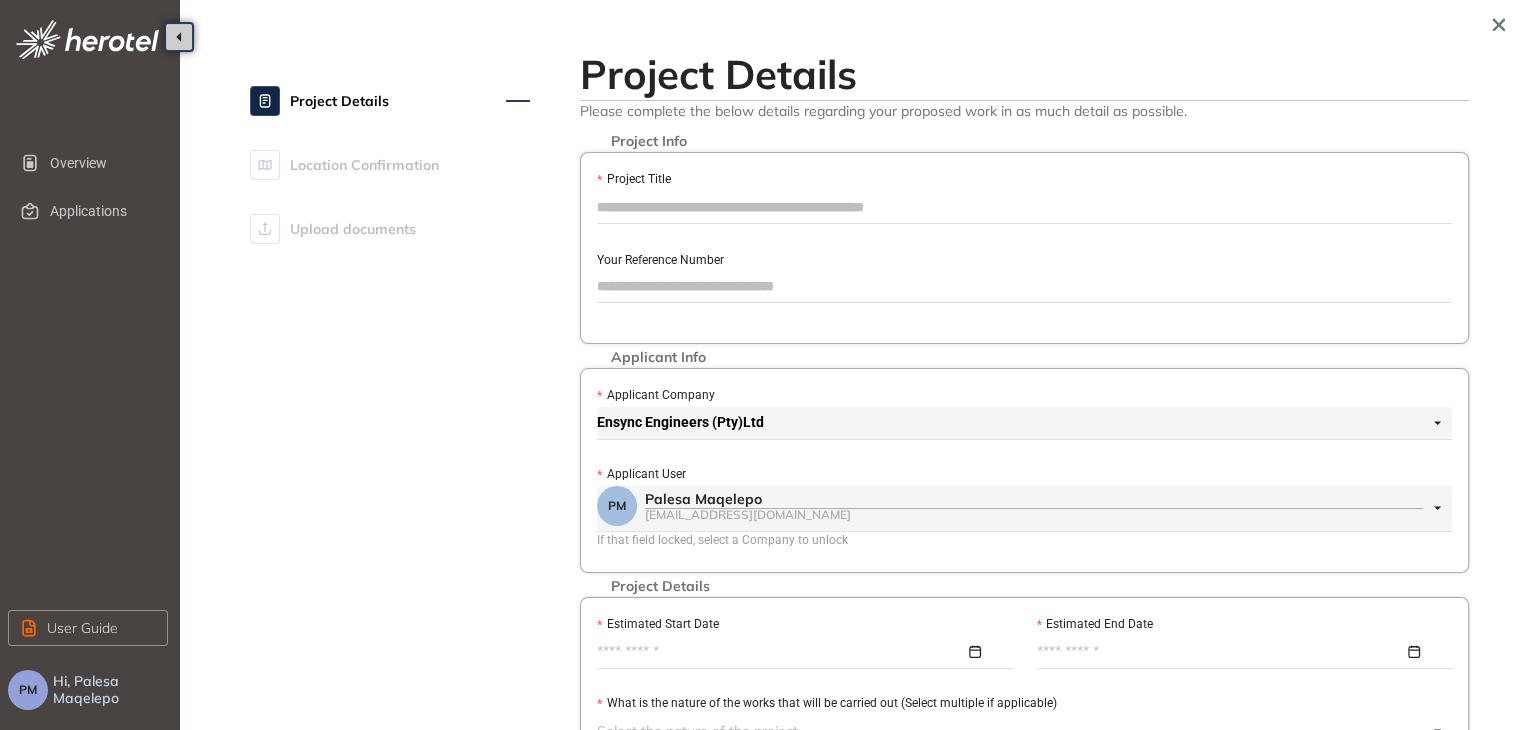 click on "Project Title" at bounding box center (1024, 207) 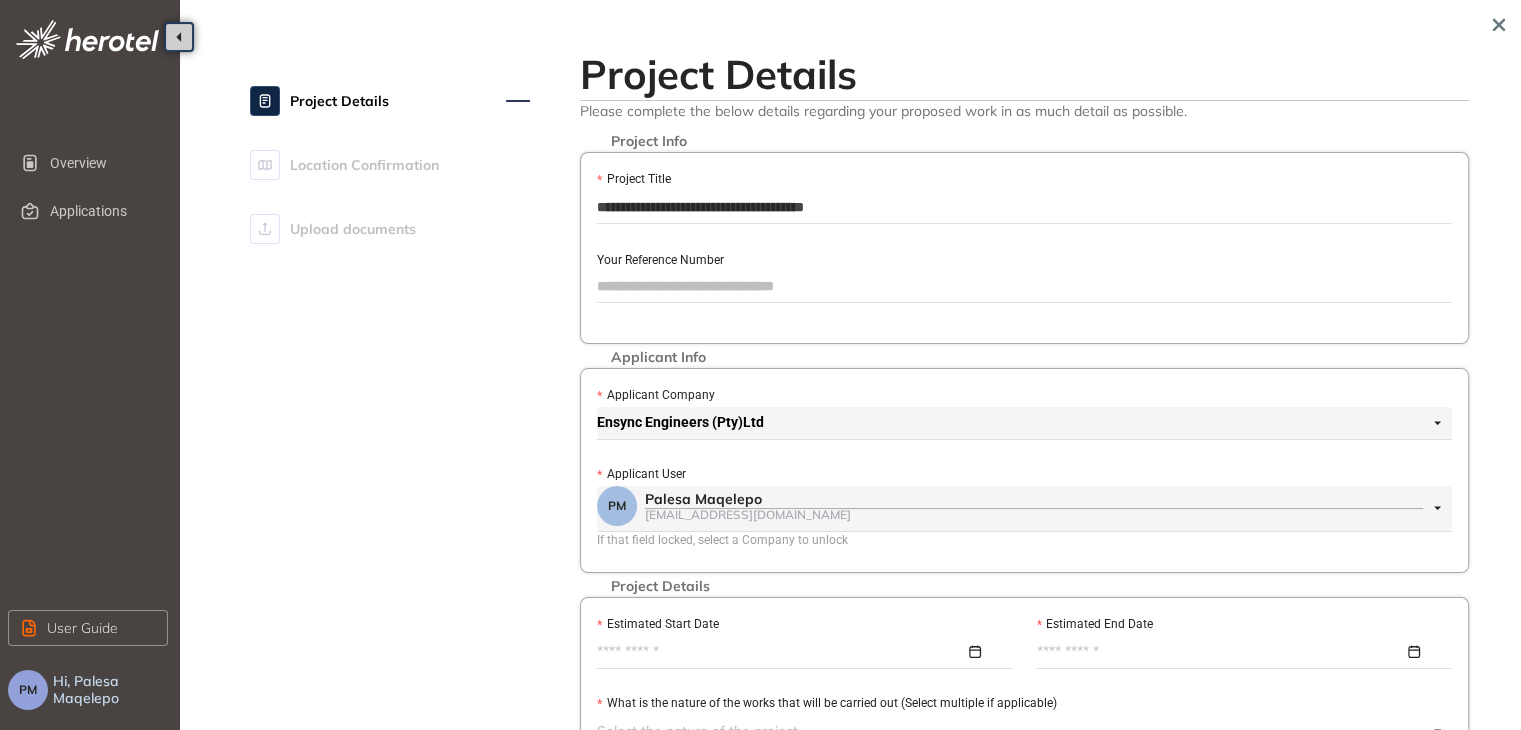 drag, startPoint x: 632, startPoint y: 206, endPoint x: 746, endPoint y: 226, distance: 115.74109 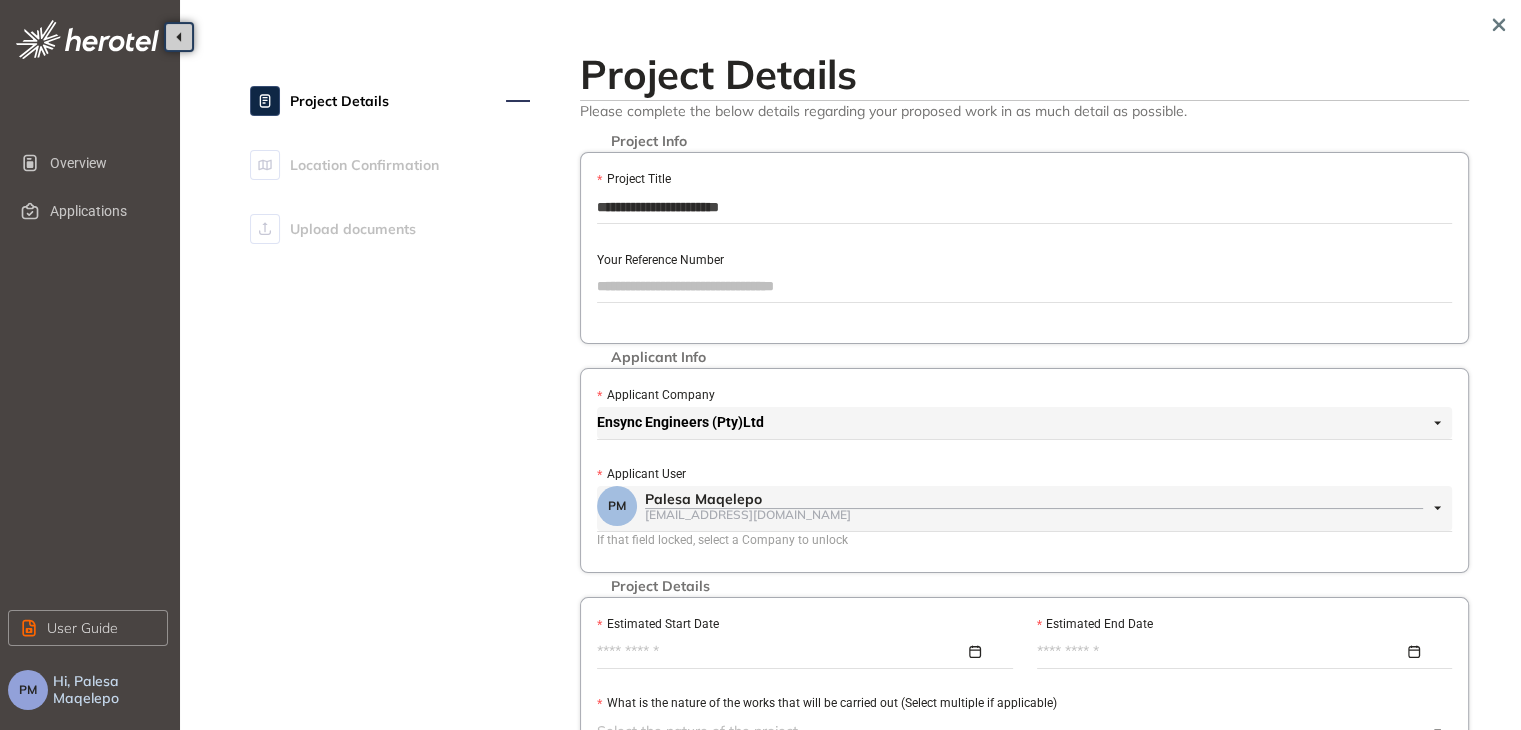 click on "**********" at bounding box center (1024, 207) 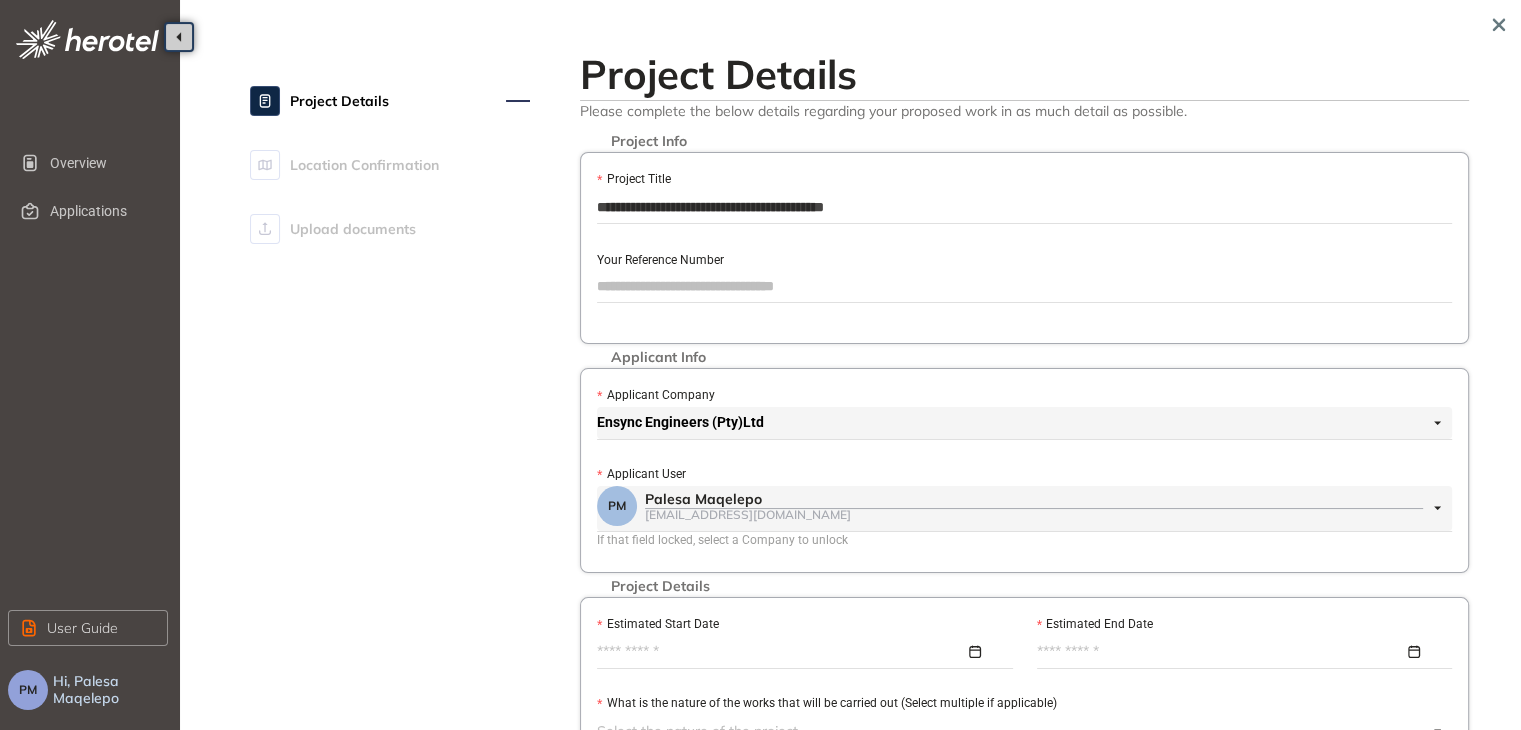 type on "**********" 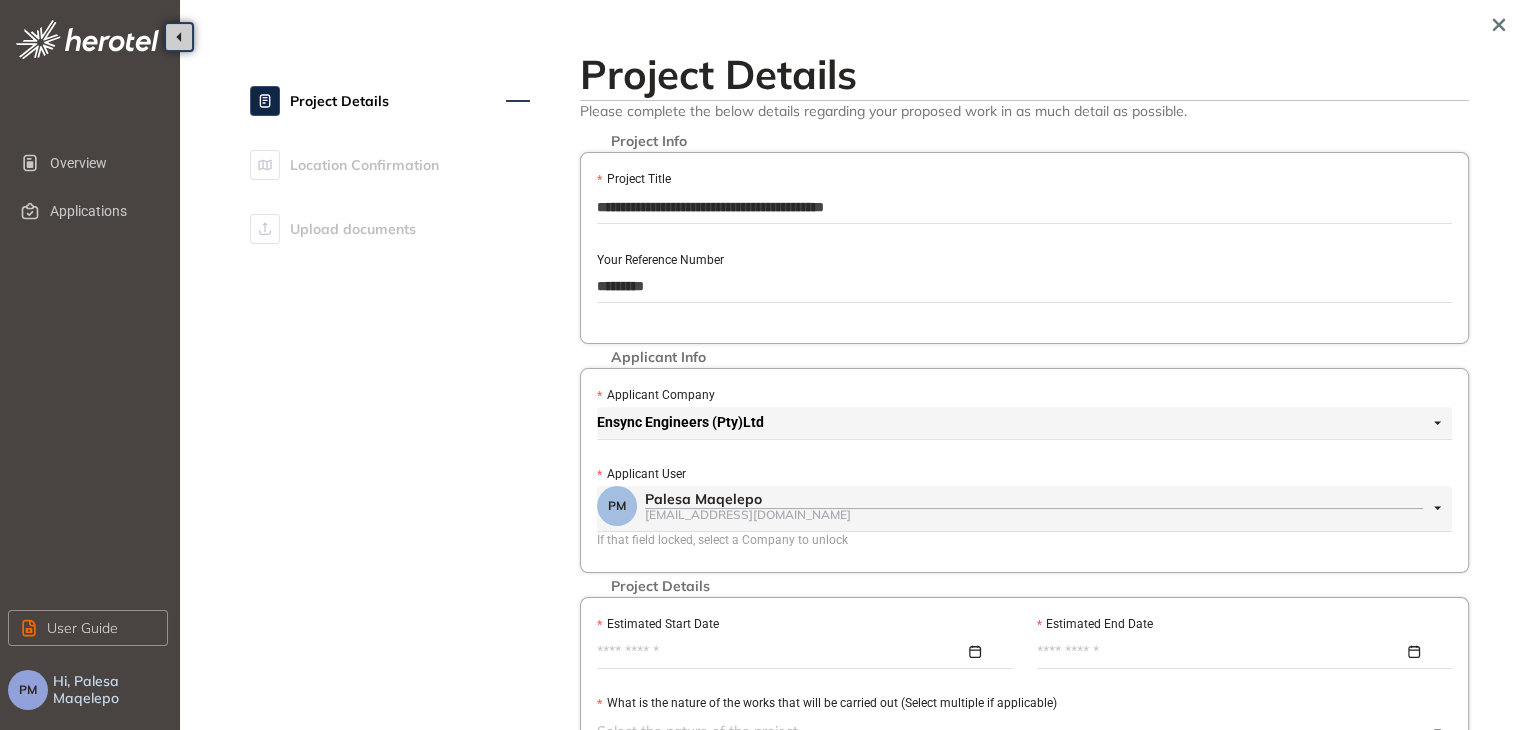 type on "********" 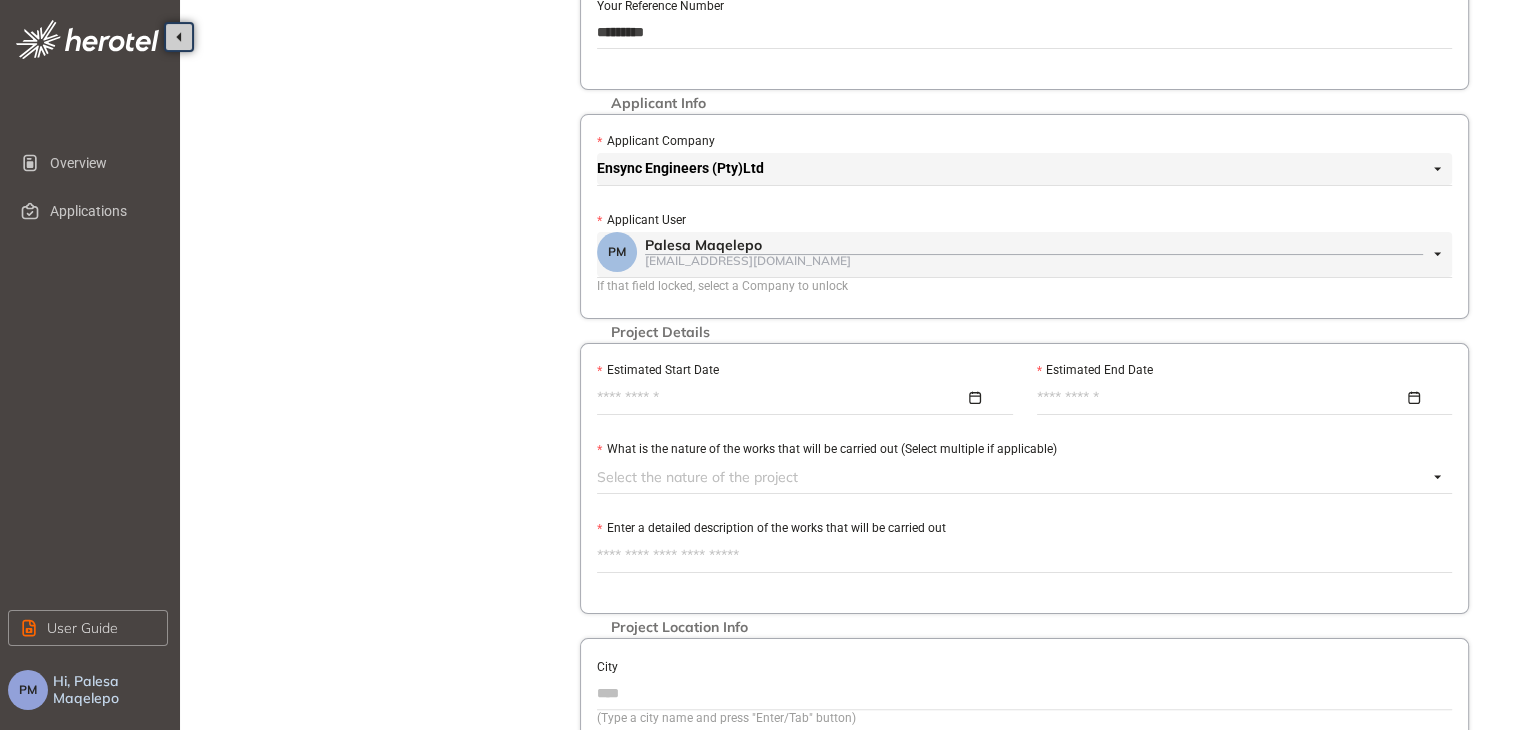 scroll, scrollTop: 359, scrollLeft: 0, axis: vertical 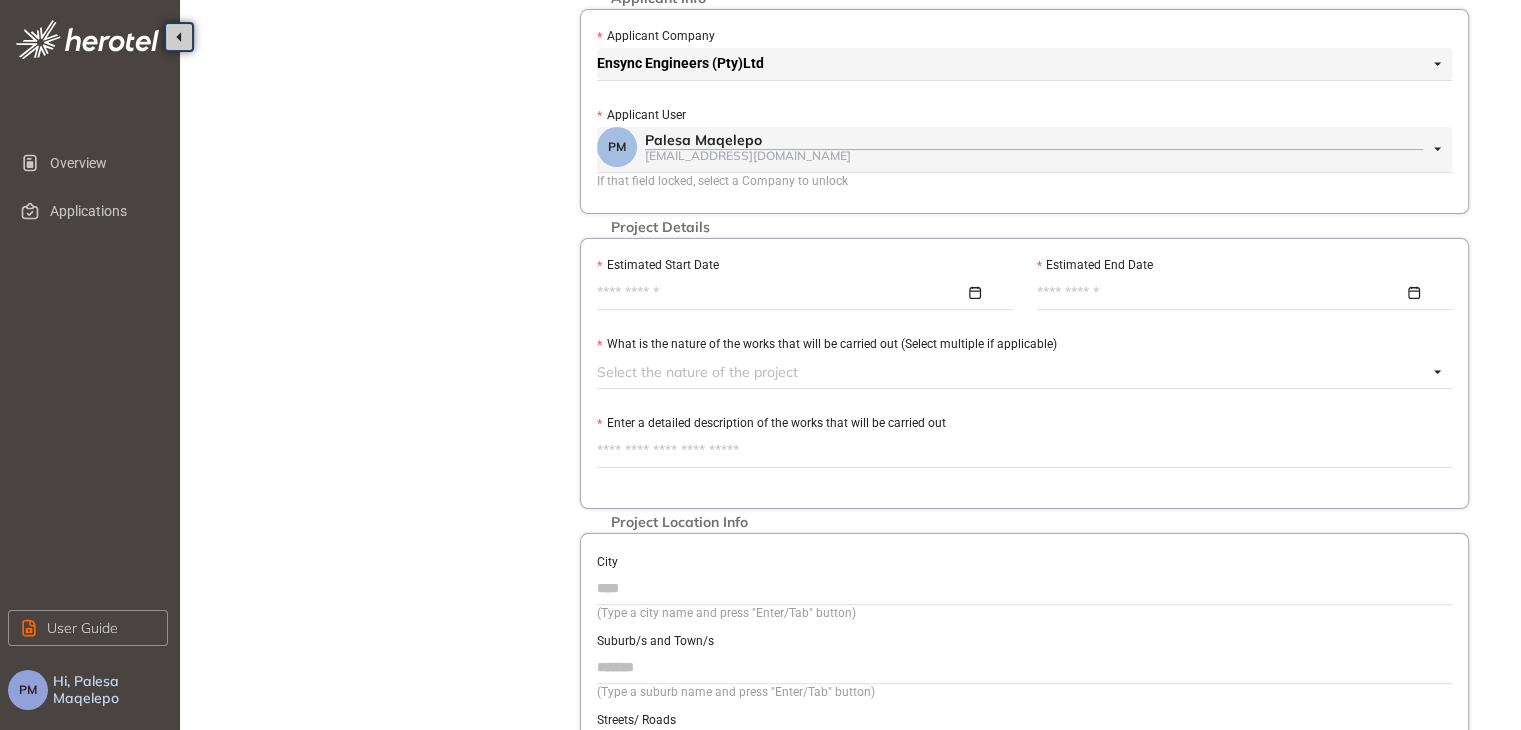 click on "Estimated Start Date" at bounding box center [657, 265] 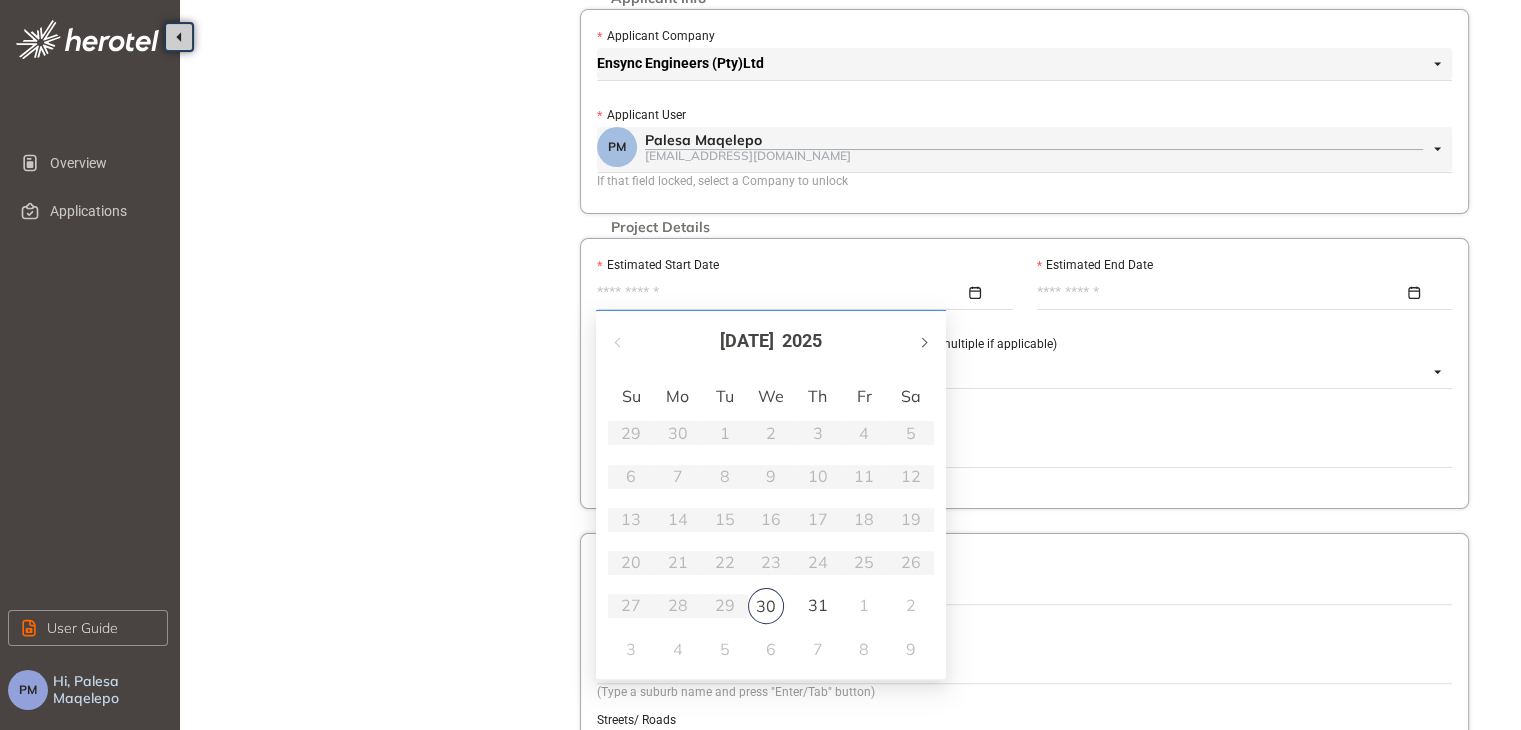 click at bounding box center (923, 341) 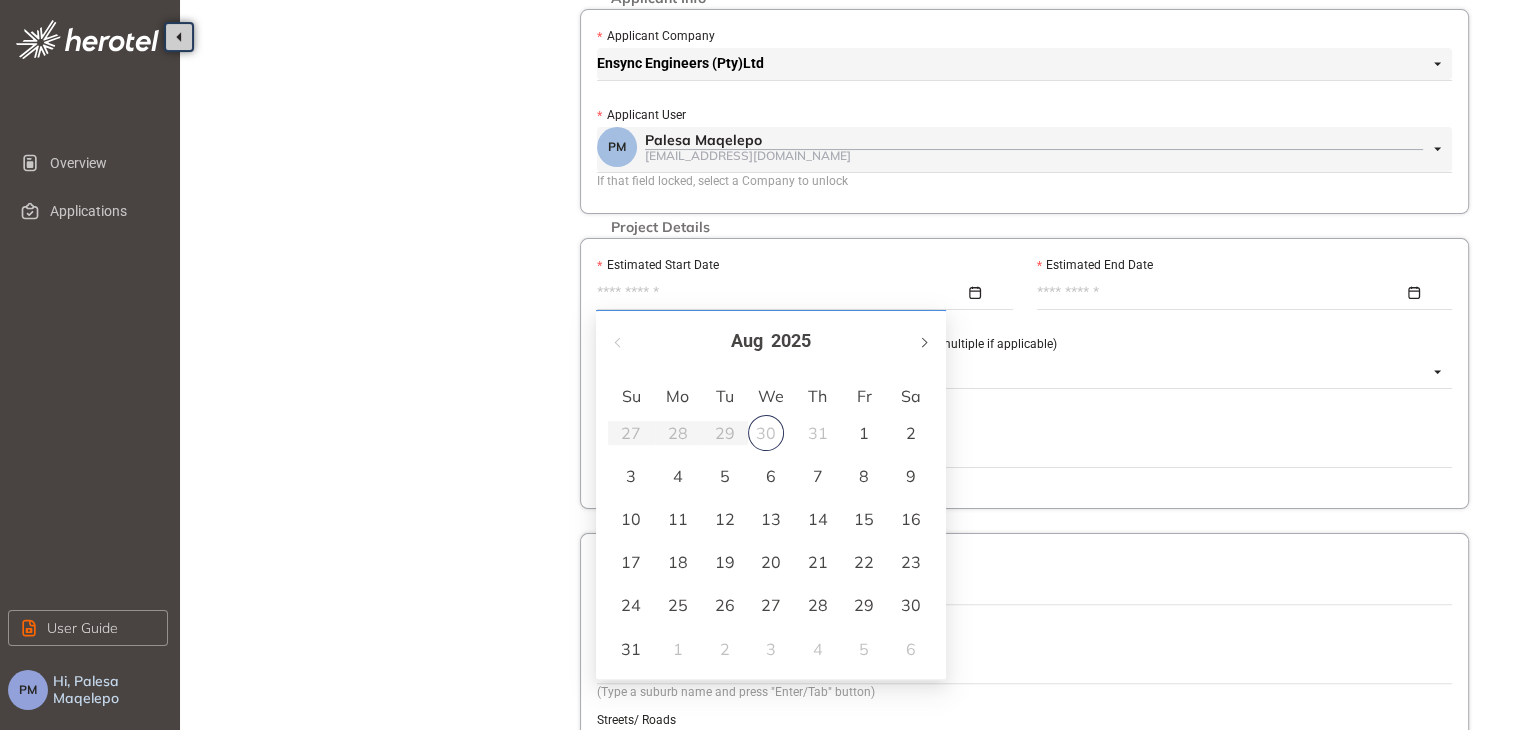click at bounding box center (923, 341) 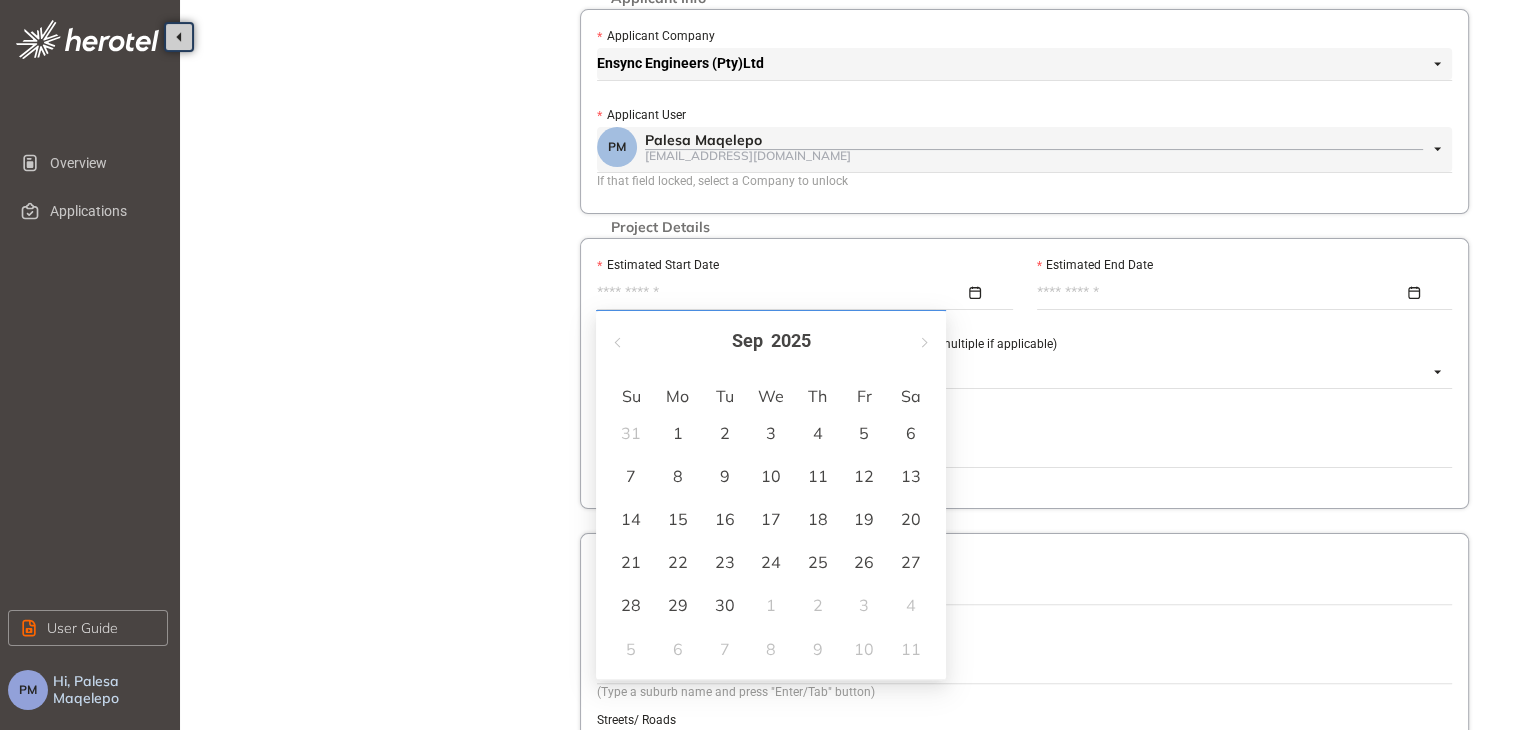 type on "**********" 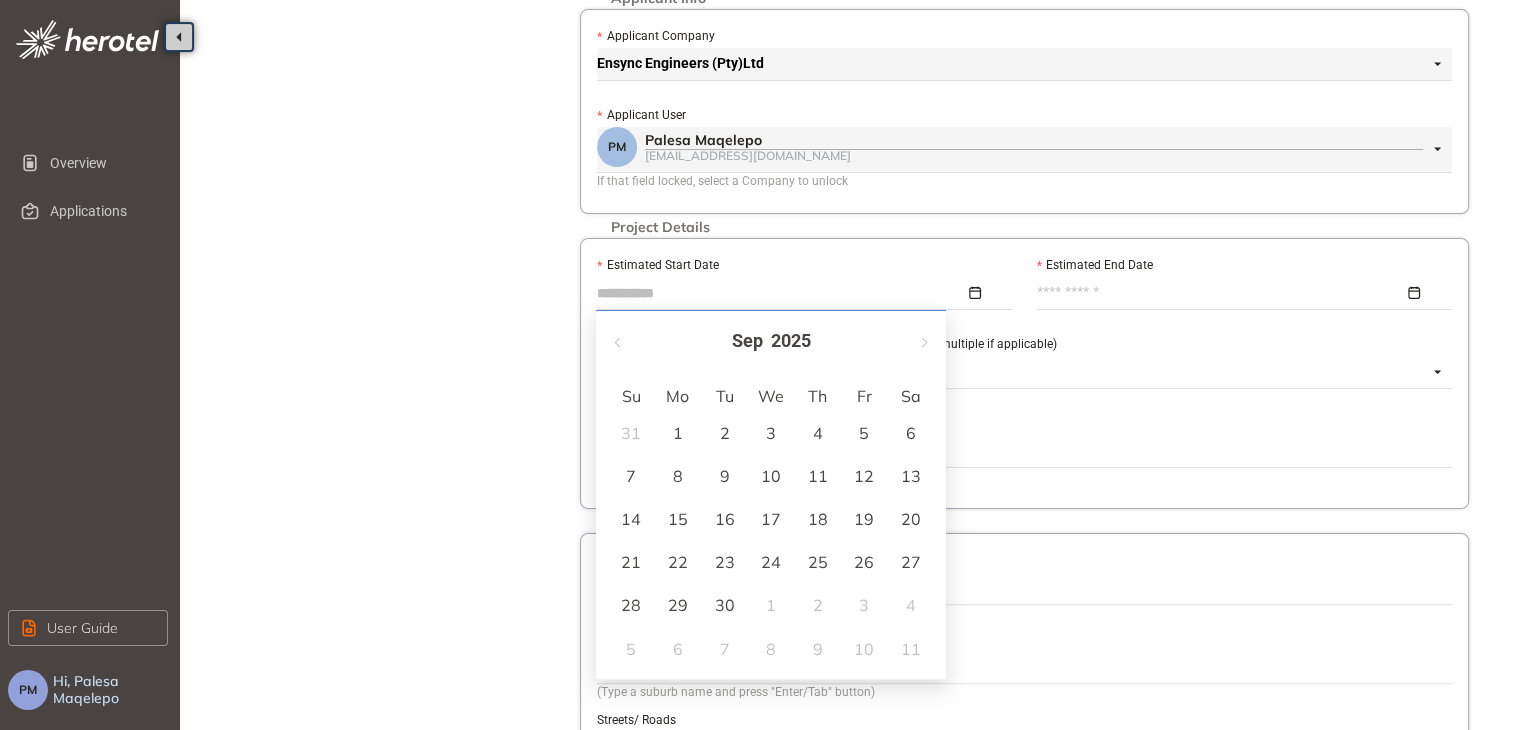 drag, startPoint x: 678, startPoint y: 431, endPoint x: 691, endPoint y: 426, distance: 13.928389 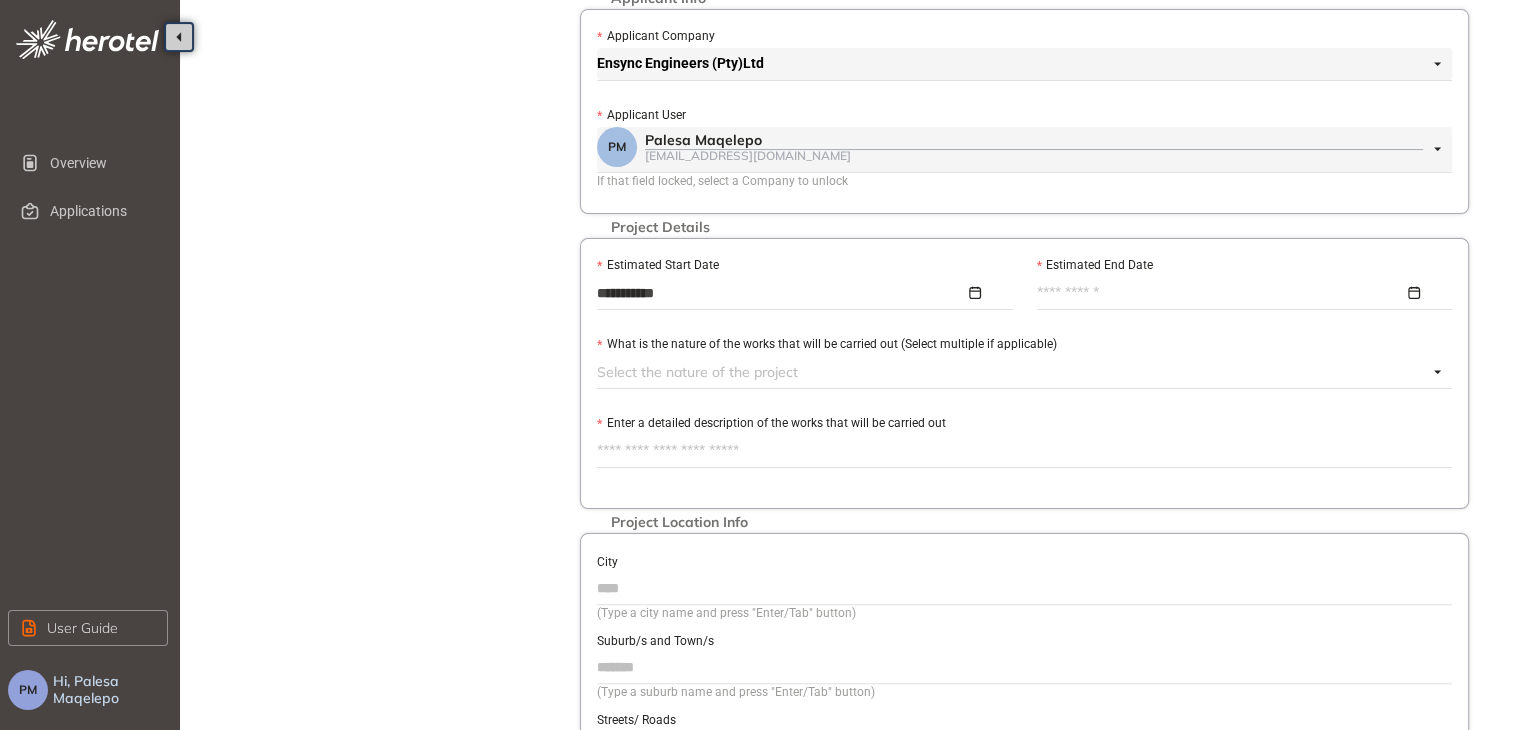 click at bounding box center [1239, 293] 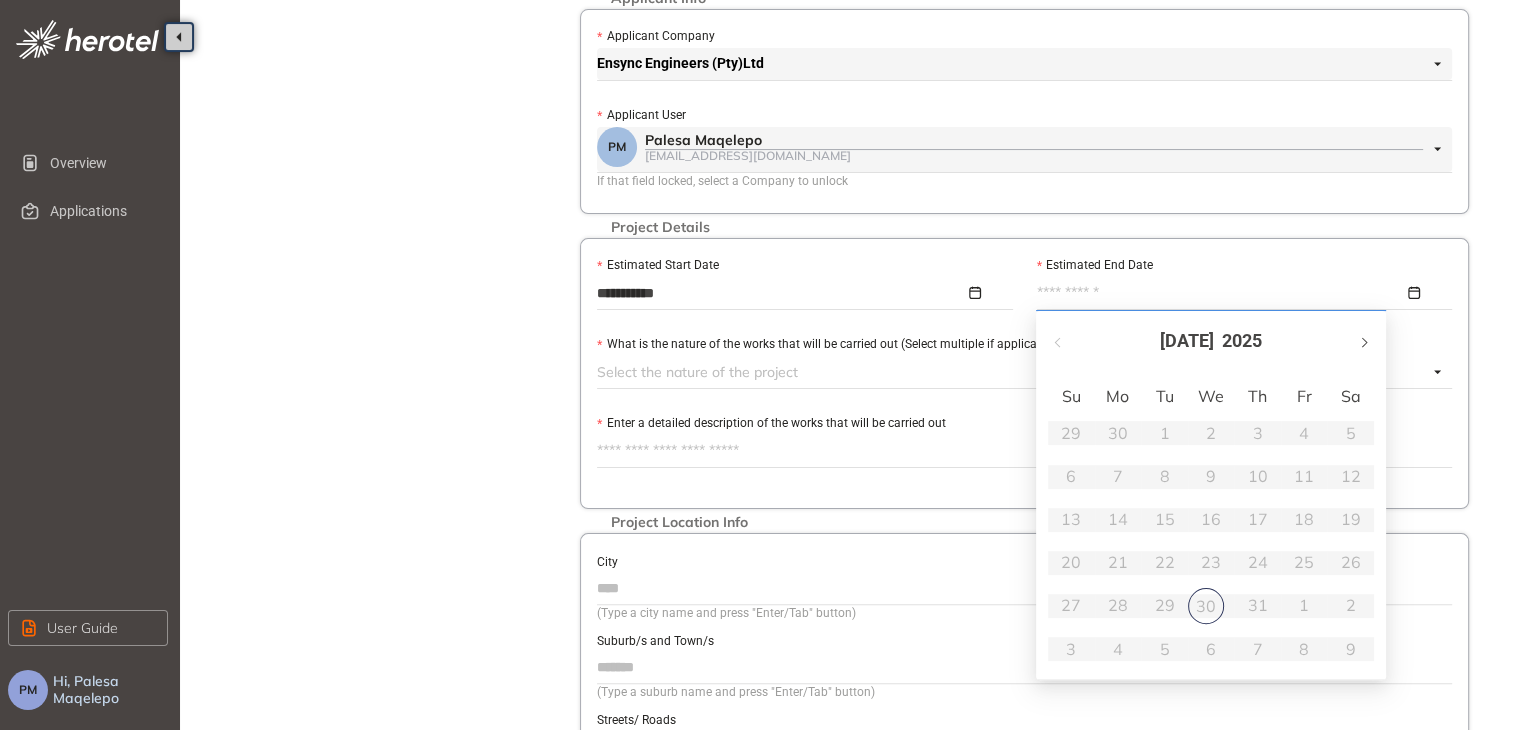 click at bounding box center [1363, 343] 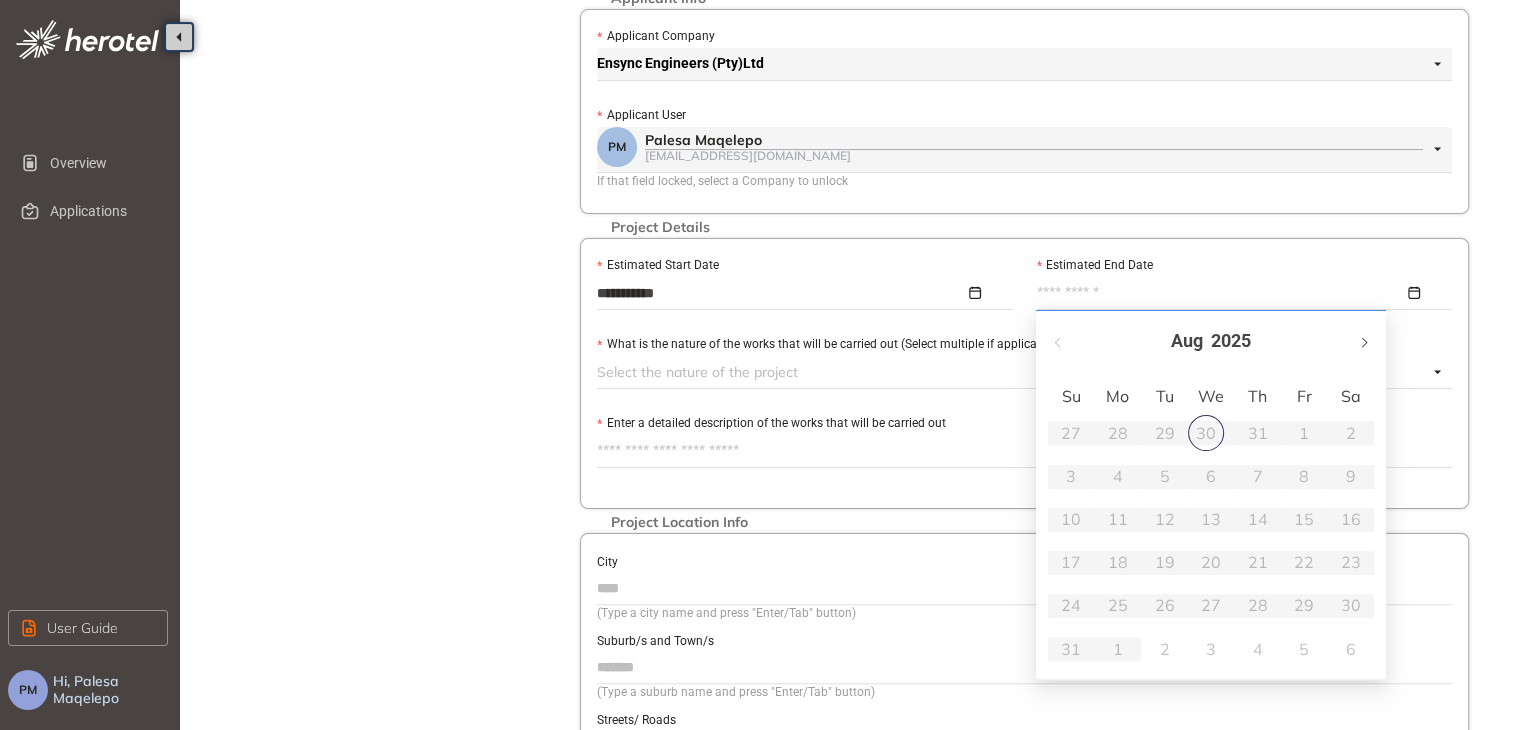 click at bounding box center [1363, 343] 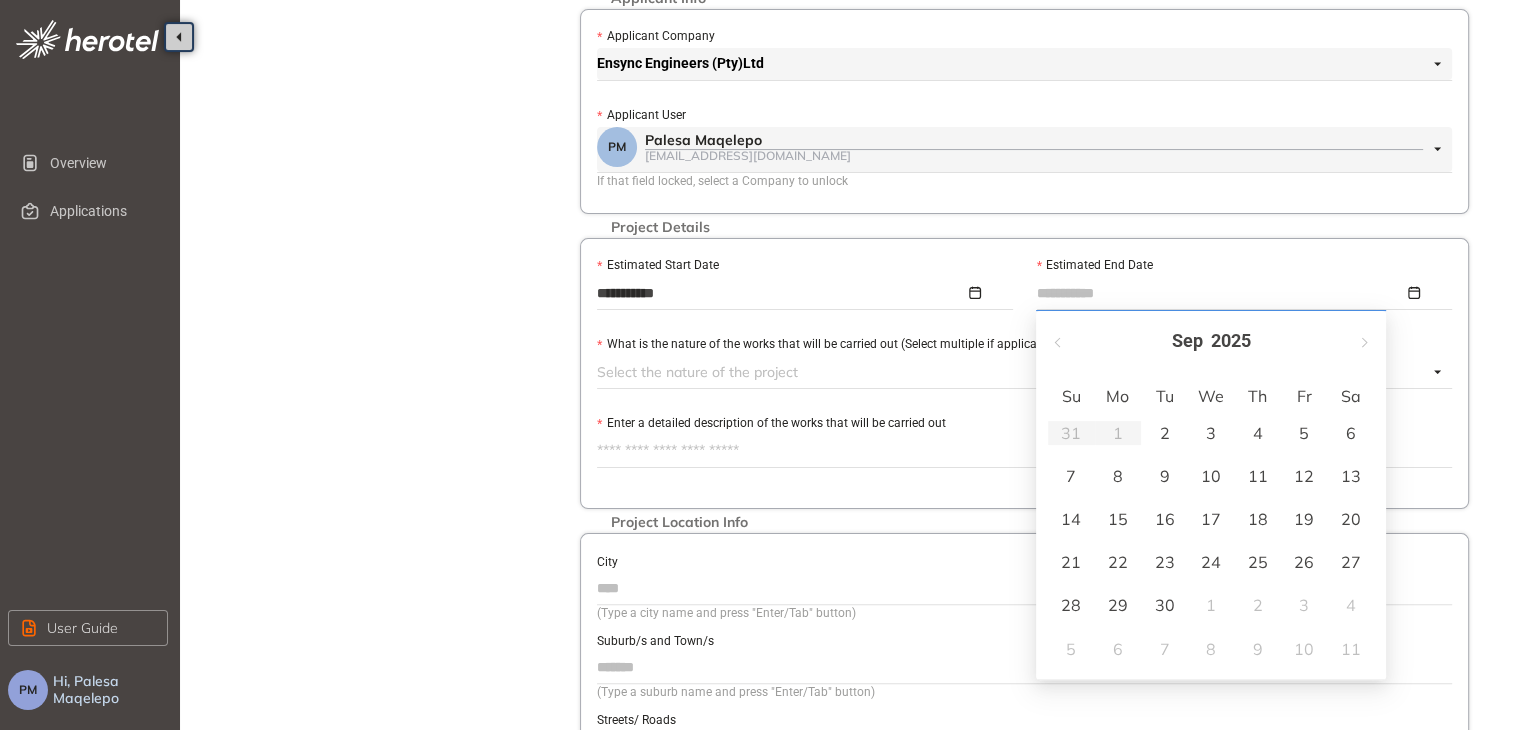 type on "**********" 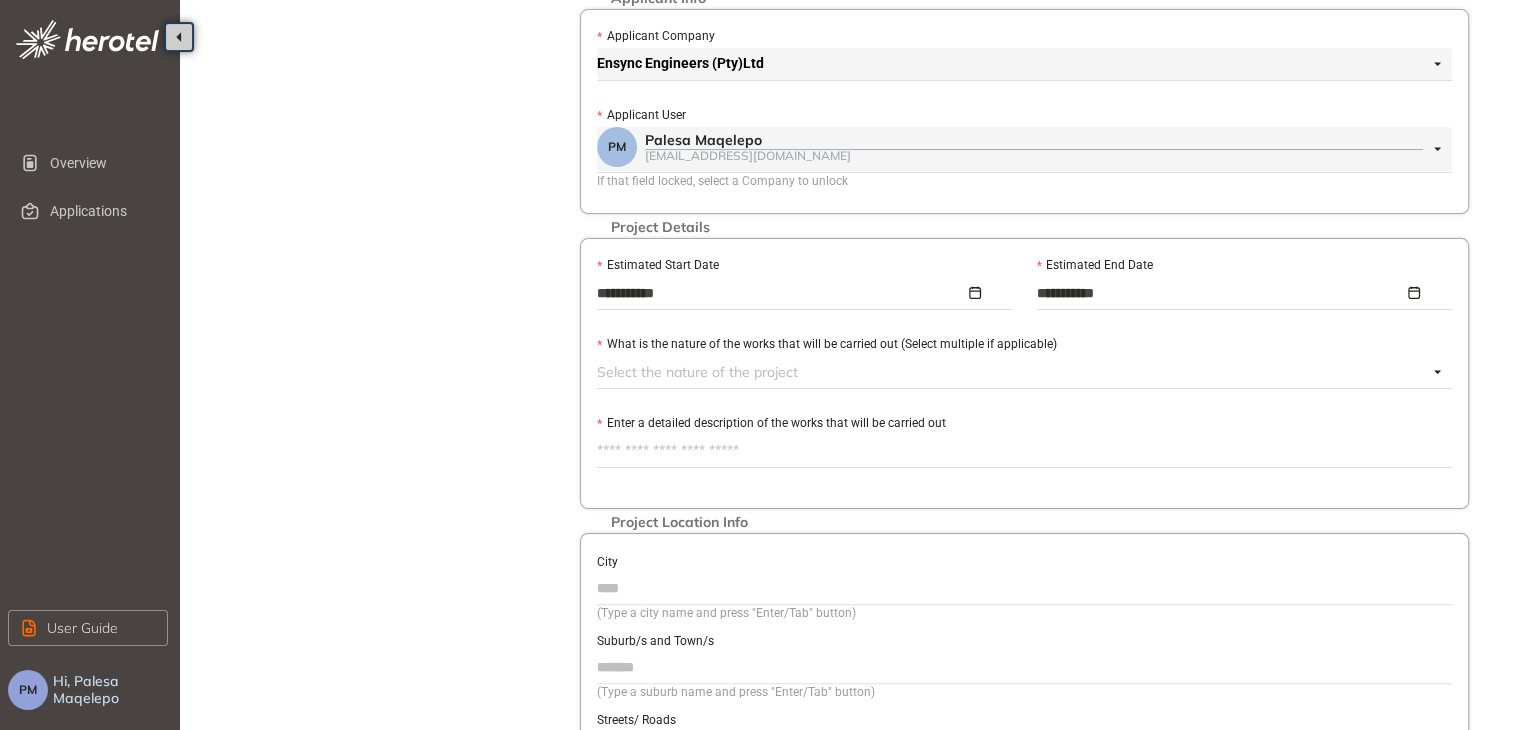 click at bounding box center [1012, 372] 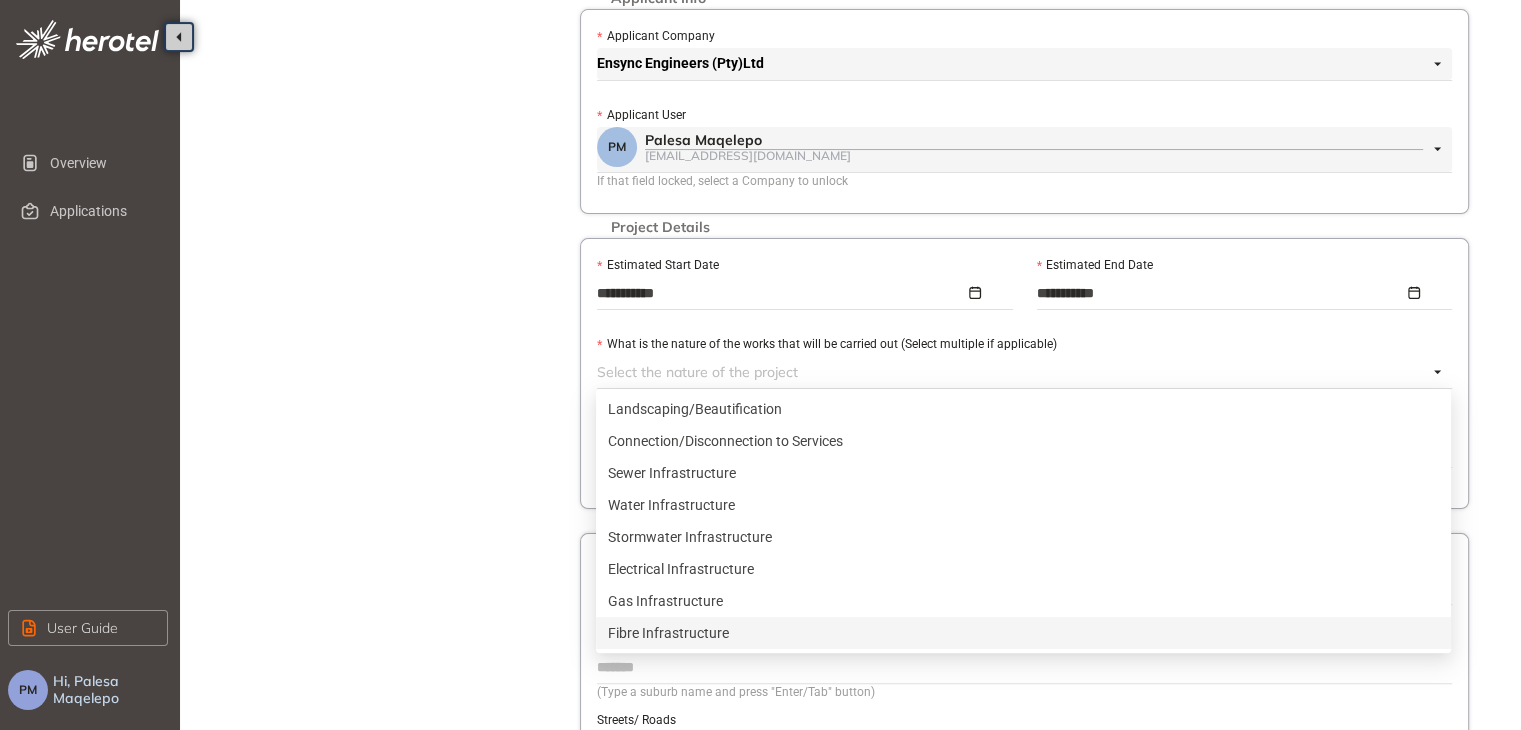 click on "Fibre Infrastructure" at bounding box center (1023, 633) 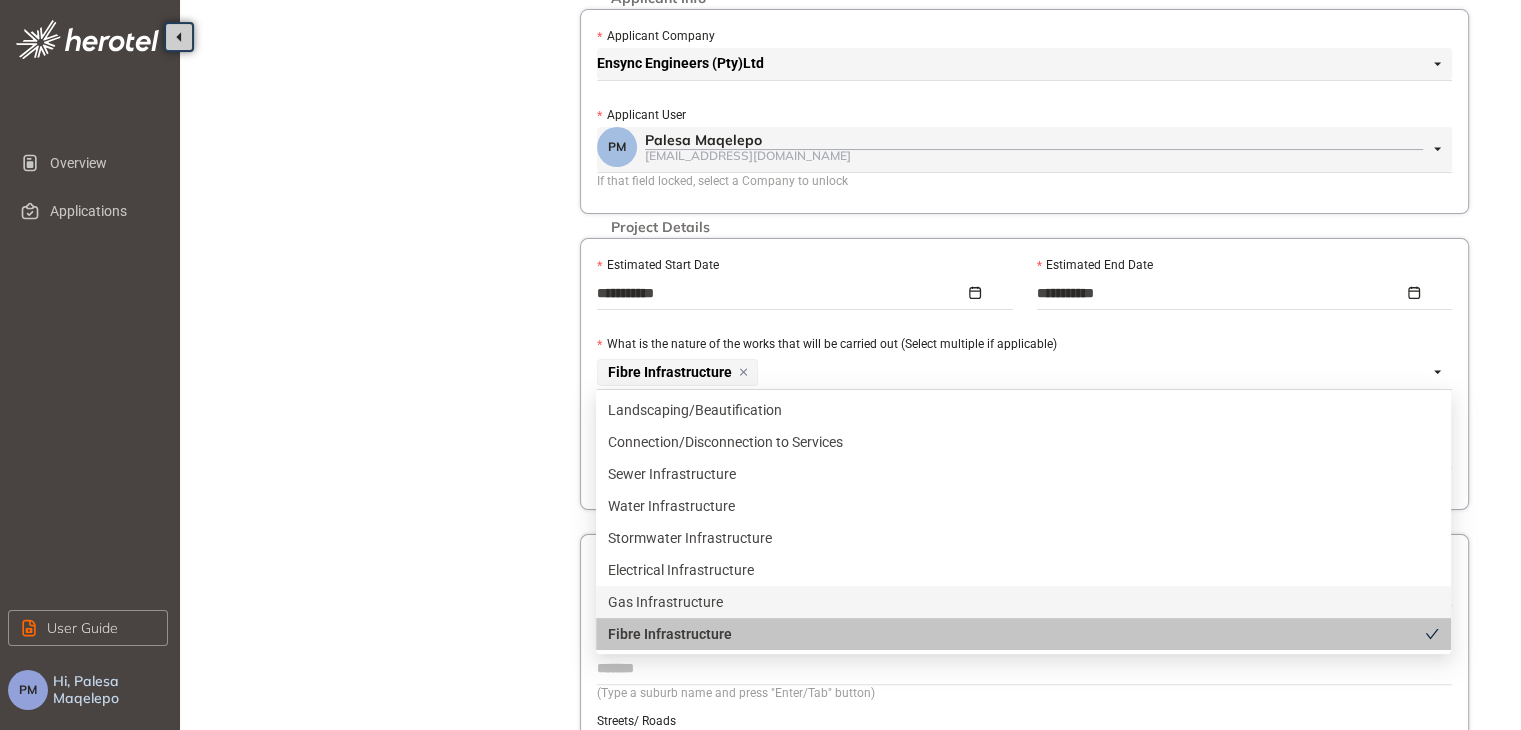 click on "Project Details Location Confirmation Upload documents" at bounding box center (390, 328) 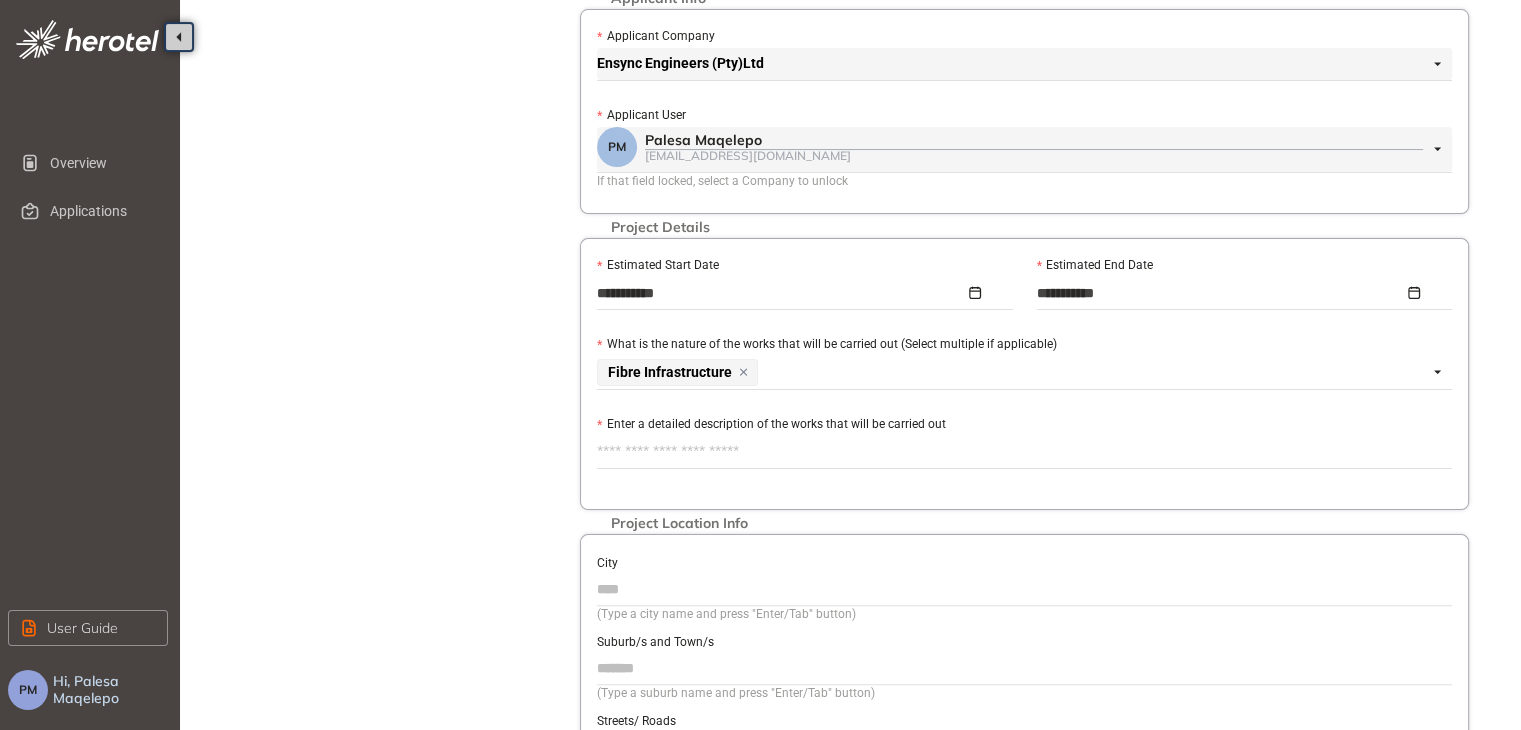 click on "Enter a detailed description of the works that will be carried out" at bounding box center (1024, 452) 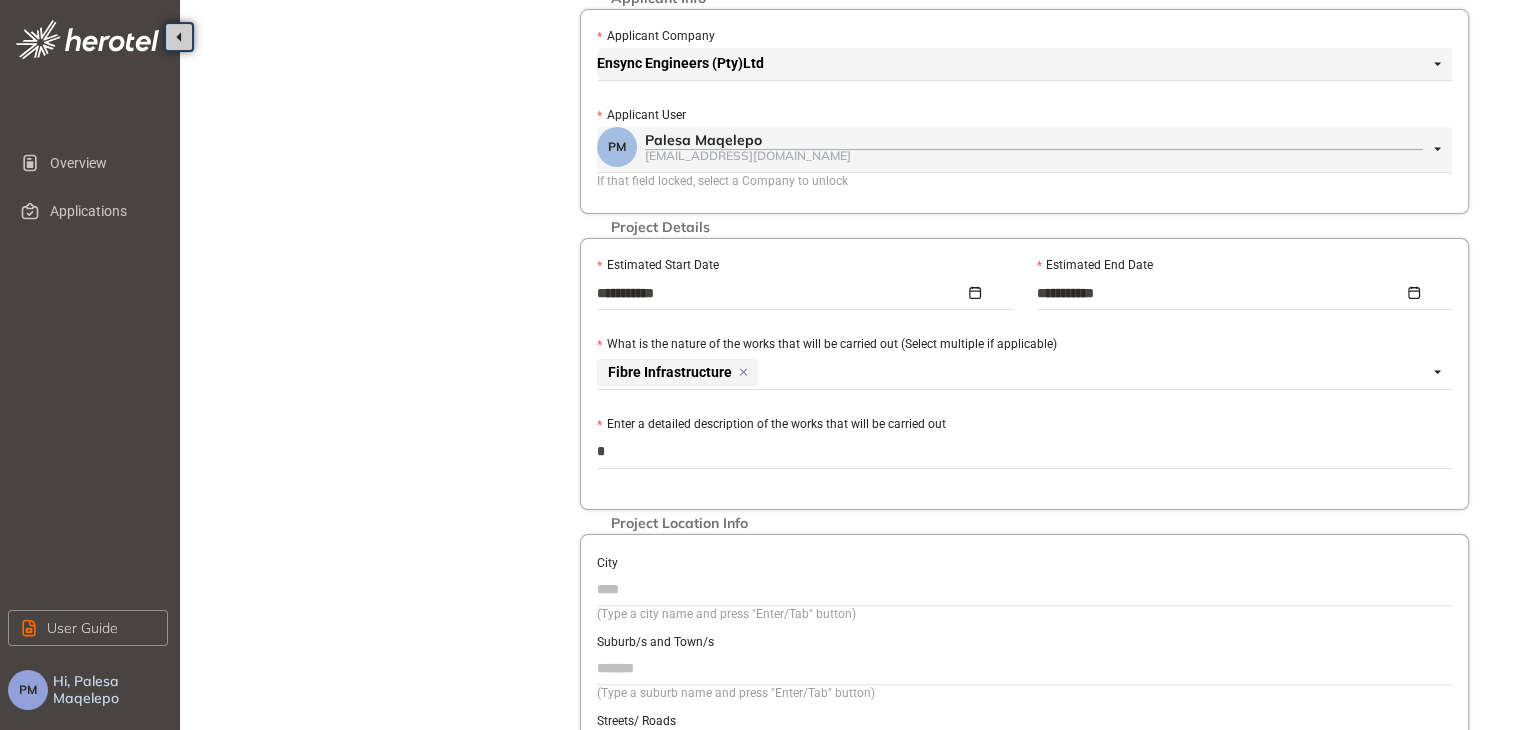 type on "**" 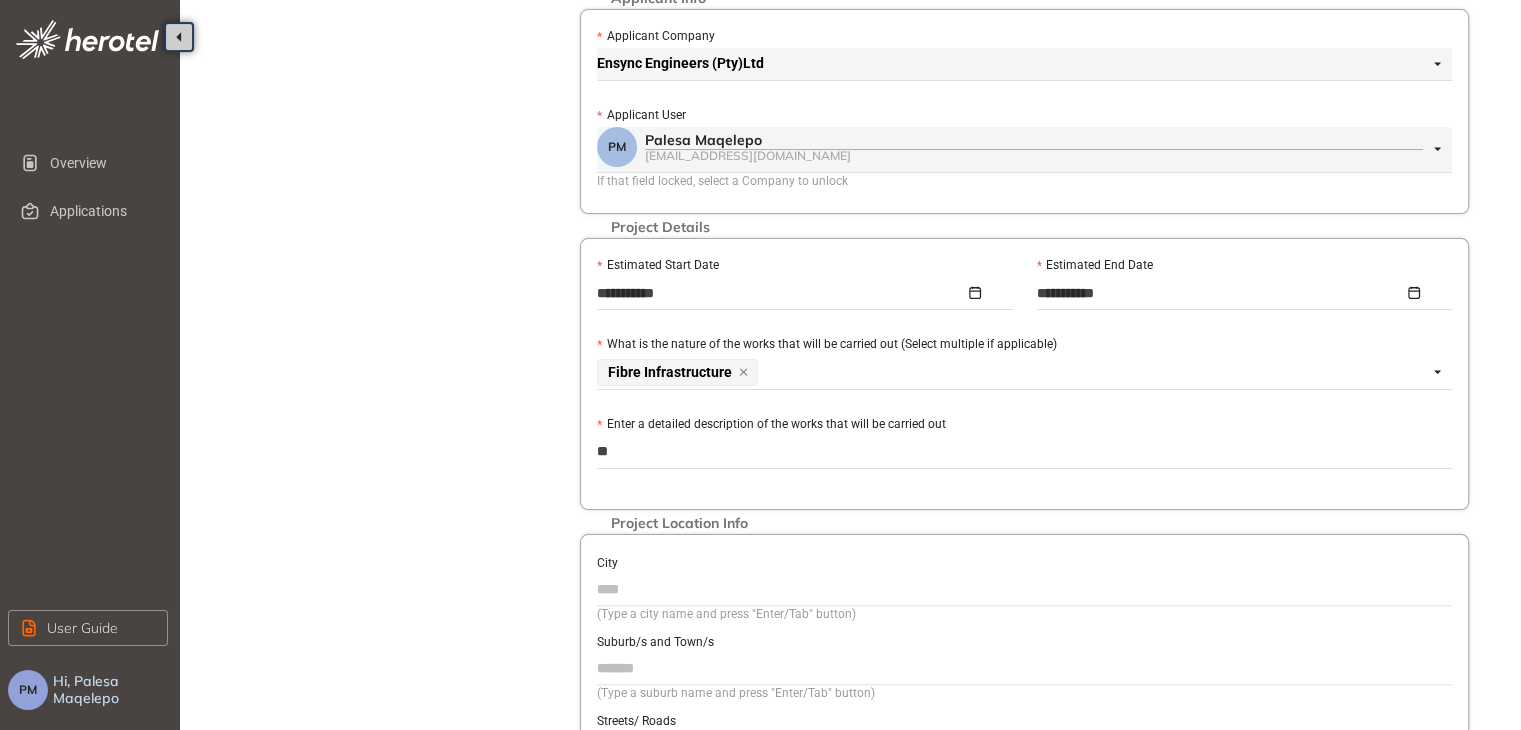 type on "***" 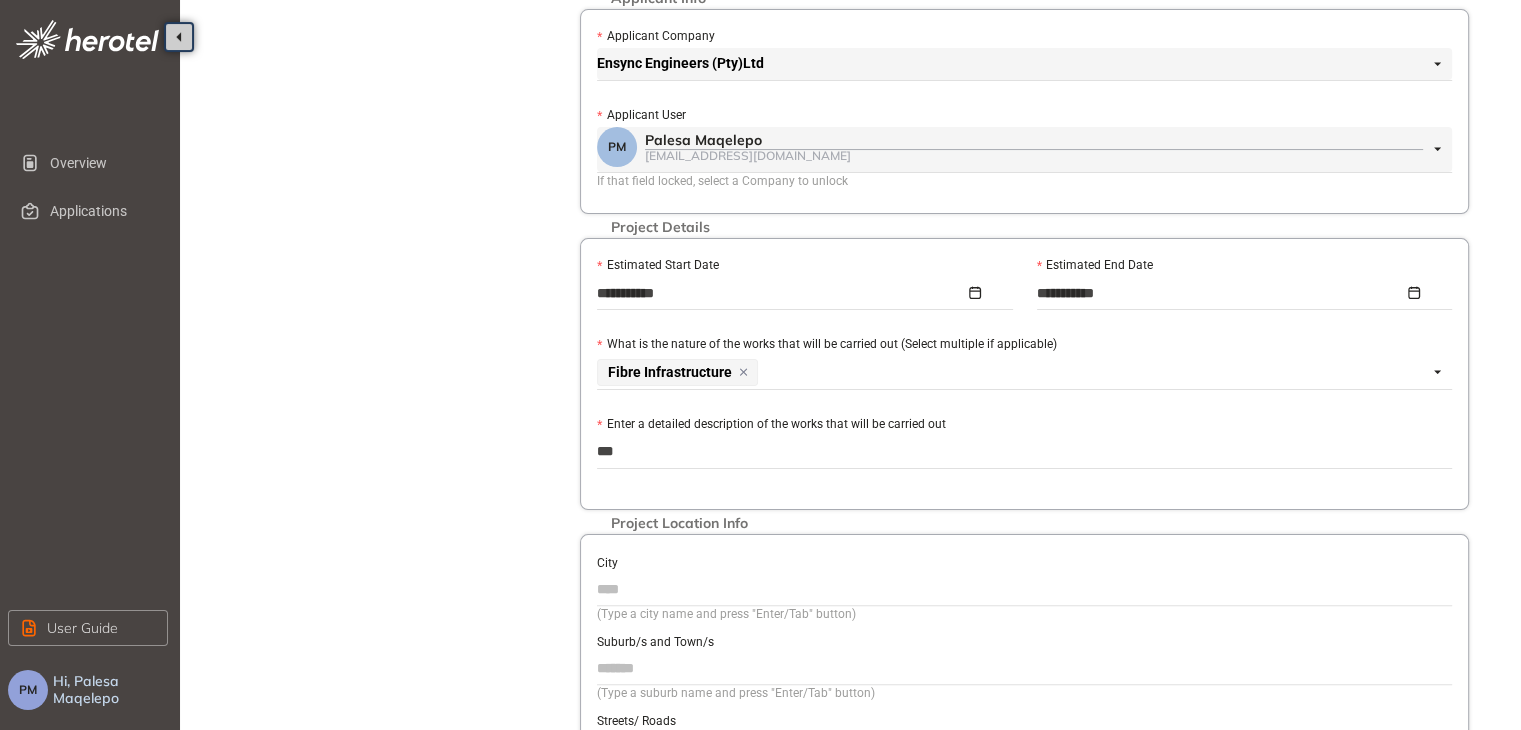 type on "****" 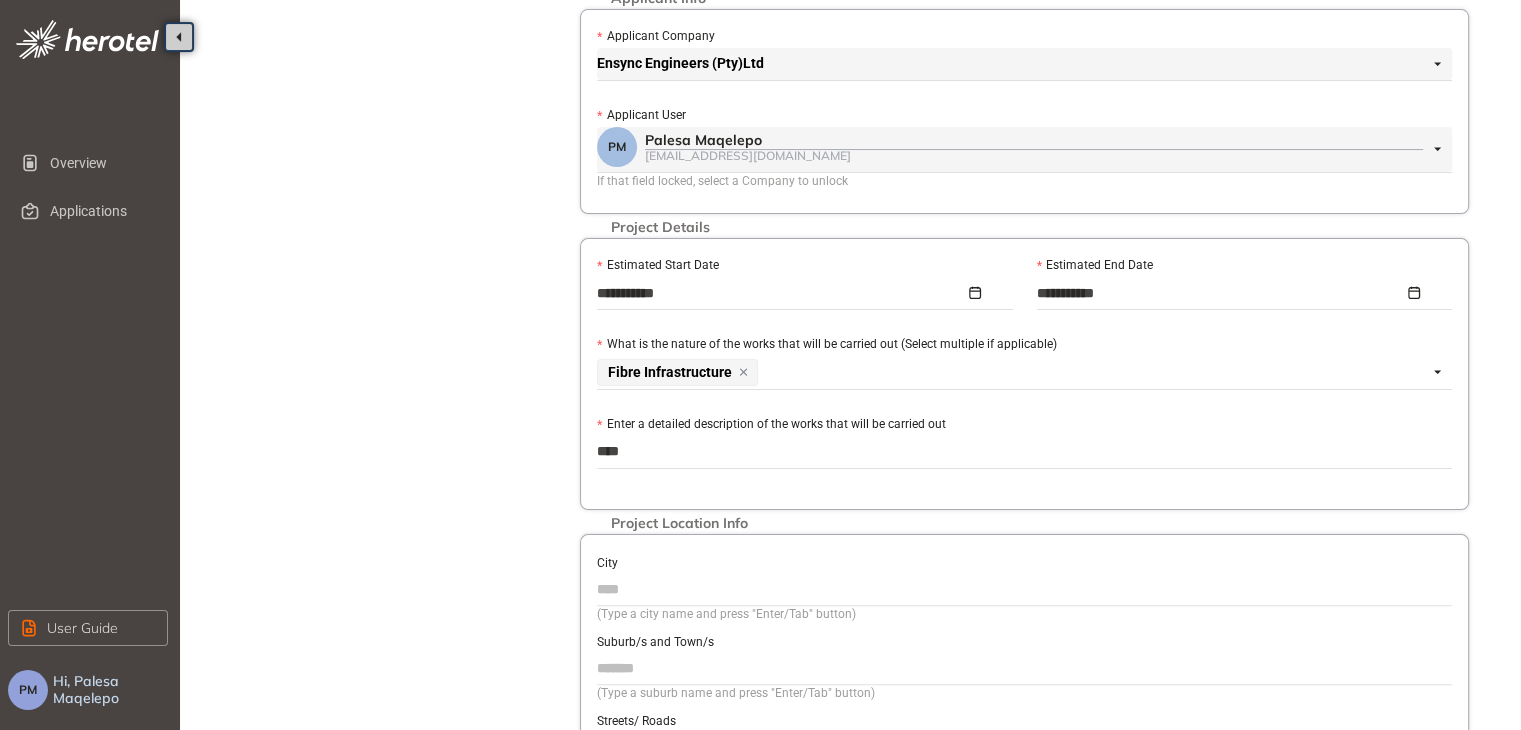 type on "*****" 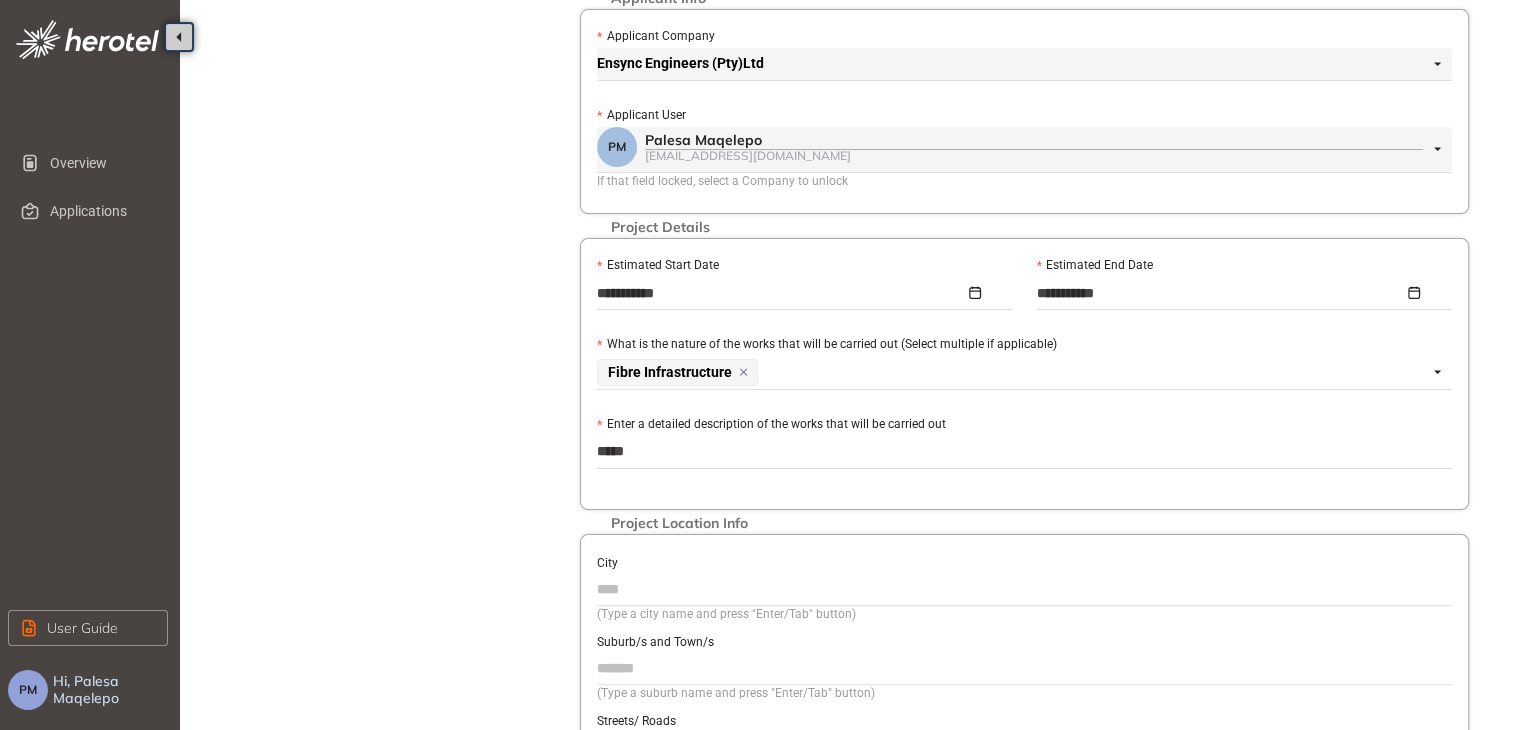 type on "******" 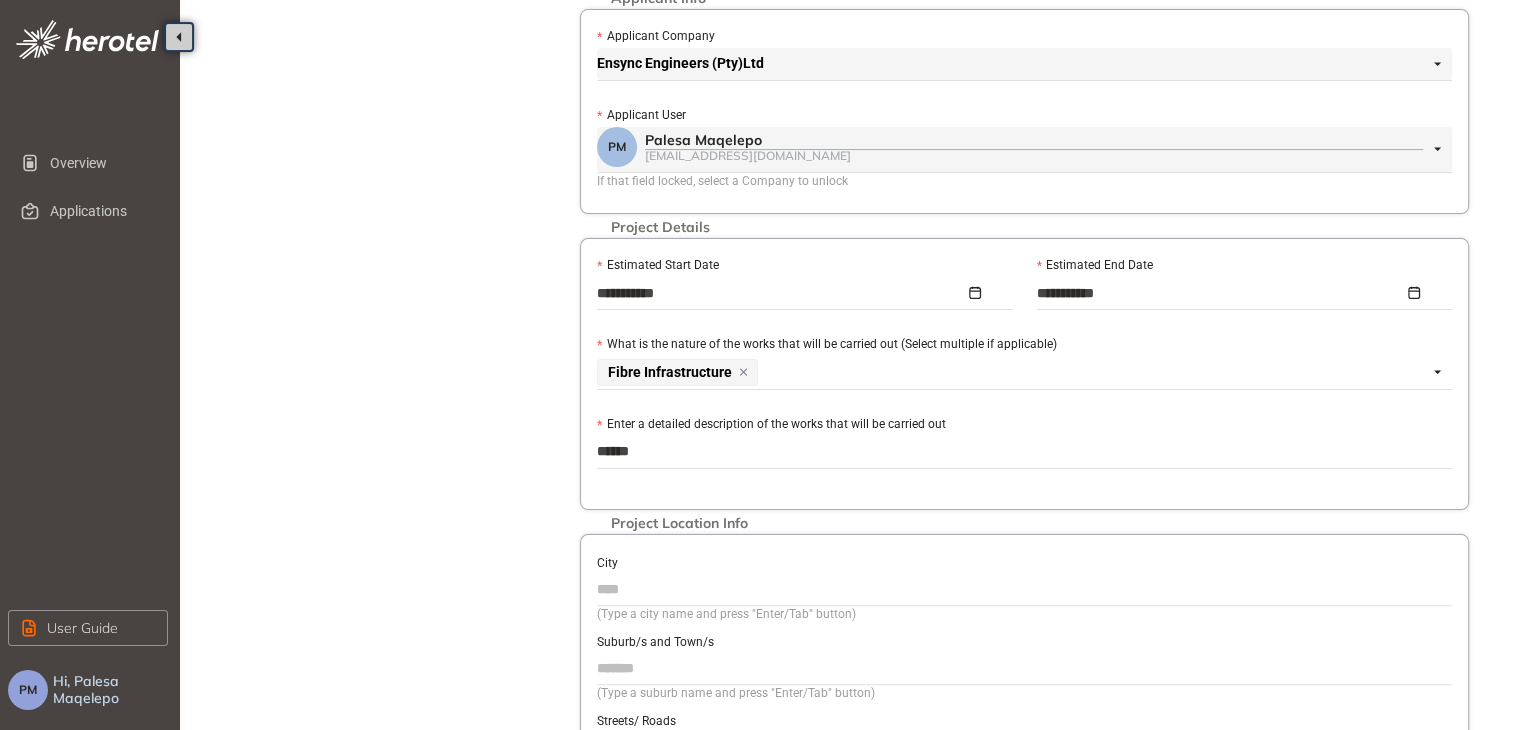 type on "*******" 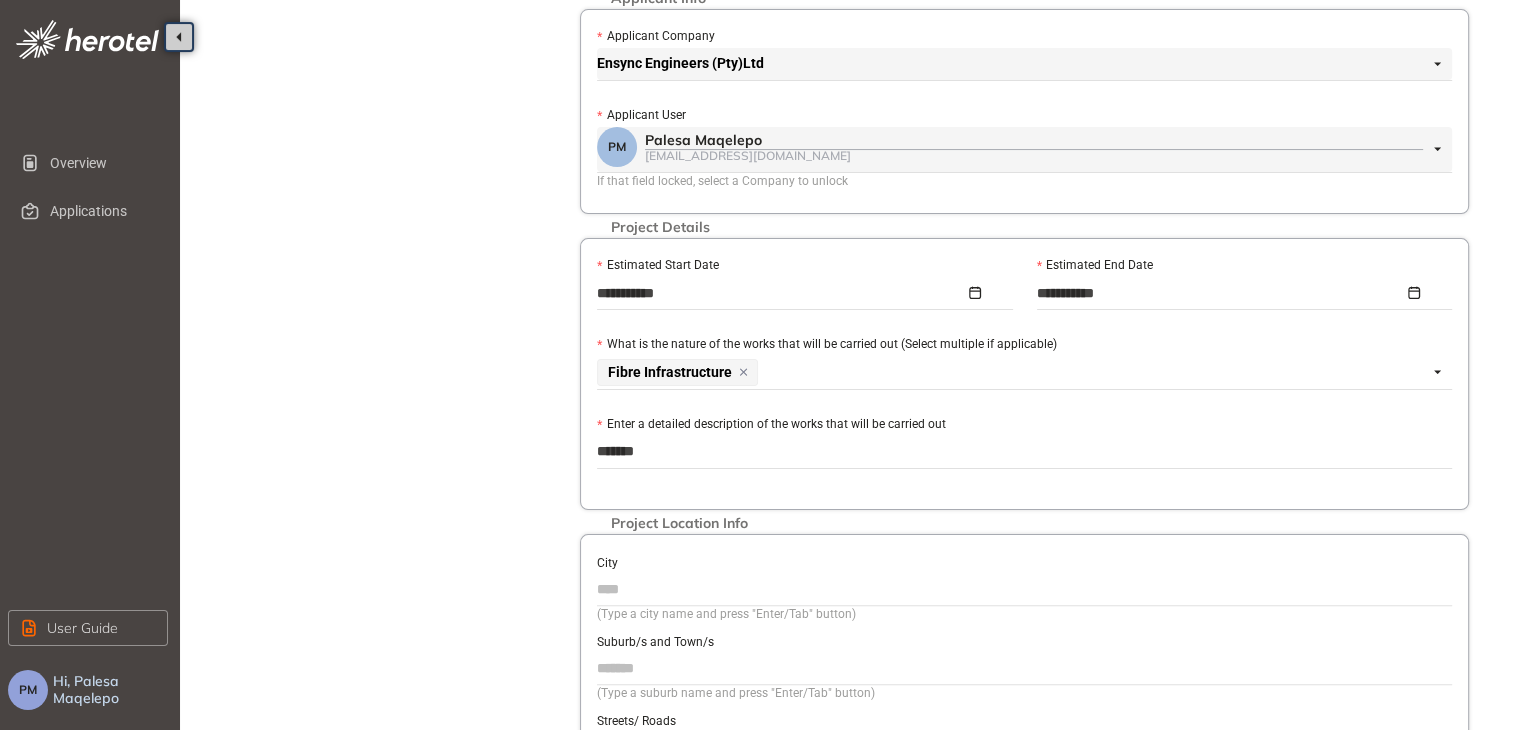 type on "********" 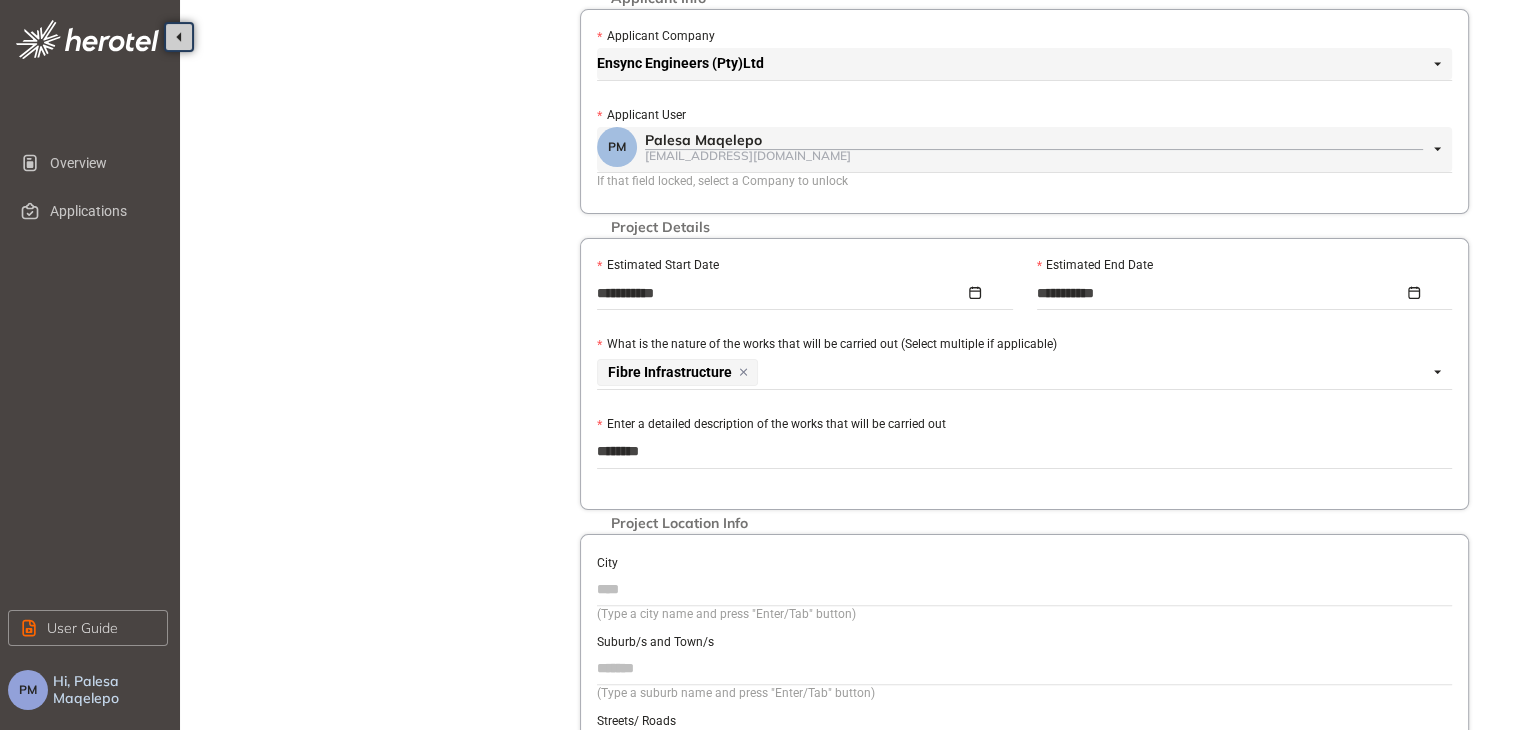 type on "*********" 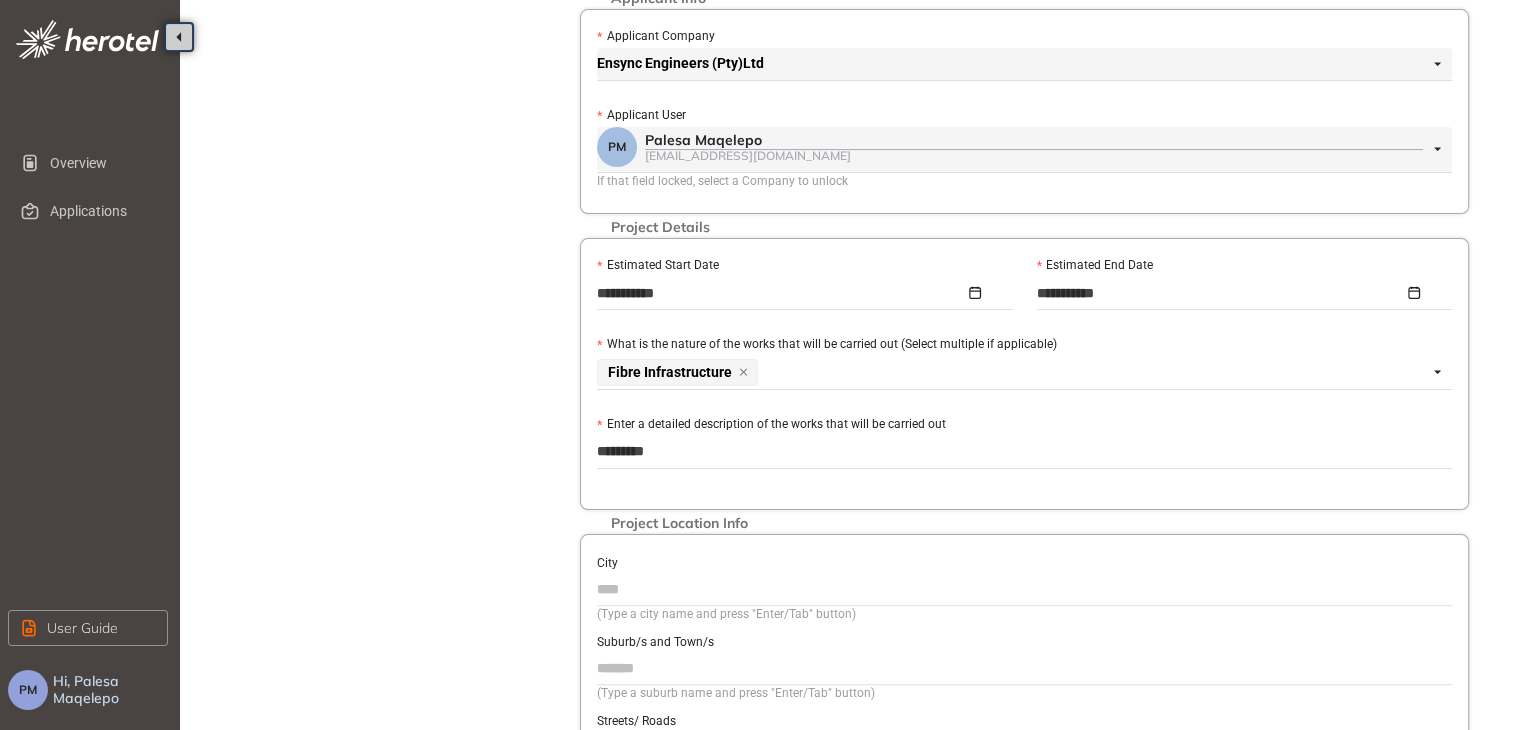 type on "**********" 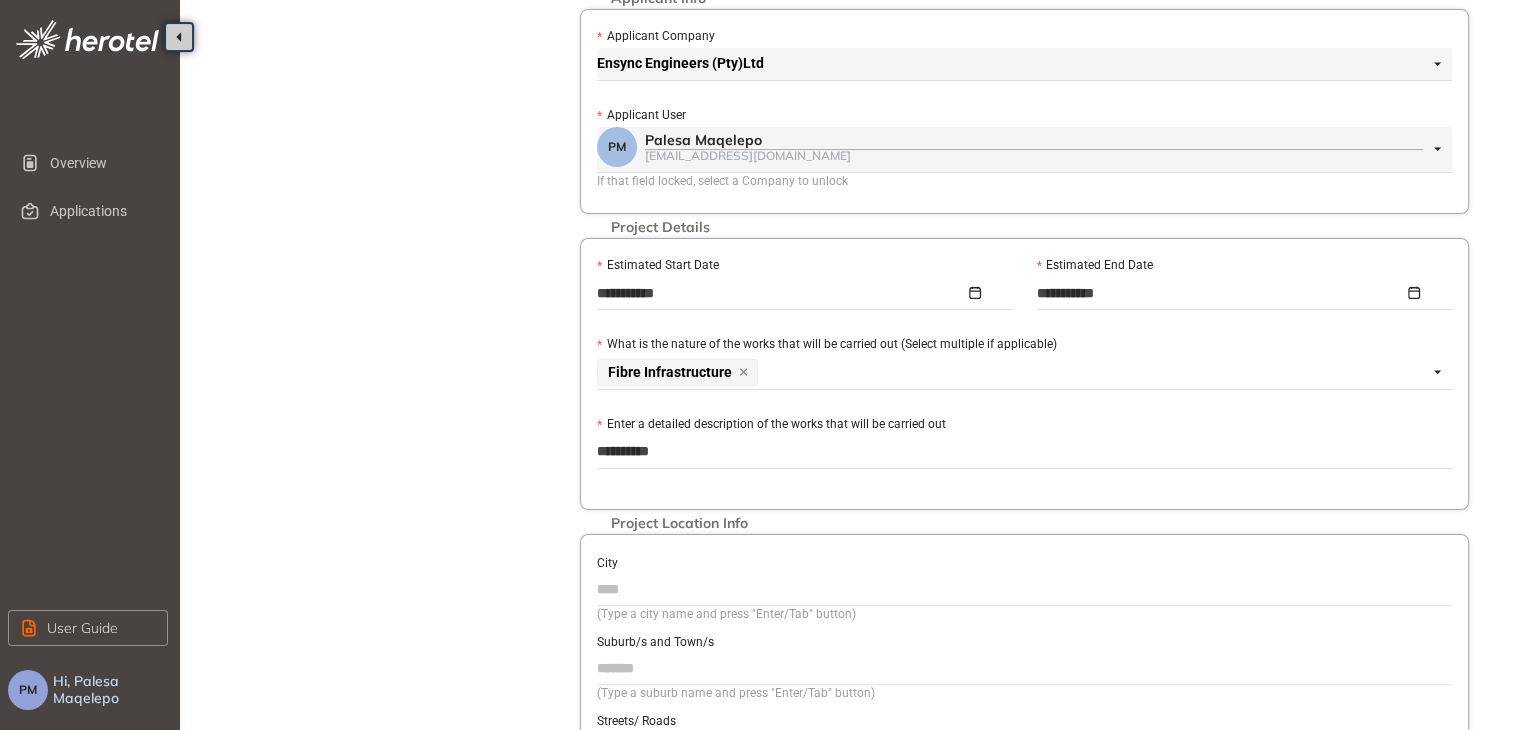 type on "**********" 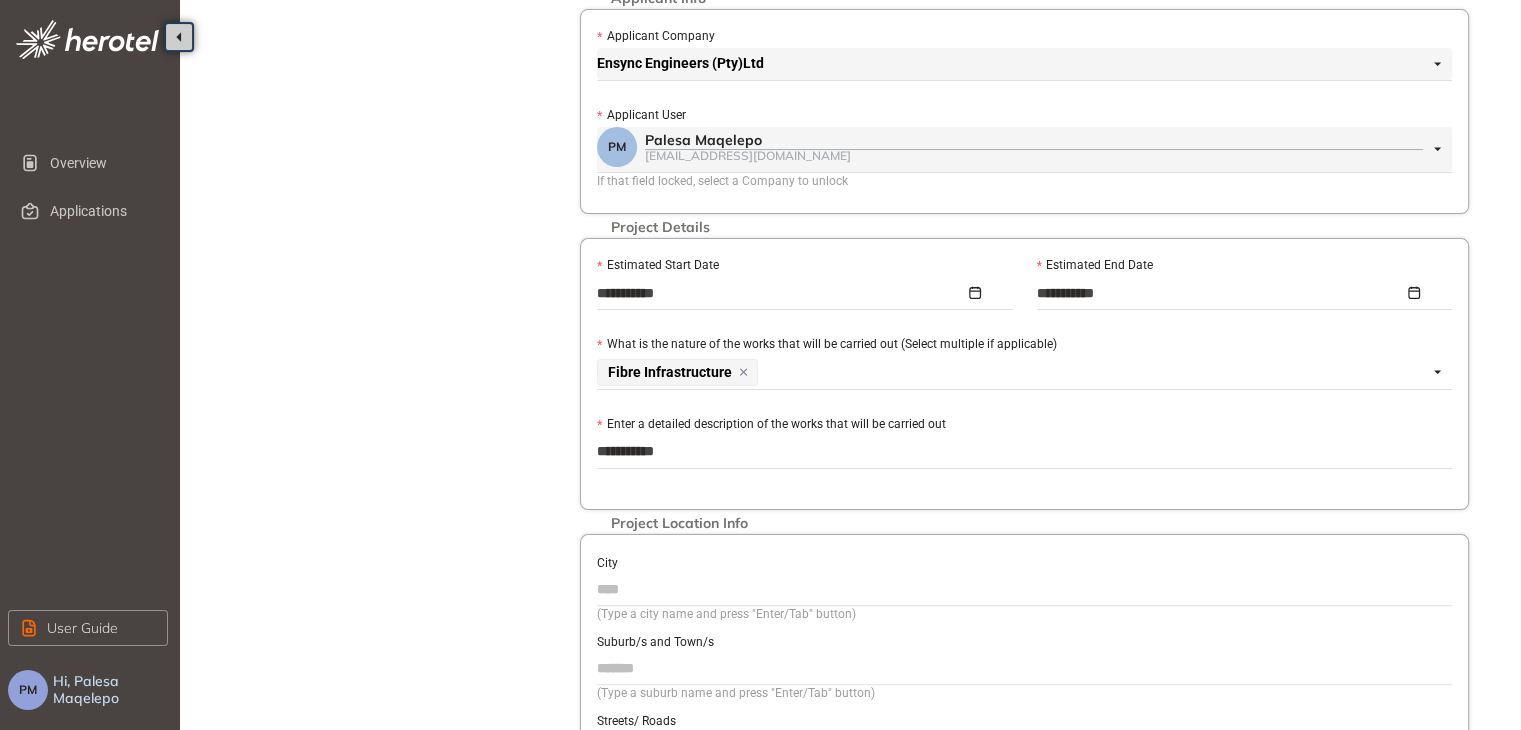 type on "**********" 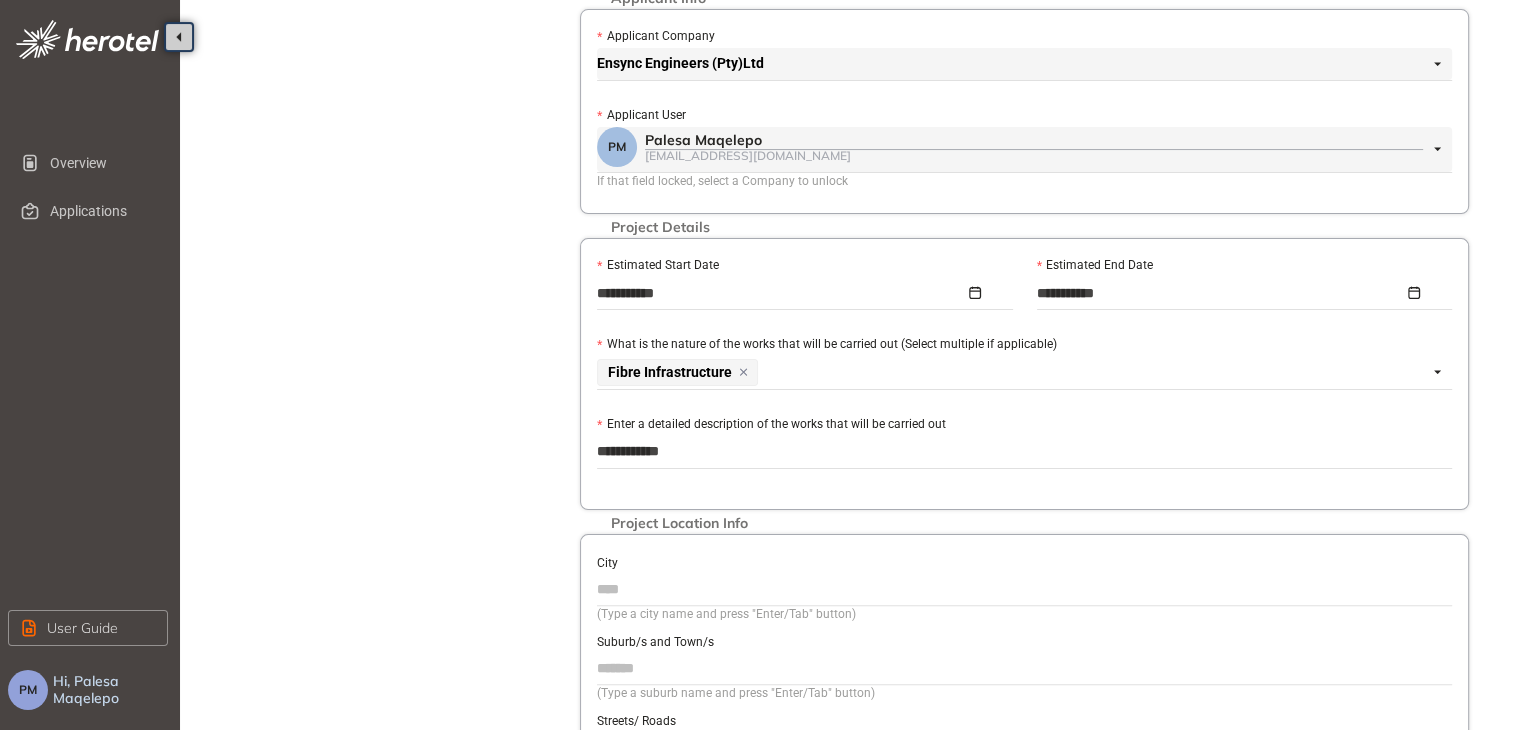 type on "**********" 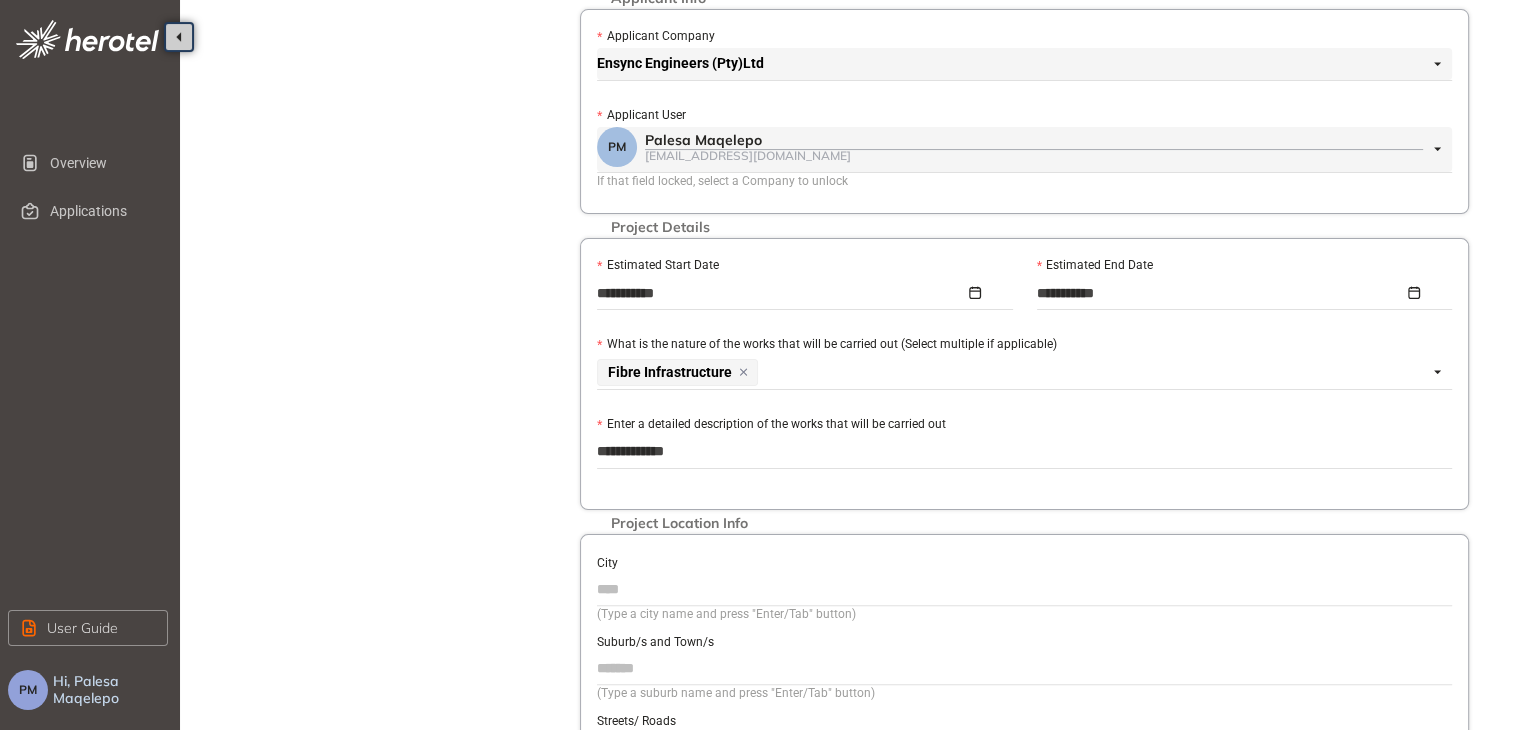 type on "**********" 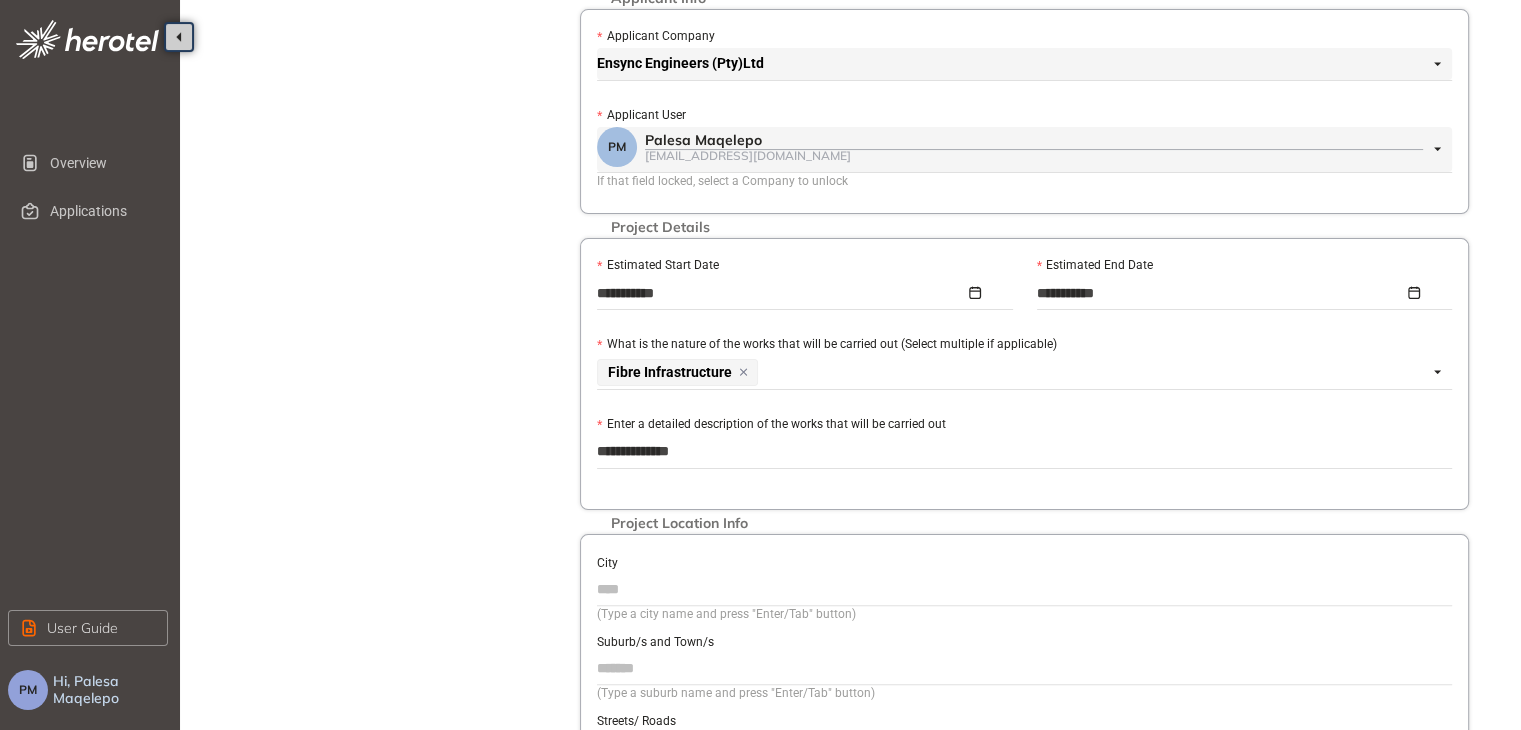 type on "**********" 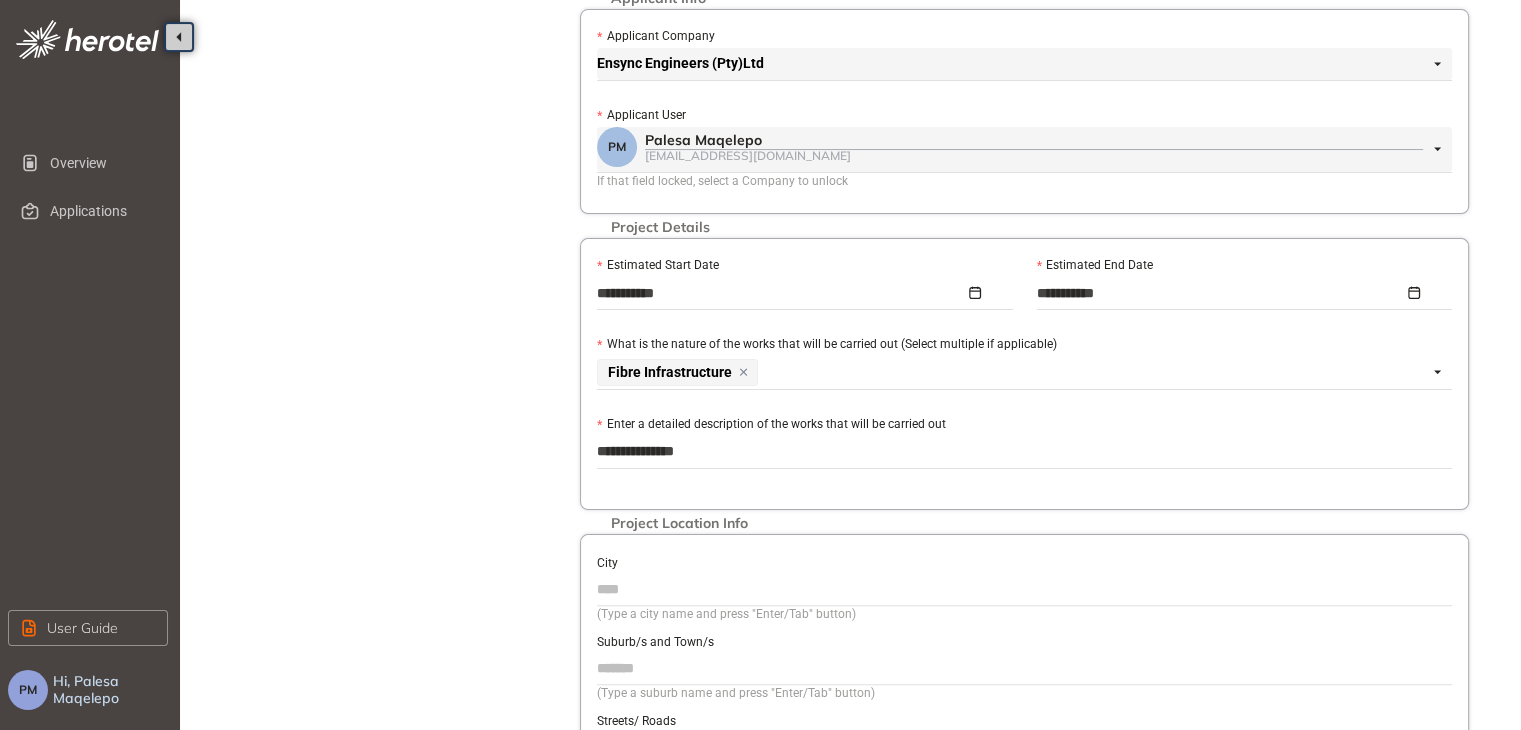 type on "**********" 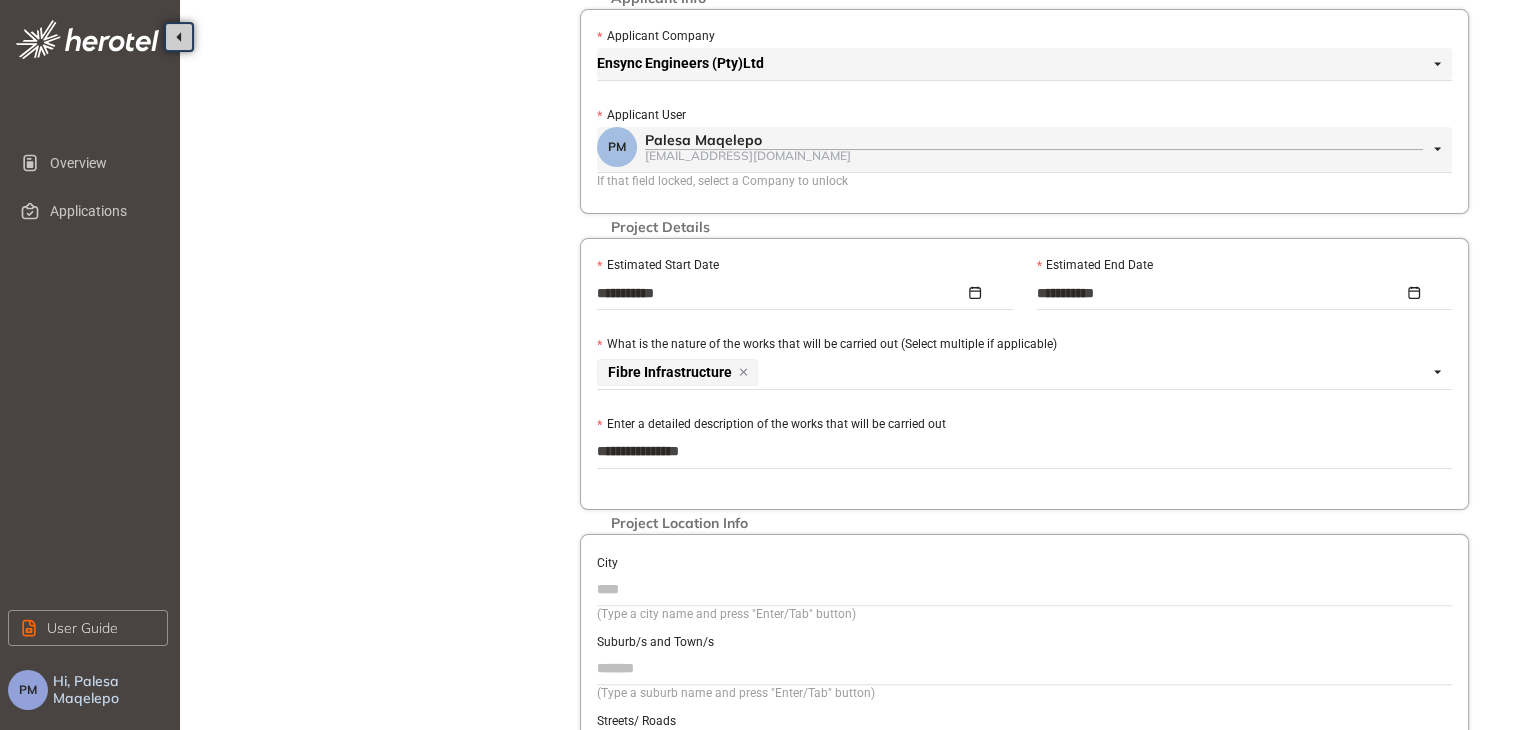 type on "**********" 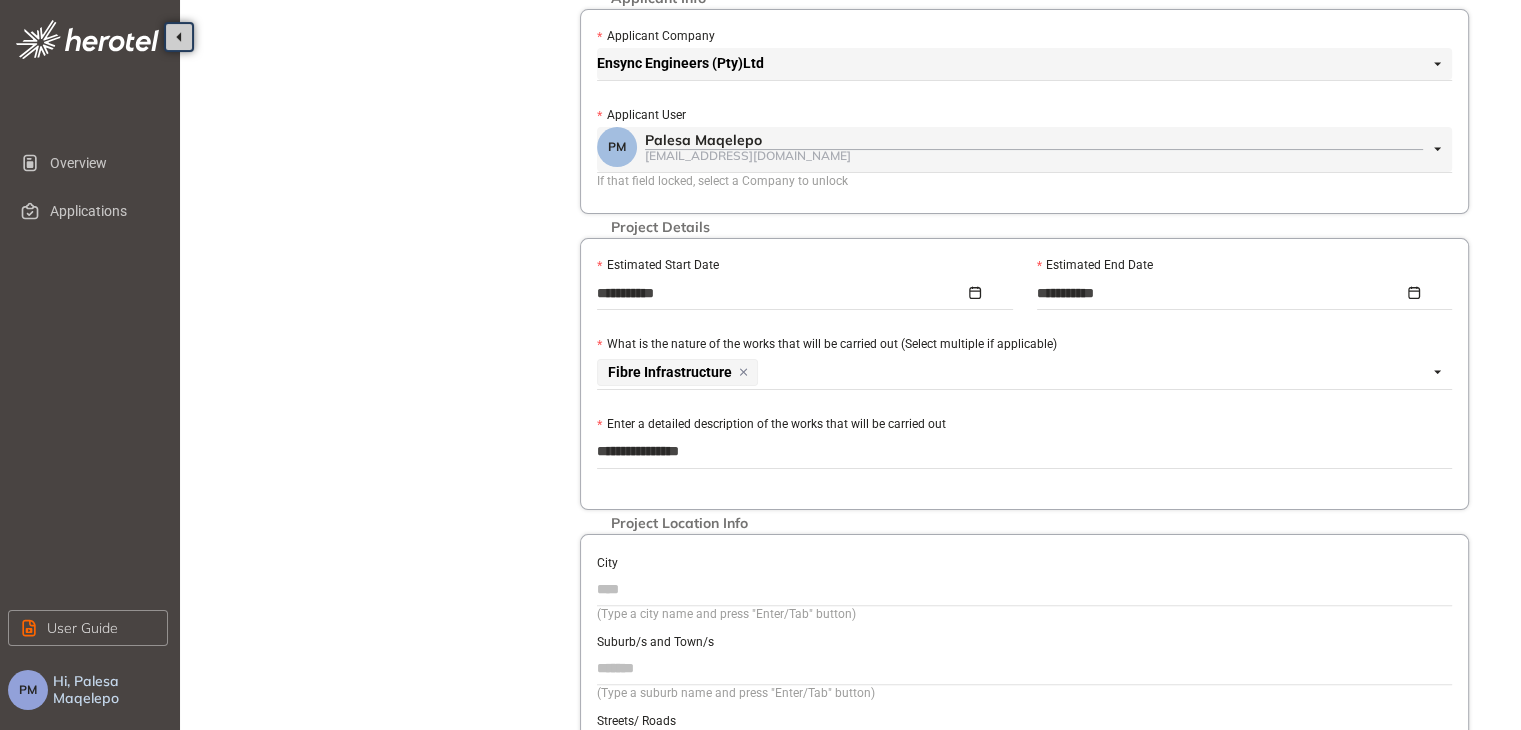 paste on "**********" 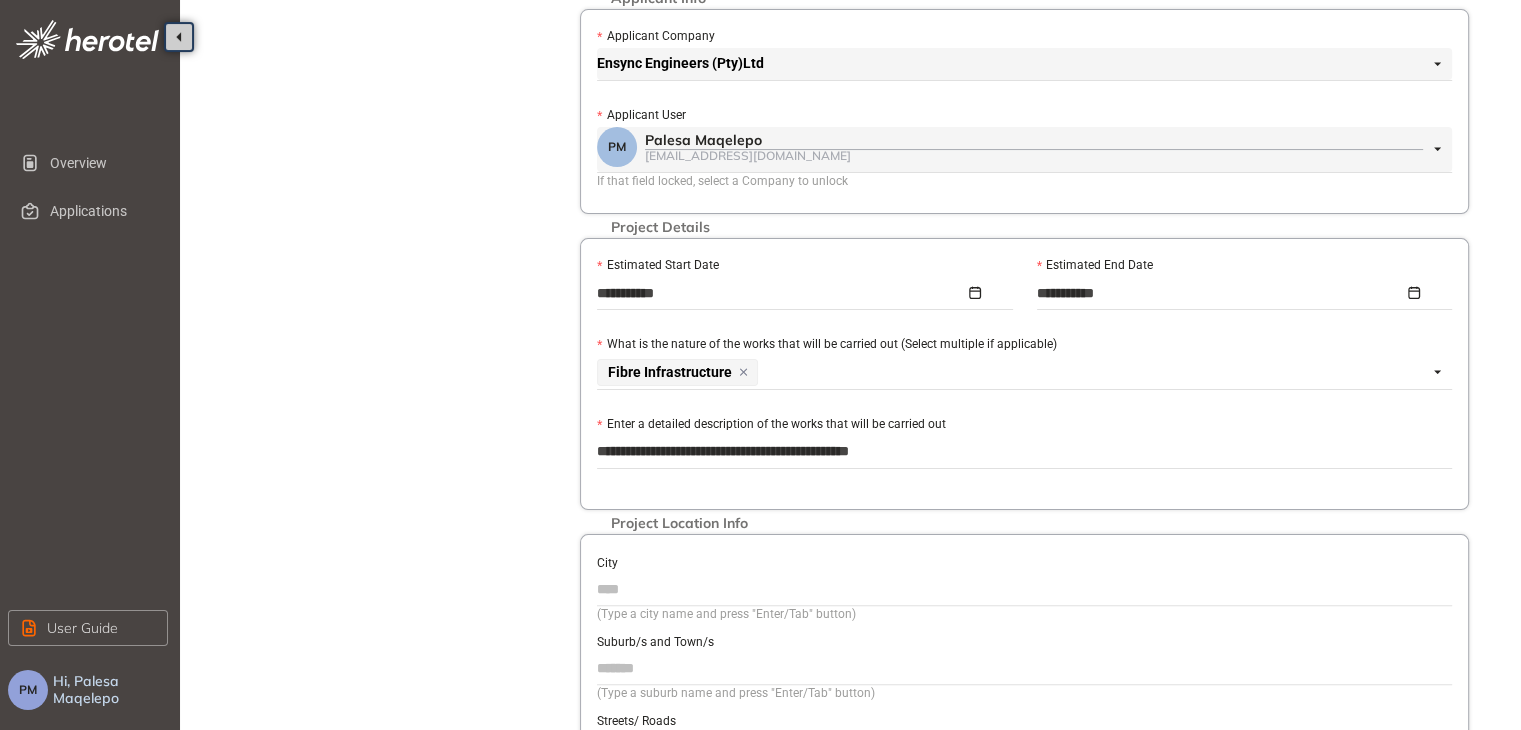 type on "**********" 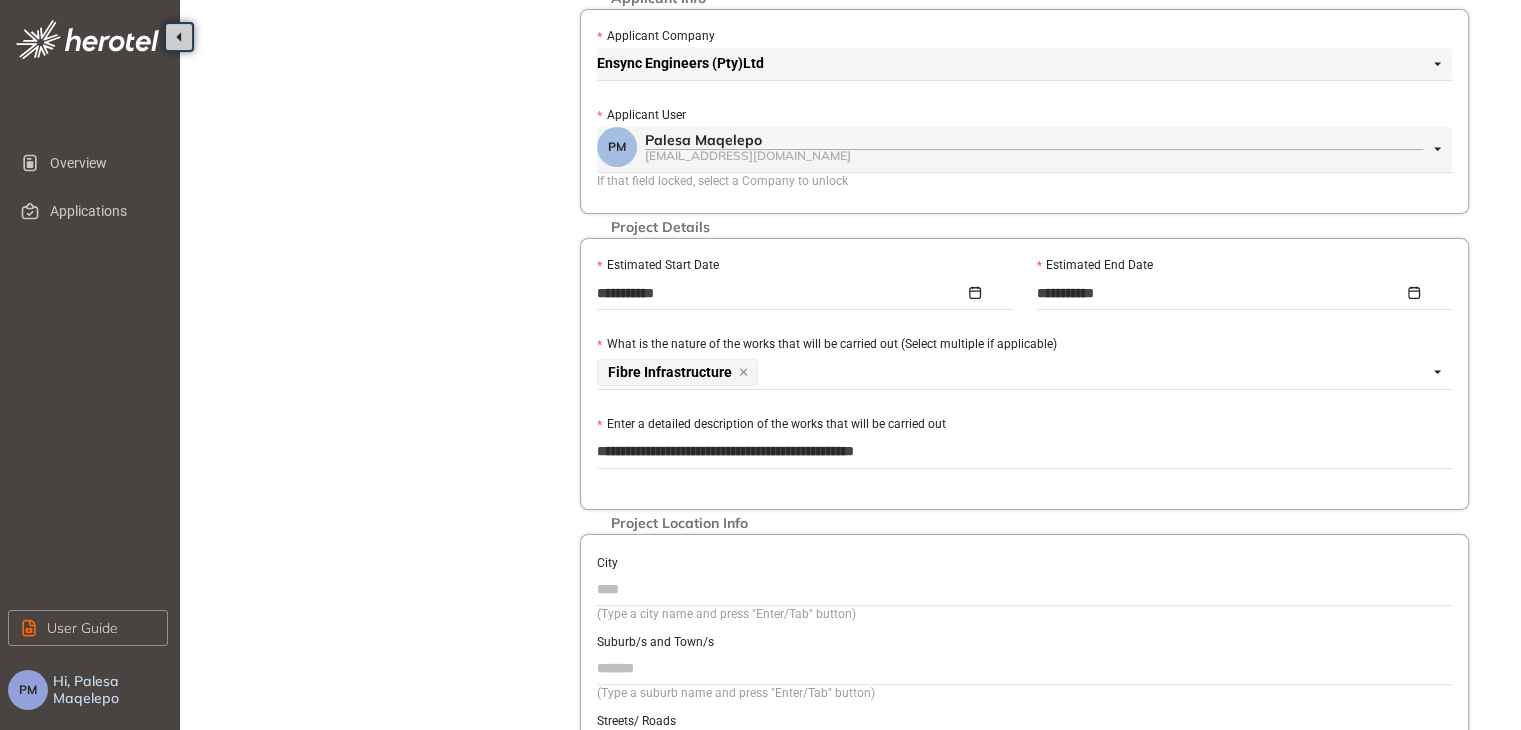 type on "**********" 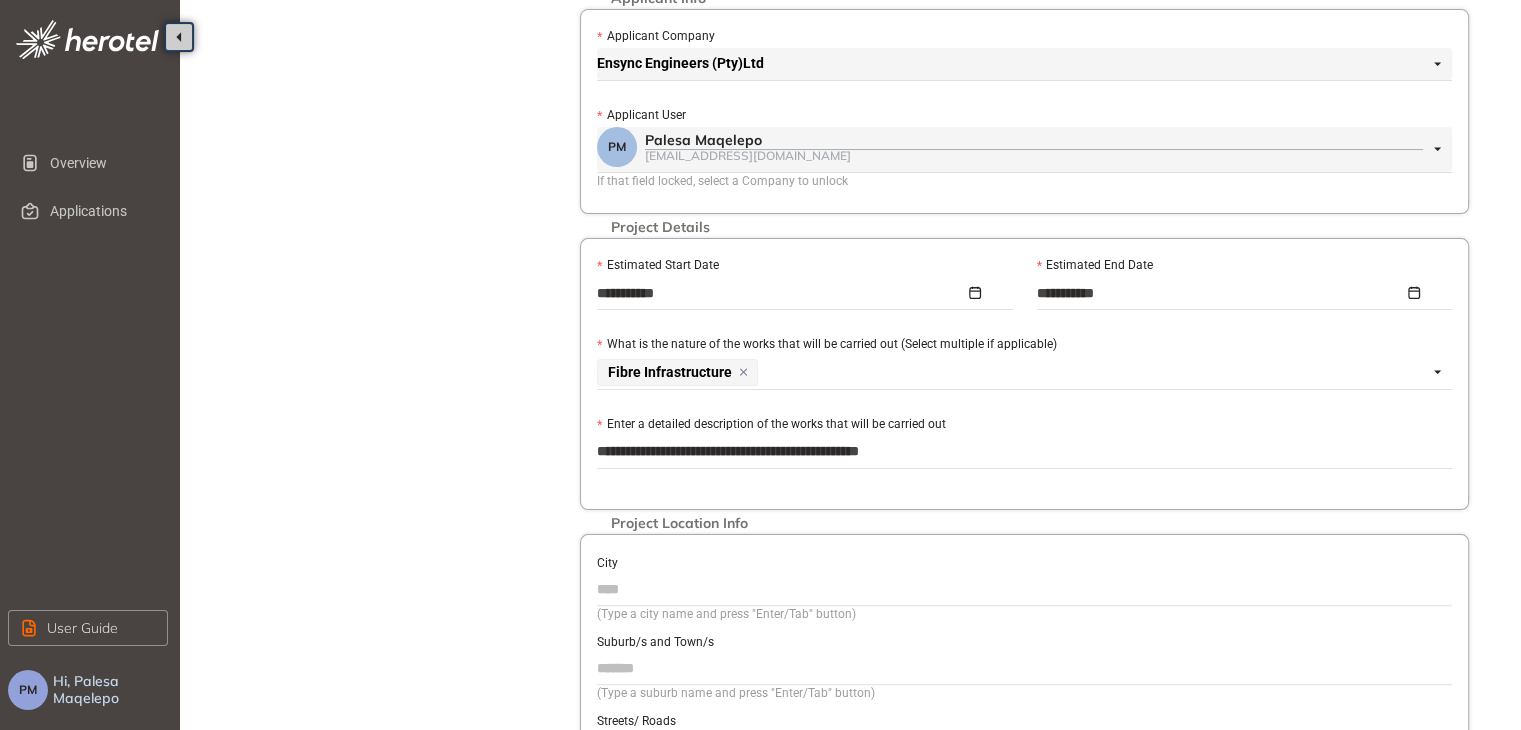 type on "**********" 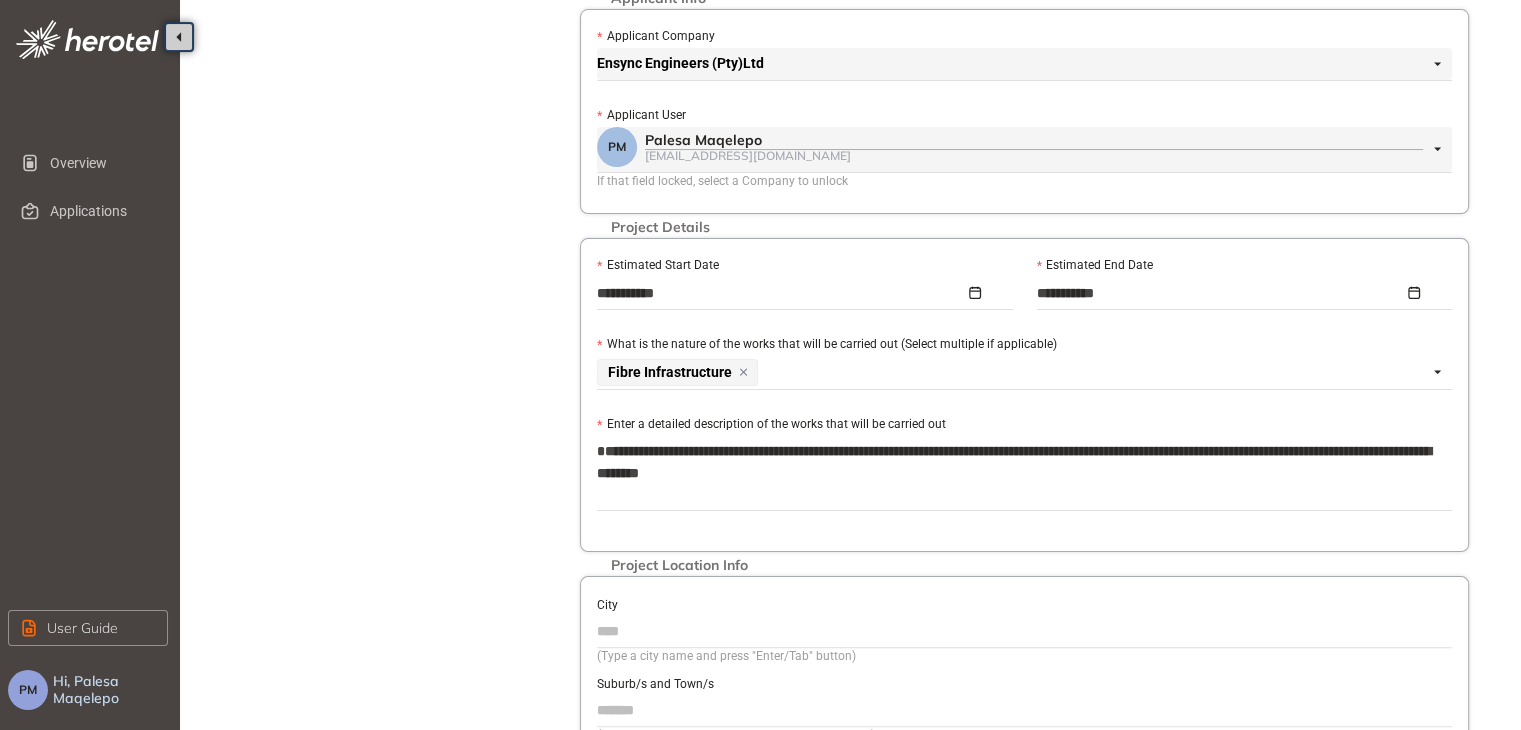 click on "**********" at bounding box center [1024, 473] 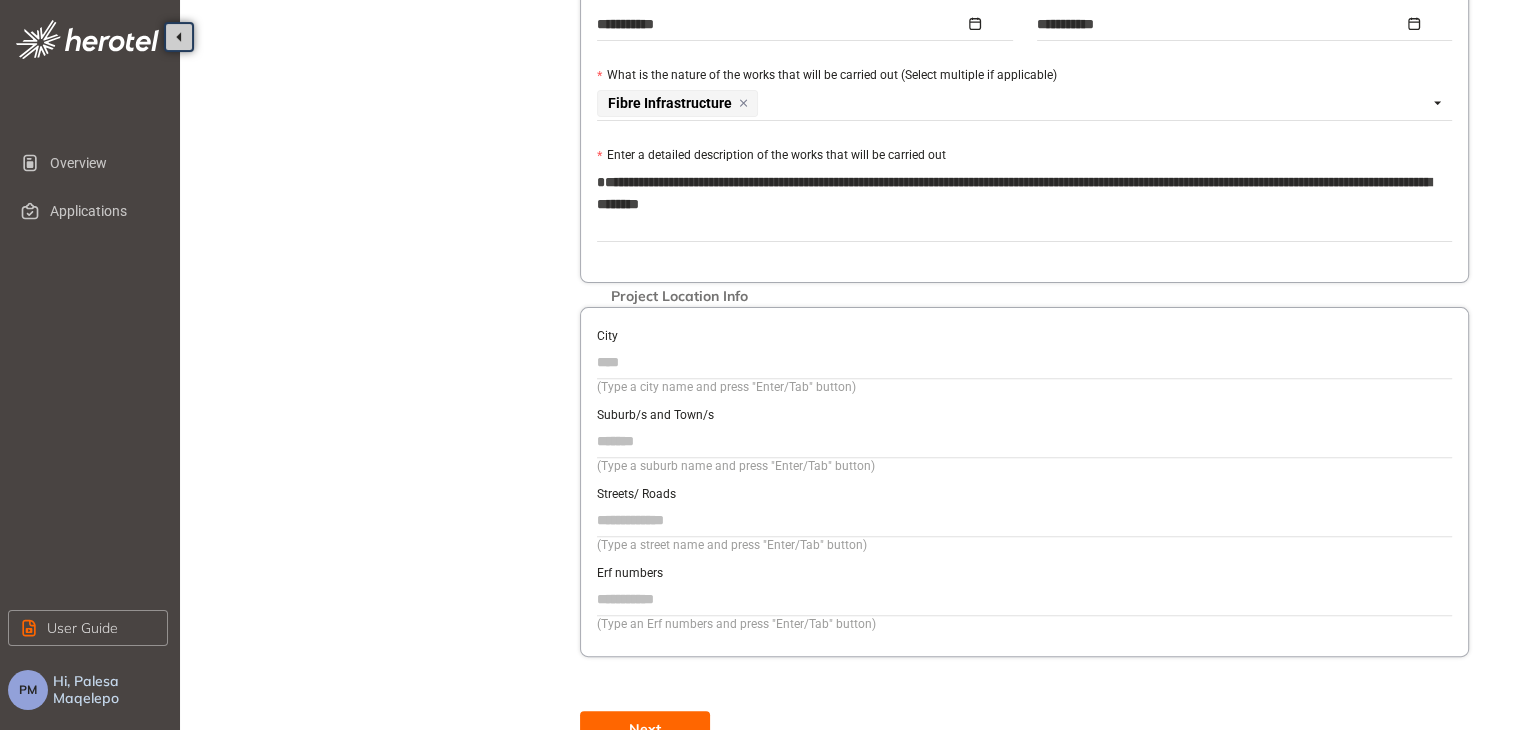 scroll, scrollTop: 685, scrollLeft: 0, axis: vertical 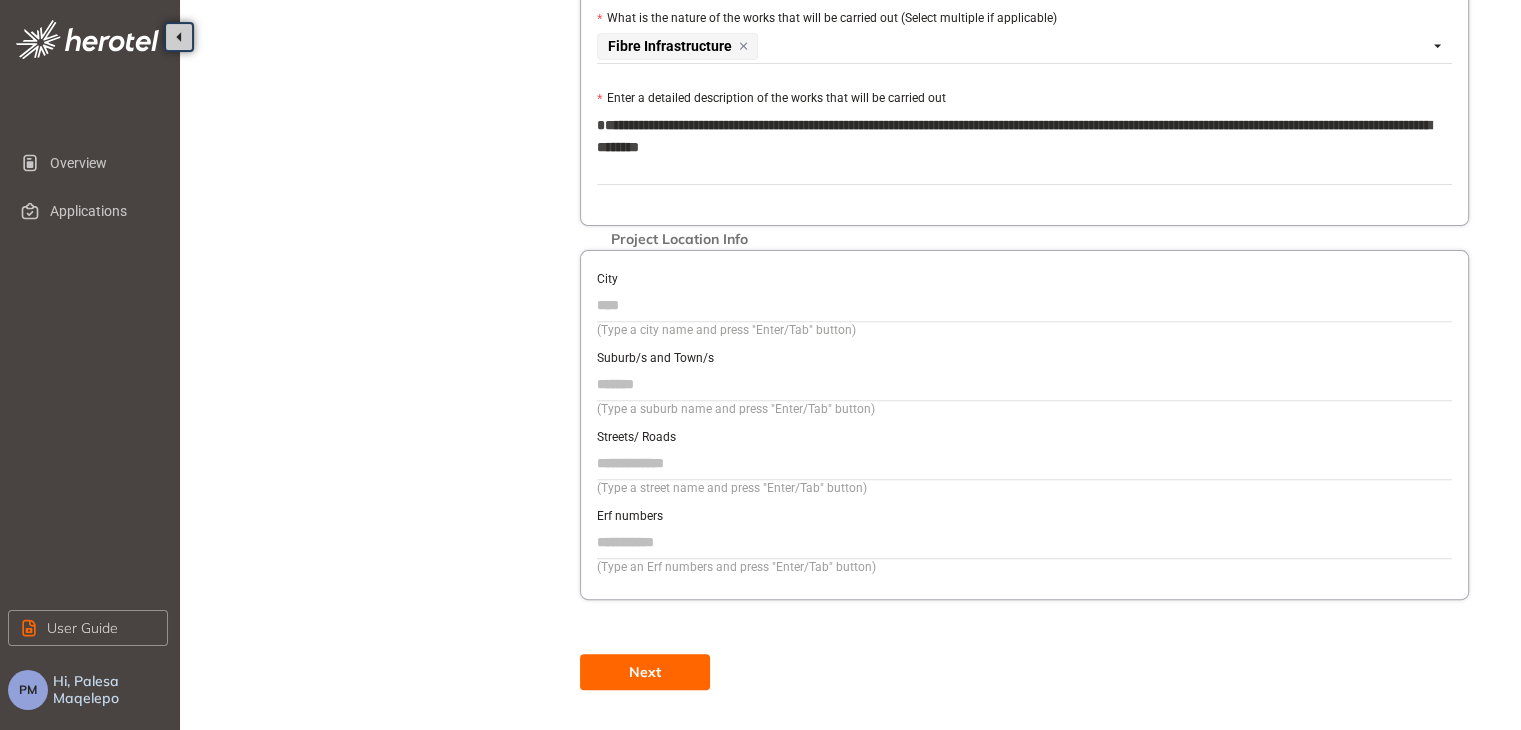type on "**********" 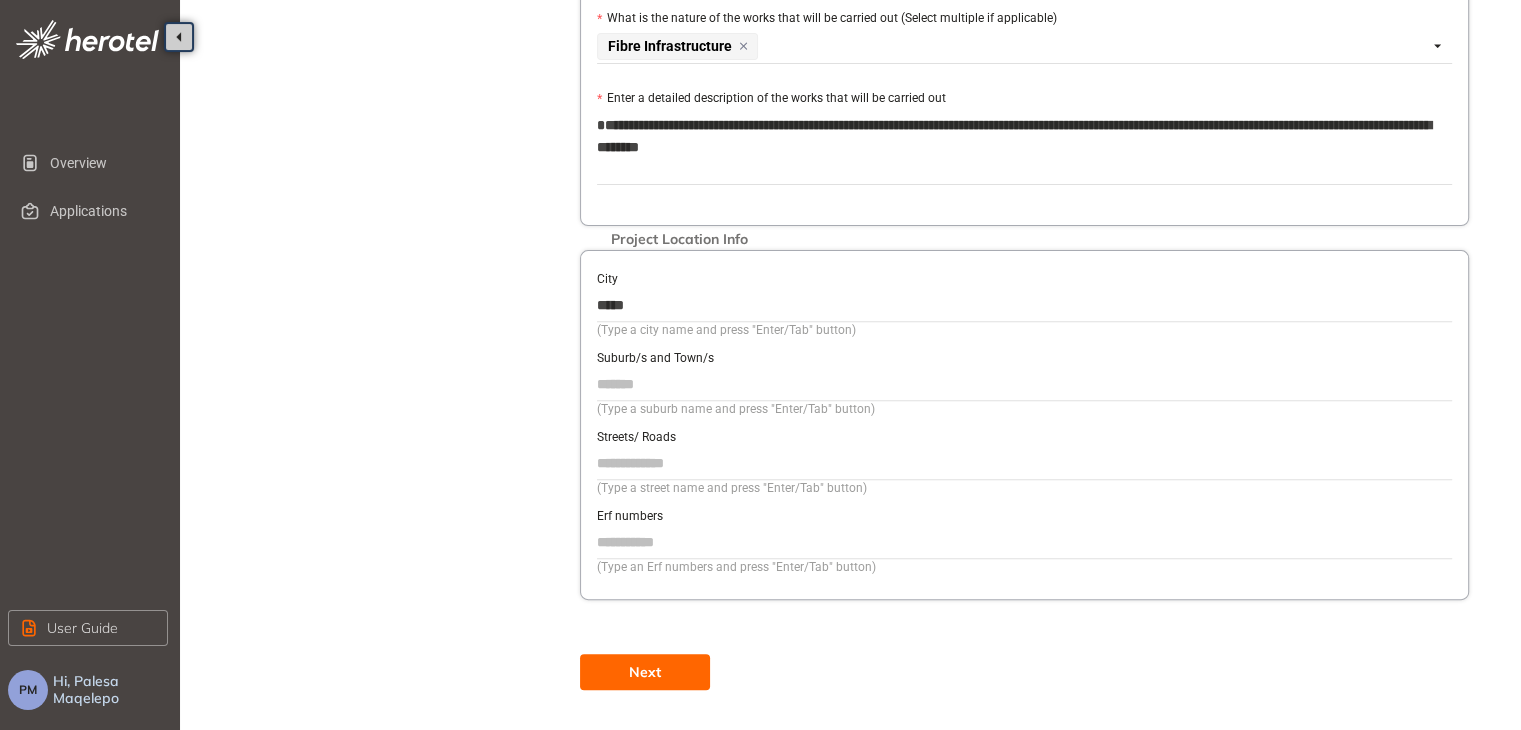 type on "*****" 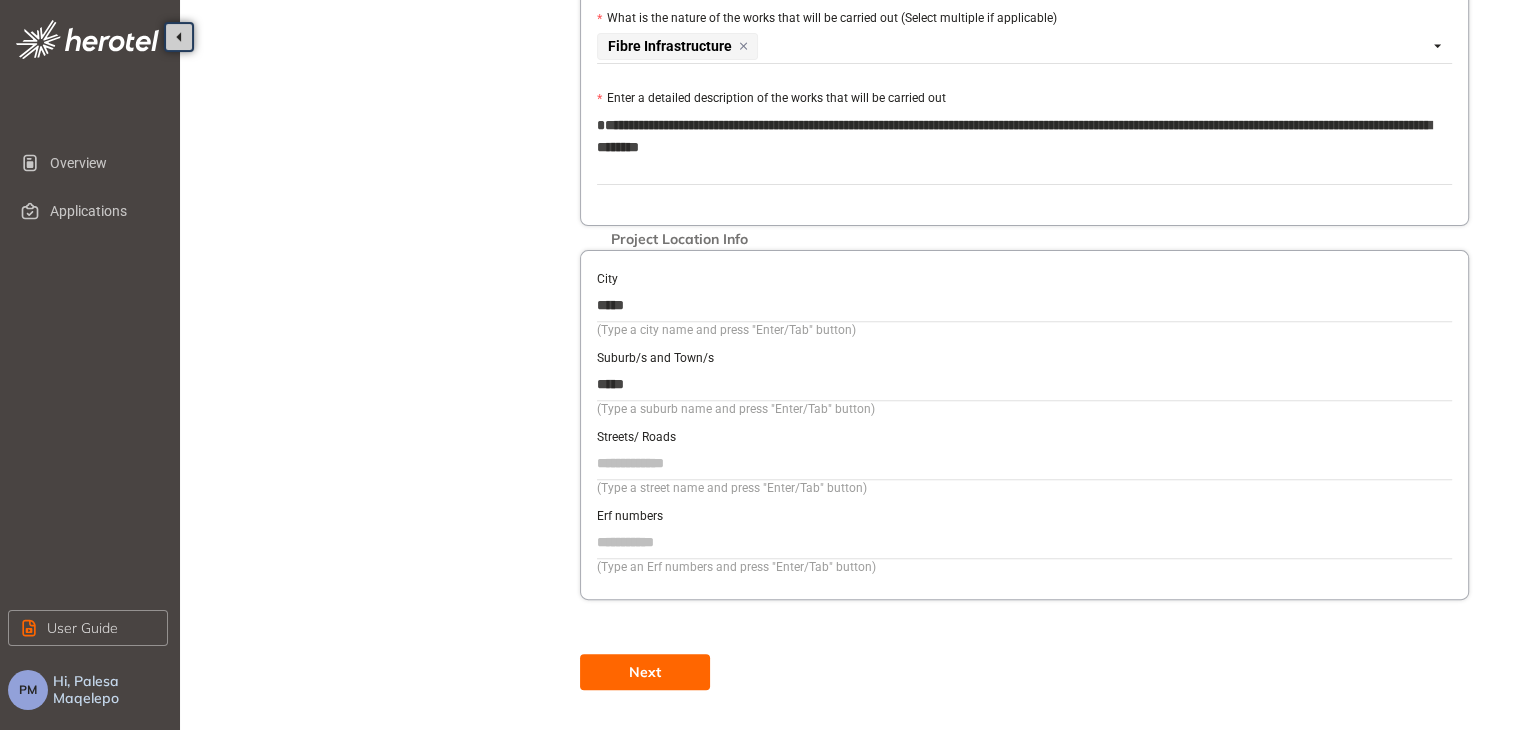 type on "*****" 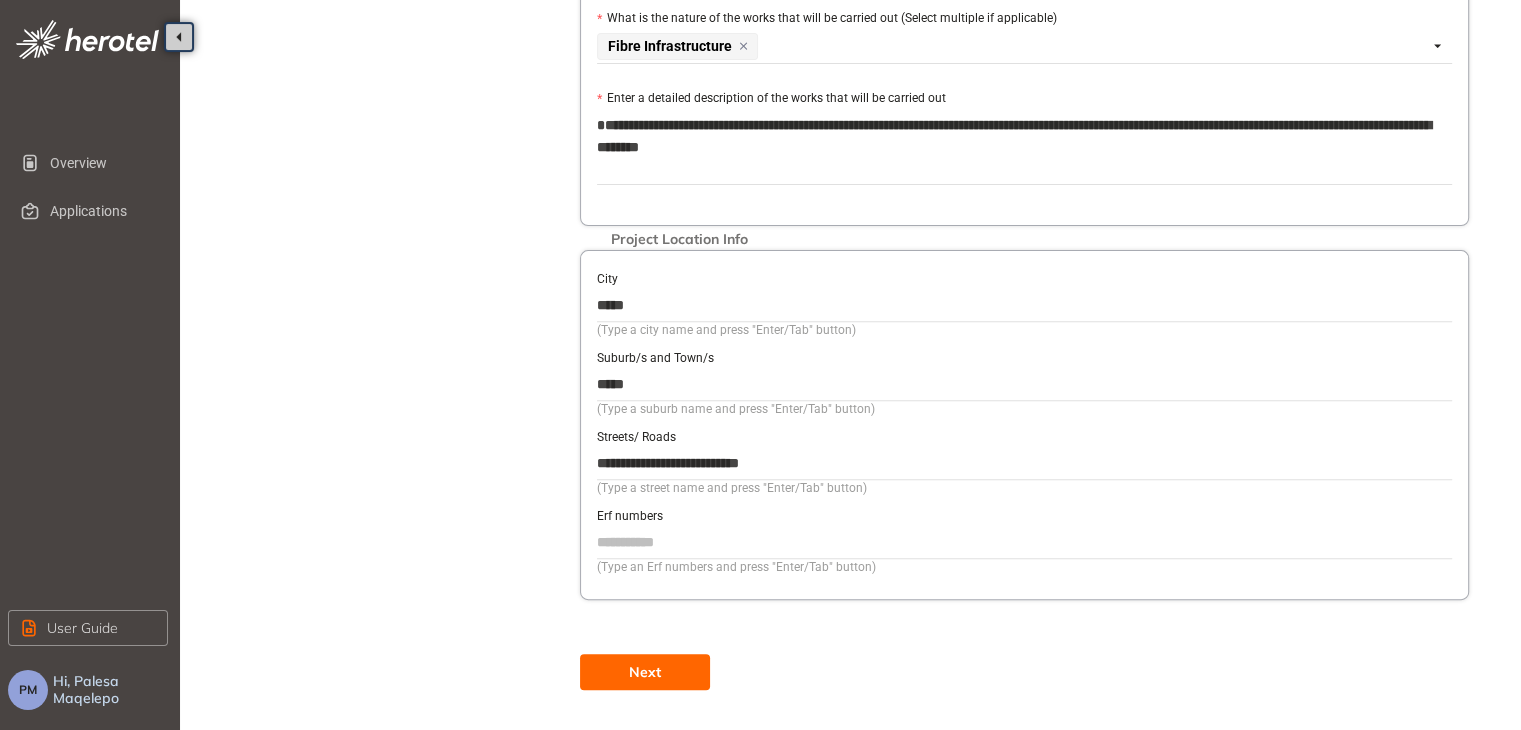type on "**********" 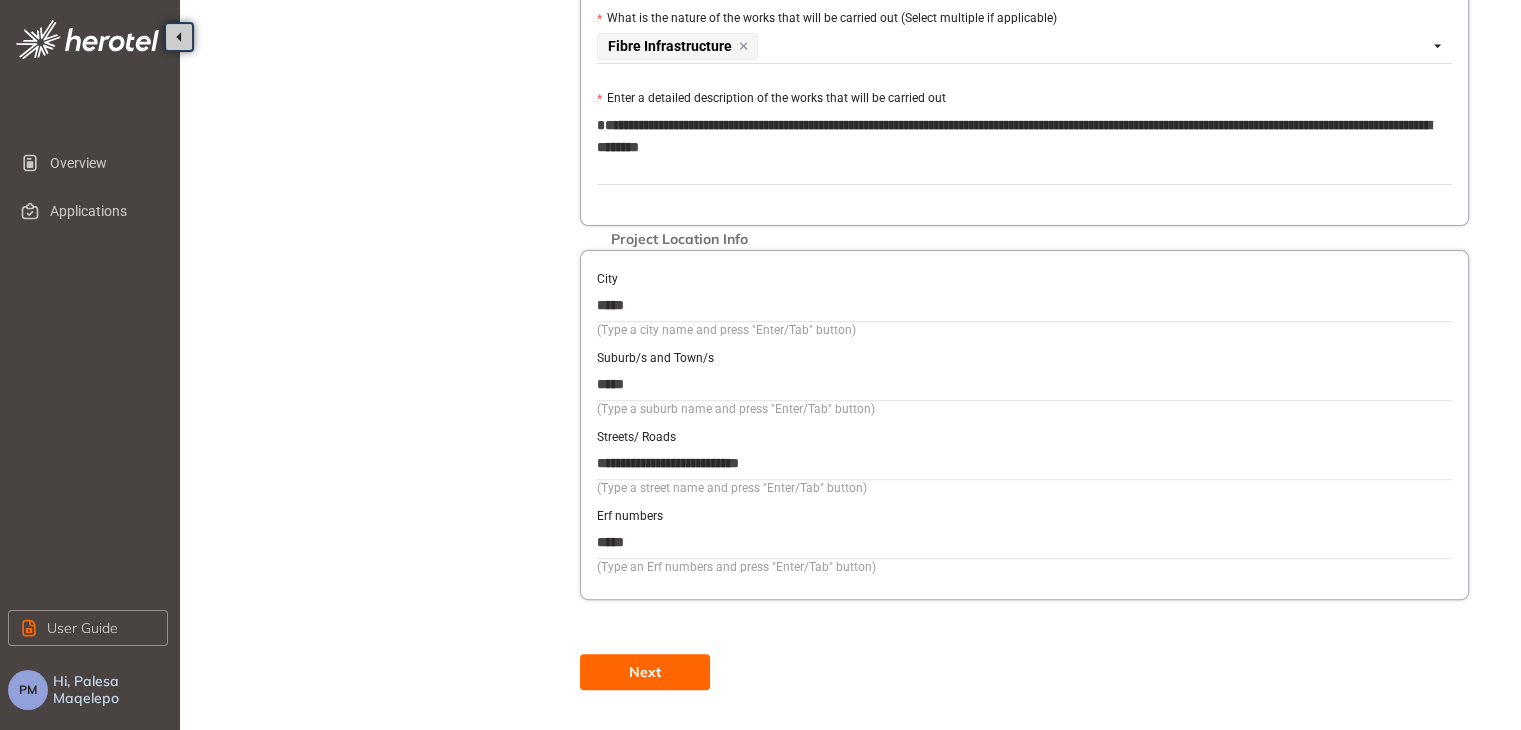 type on "*****" 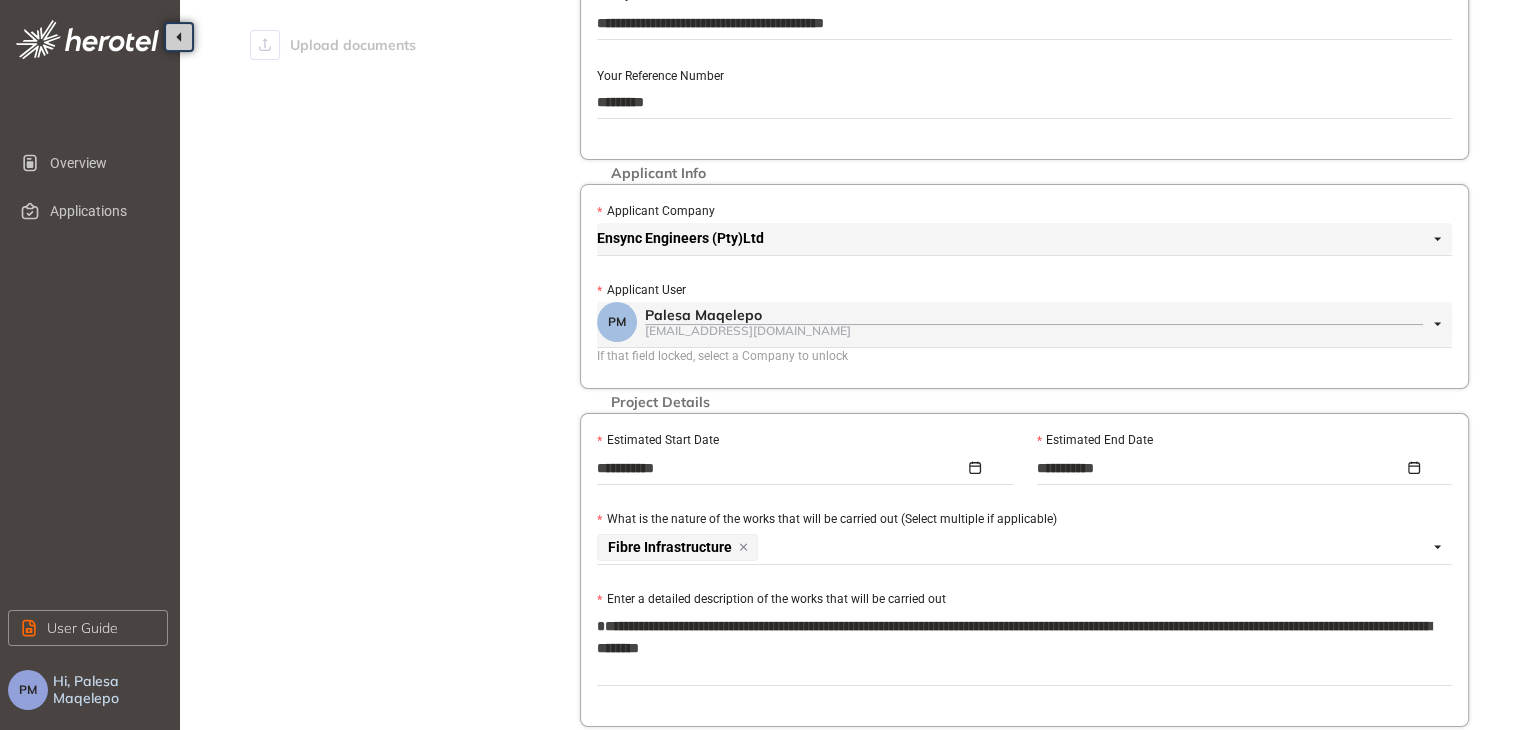 scroll, scrollTop: 164, scrollLeft: 0, axis: vertical 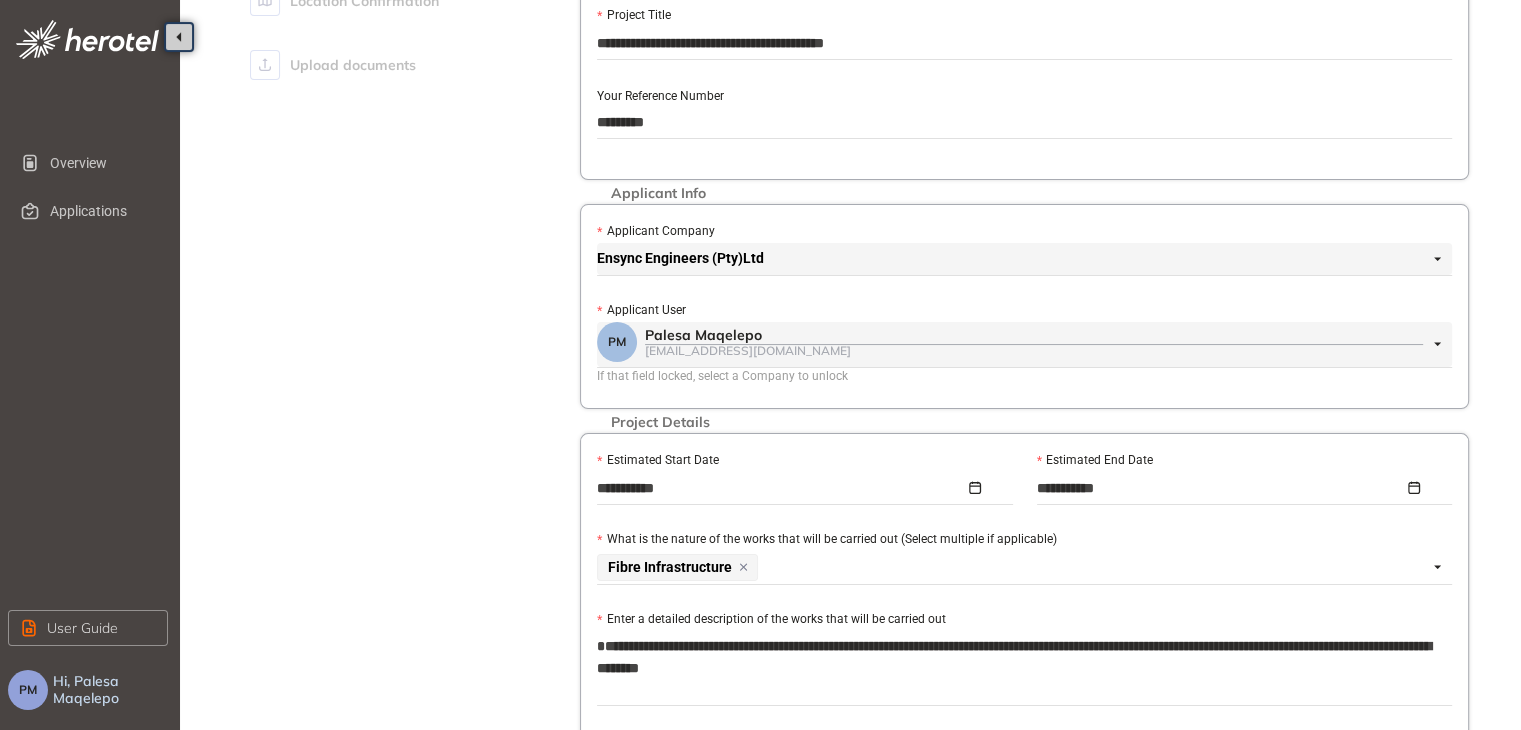 click on "**********" at bounding box center [805, 488] 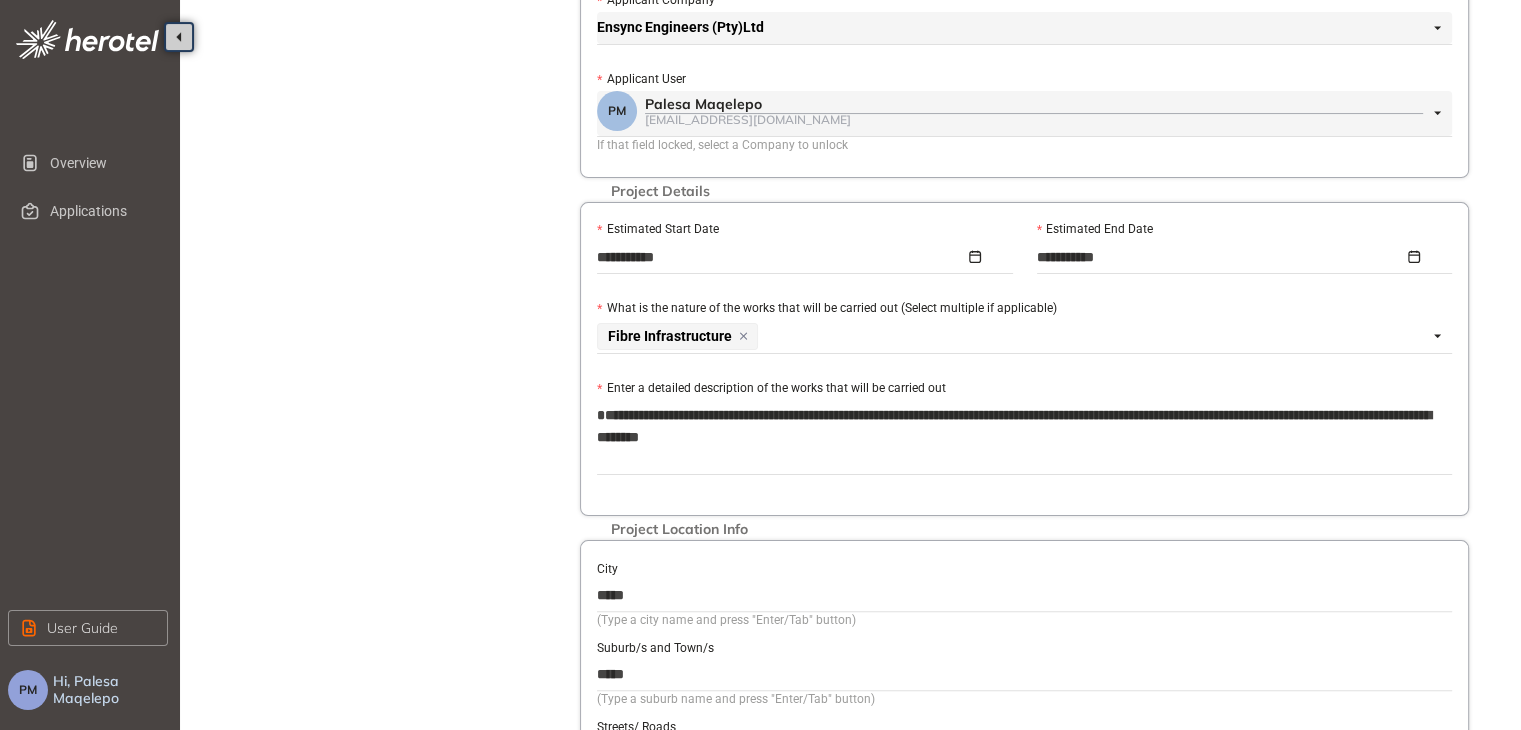 scroll, scrollTop: 404, scrollLeft: 0, axis: vertical 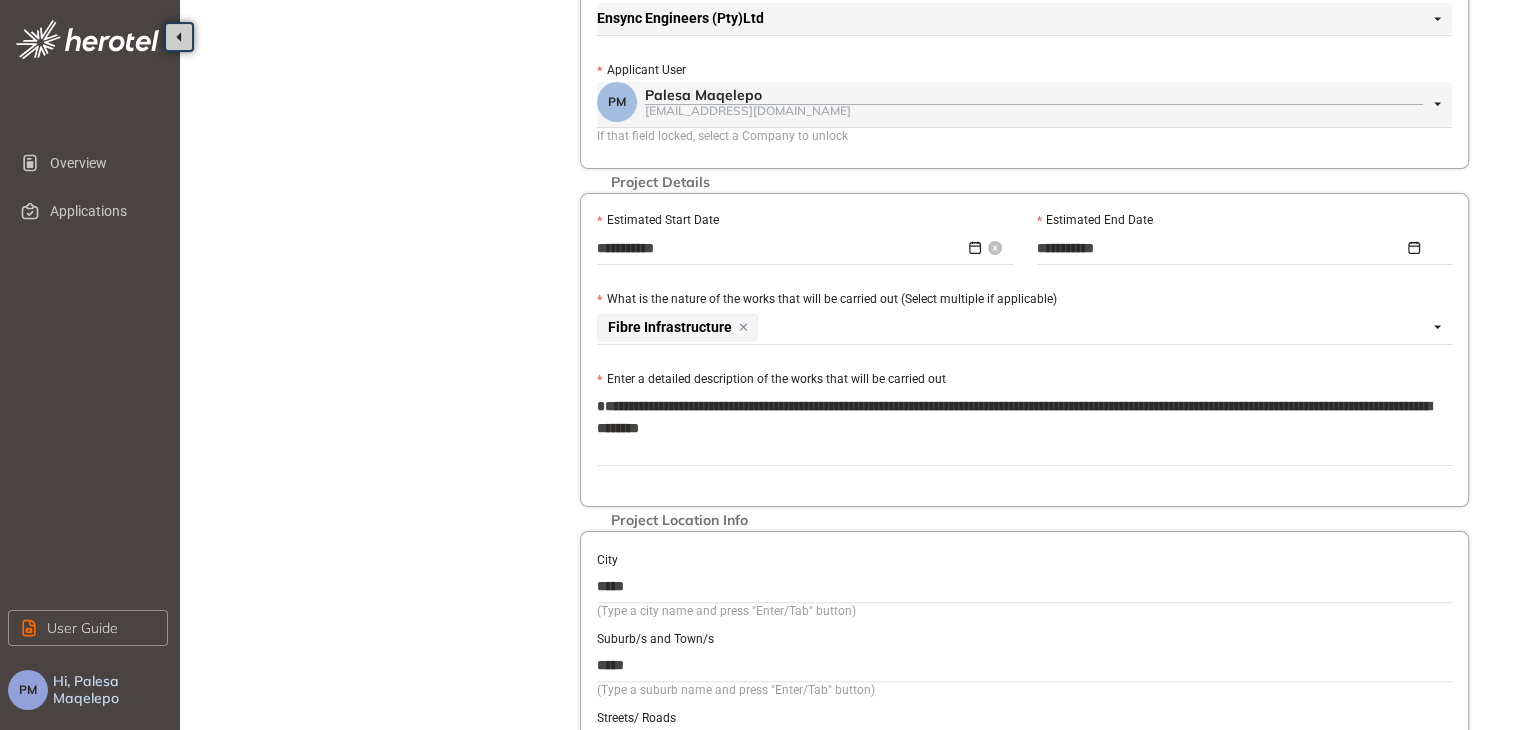 click on "**********" at bounding box center (799, 248) 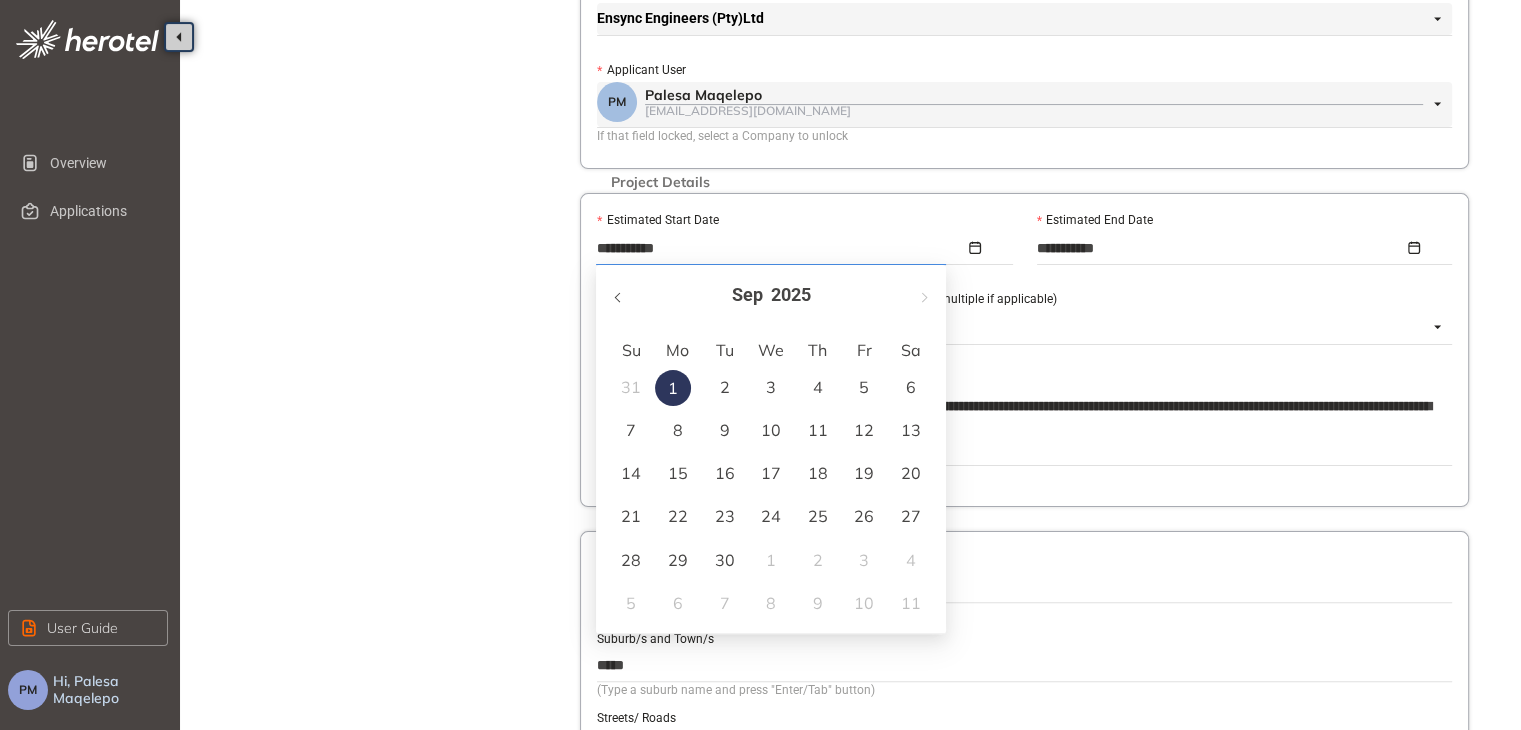 click at bounding box center (619, 295) 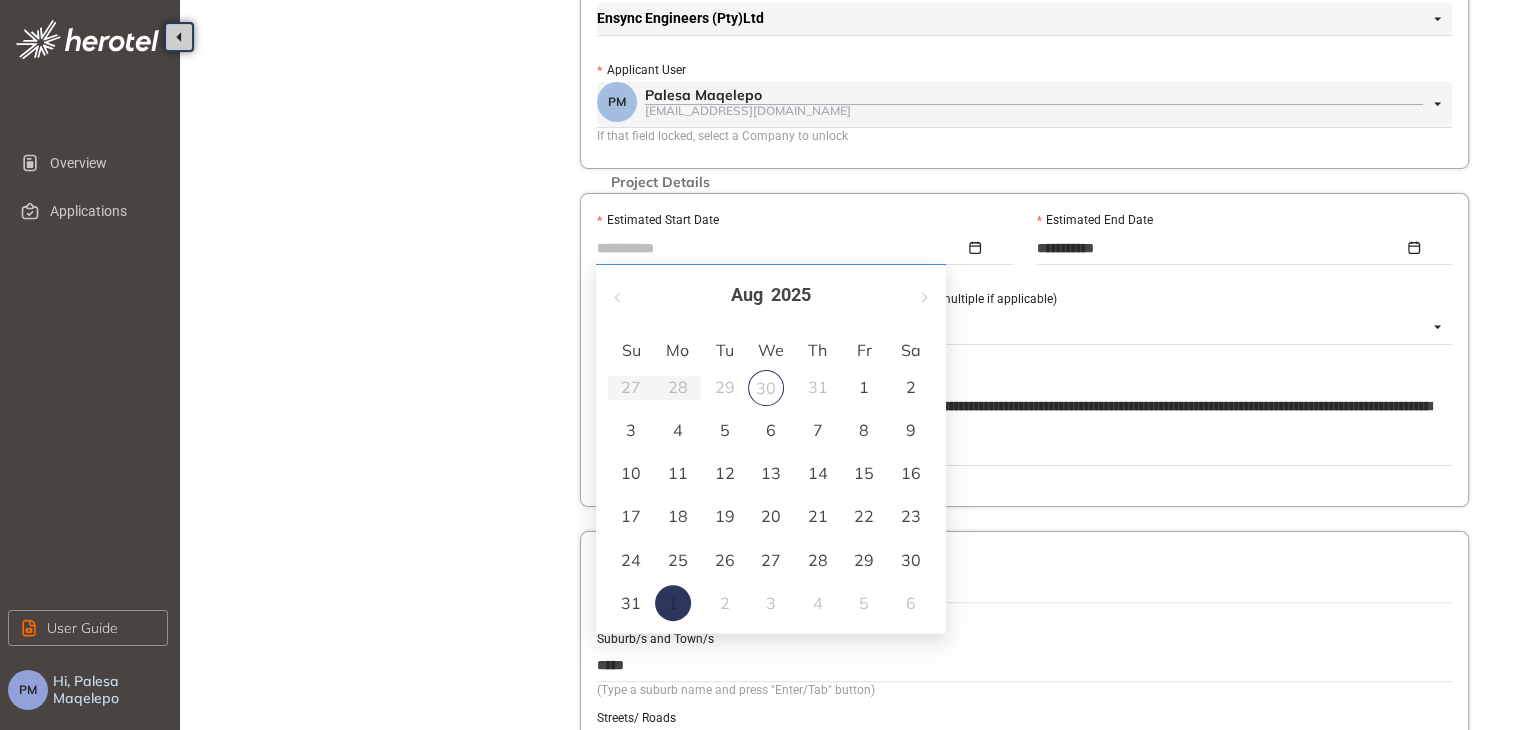 type on "**********" 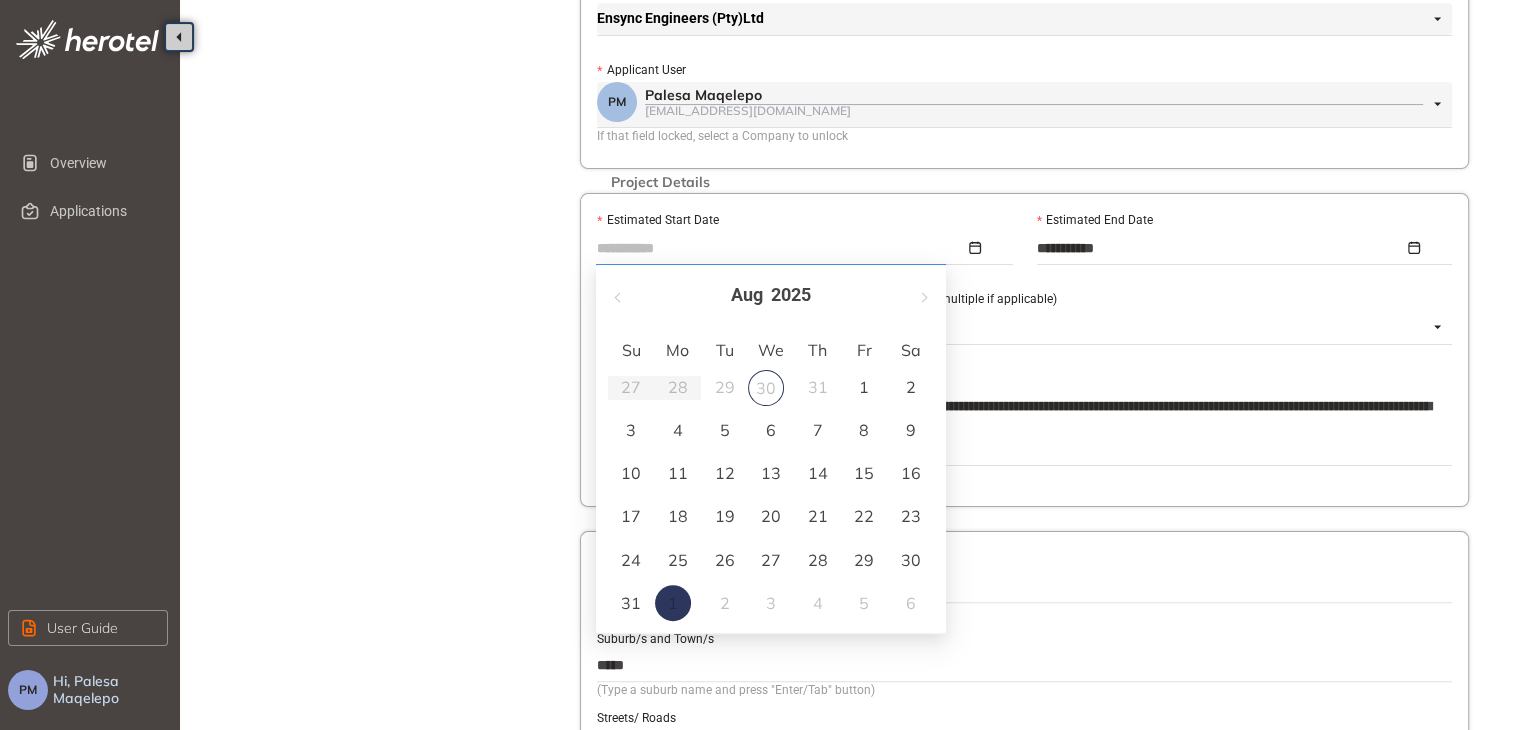 click on "25" at bounding box center [678, 560] 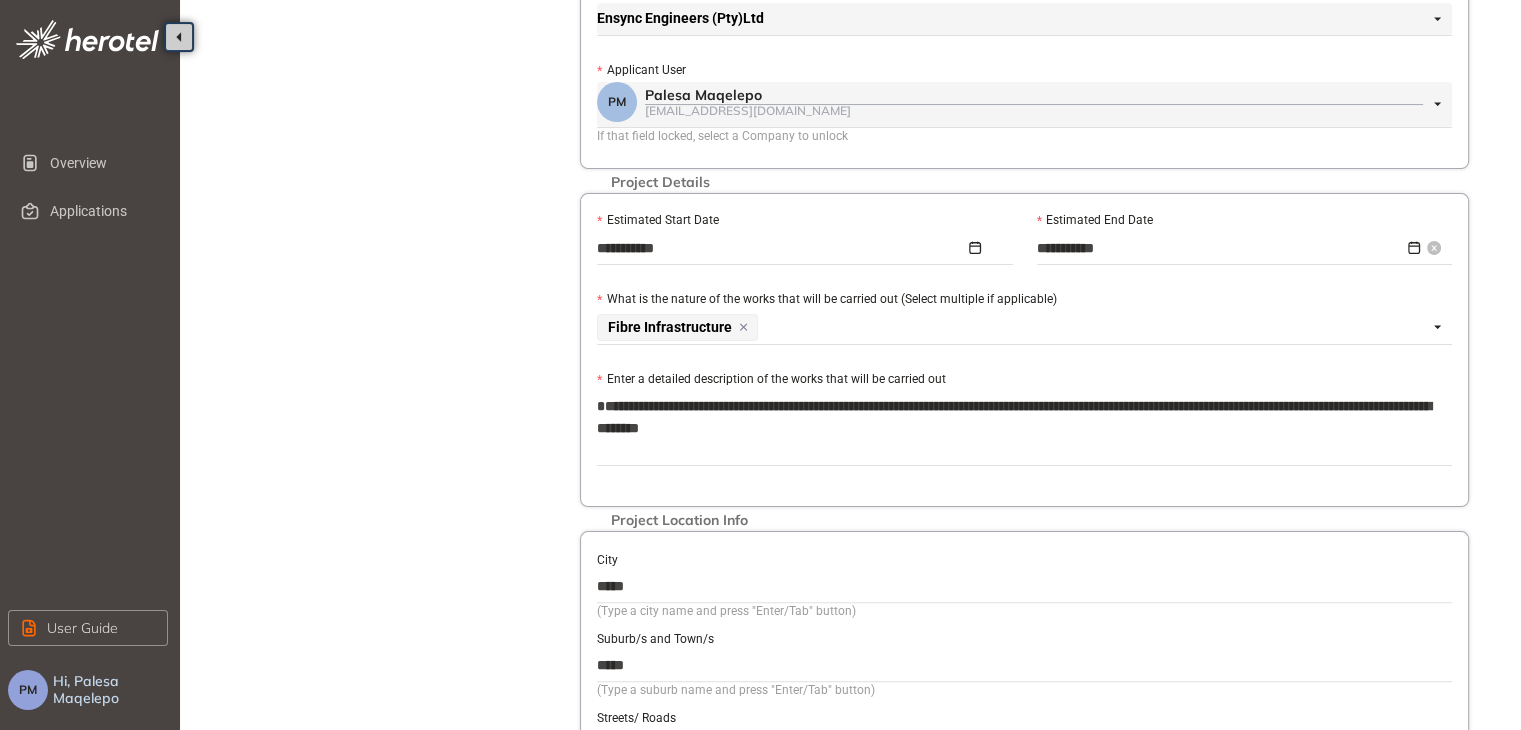 click on "**********" at bounding box center (1239, 248) 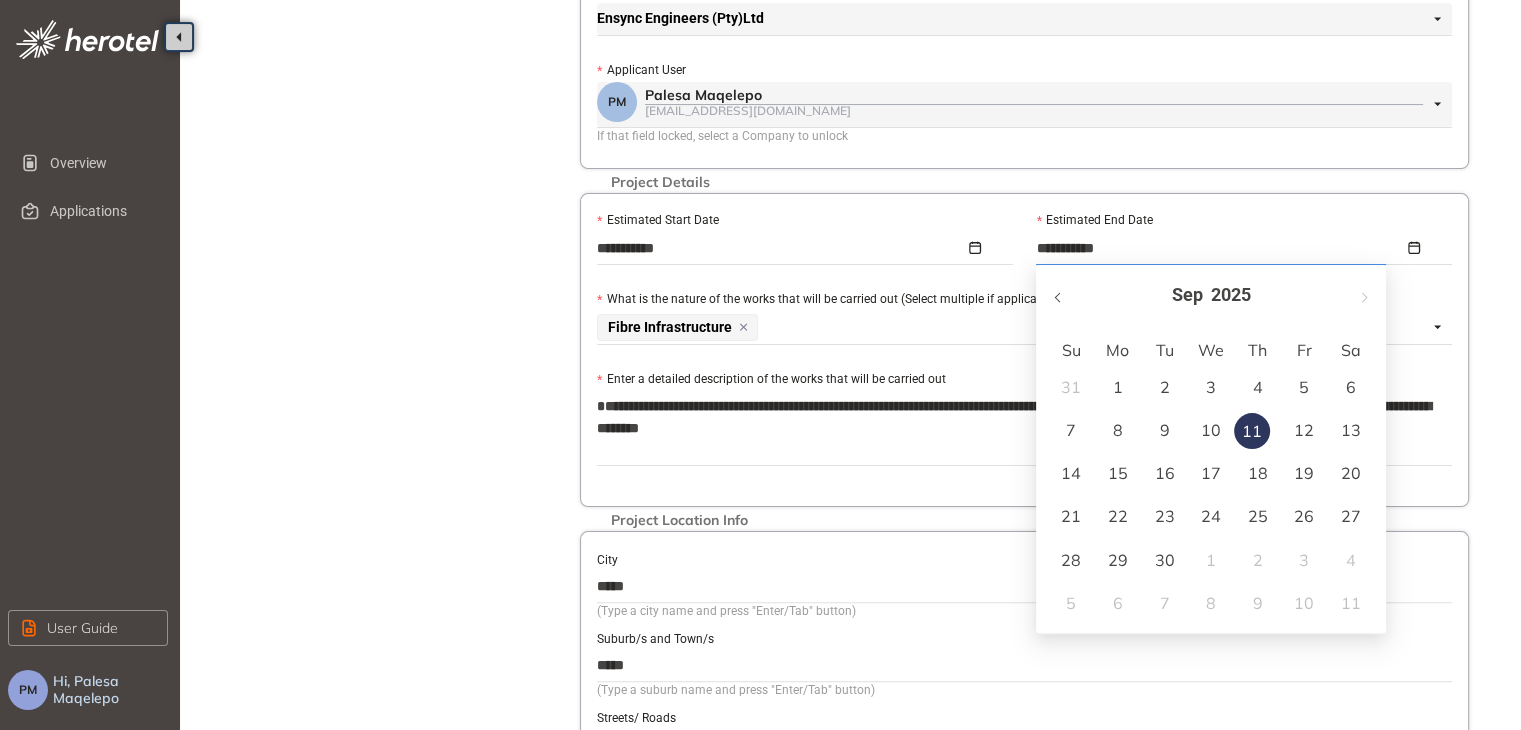 click at bounding box center [1059, 295] 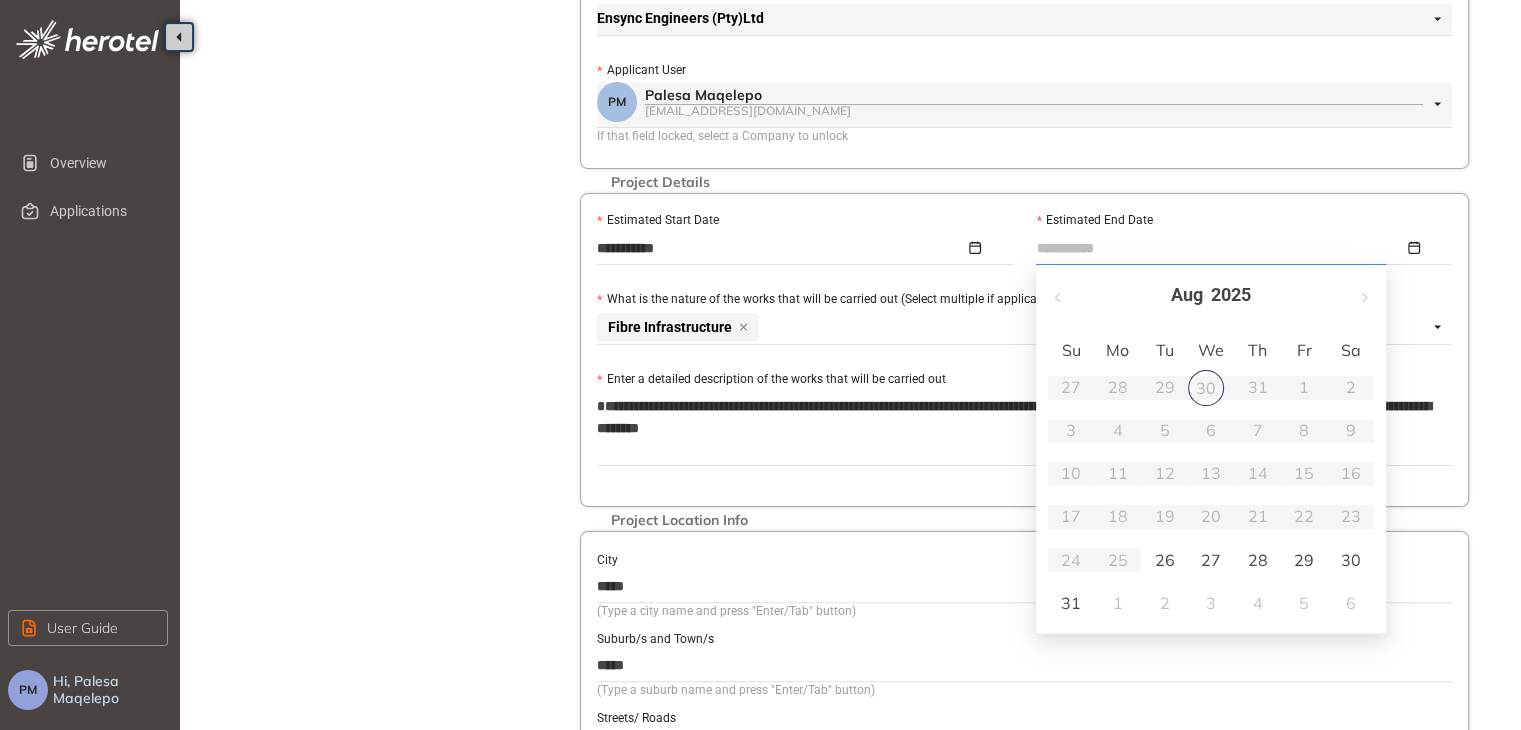 click on "29" at bounding box center (1304, 560) 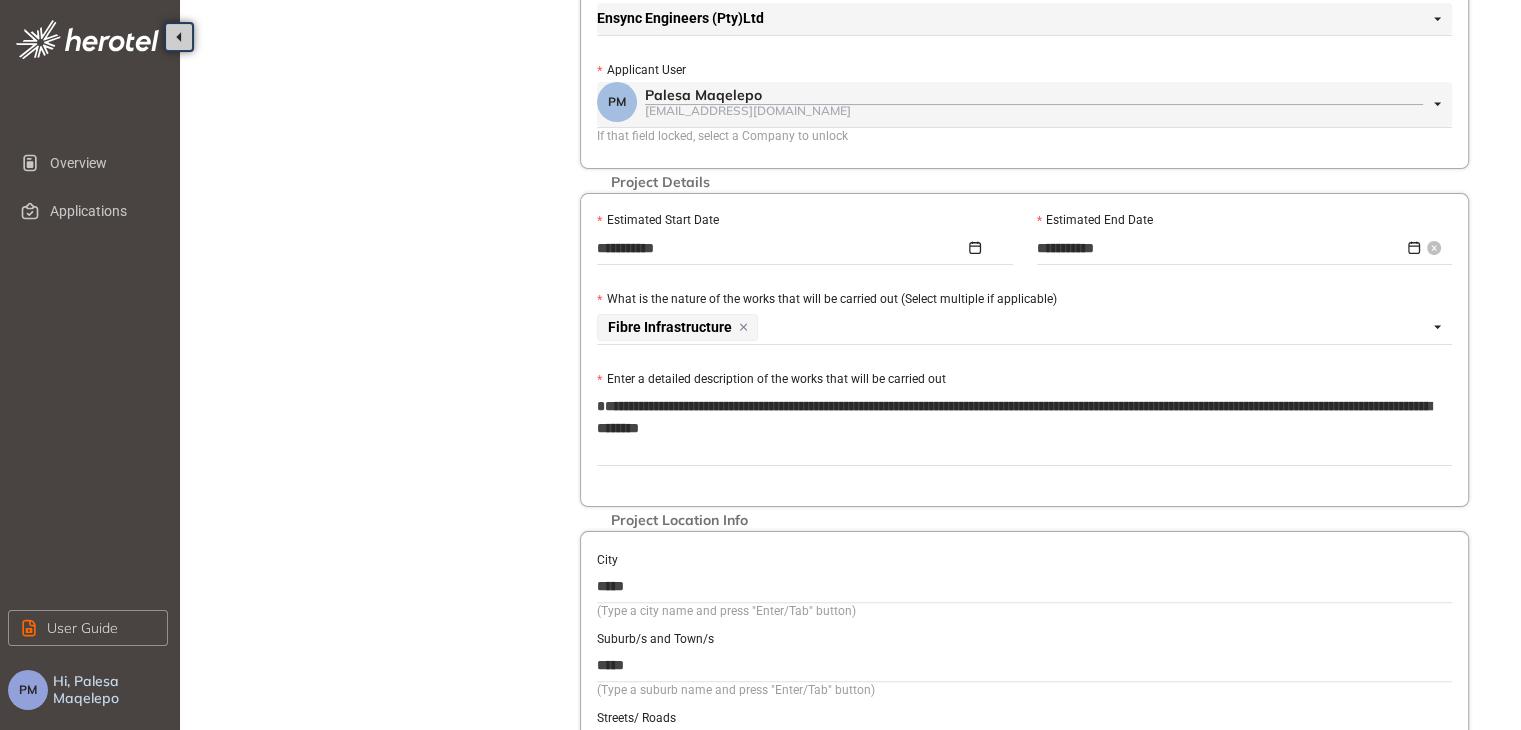 click on "**********" at bounding box center (1239, 248) 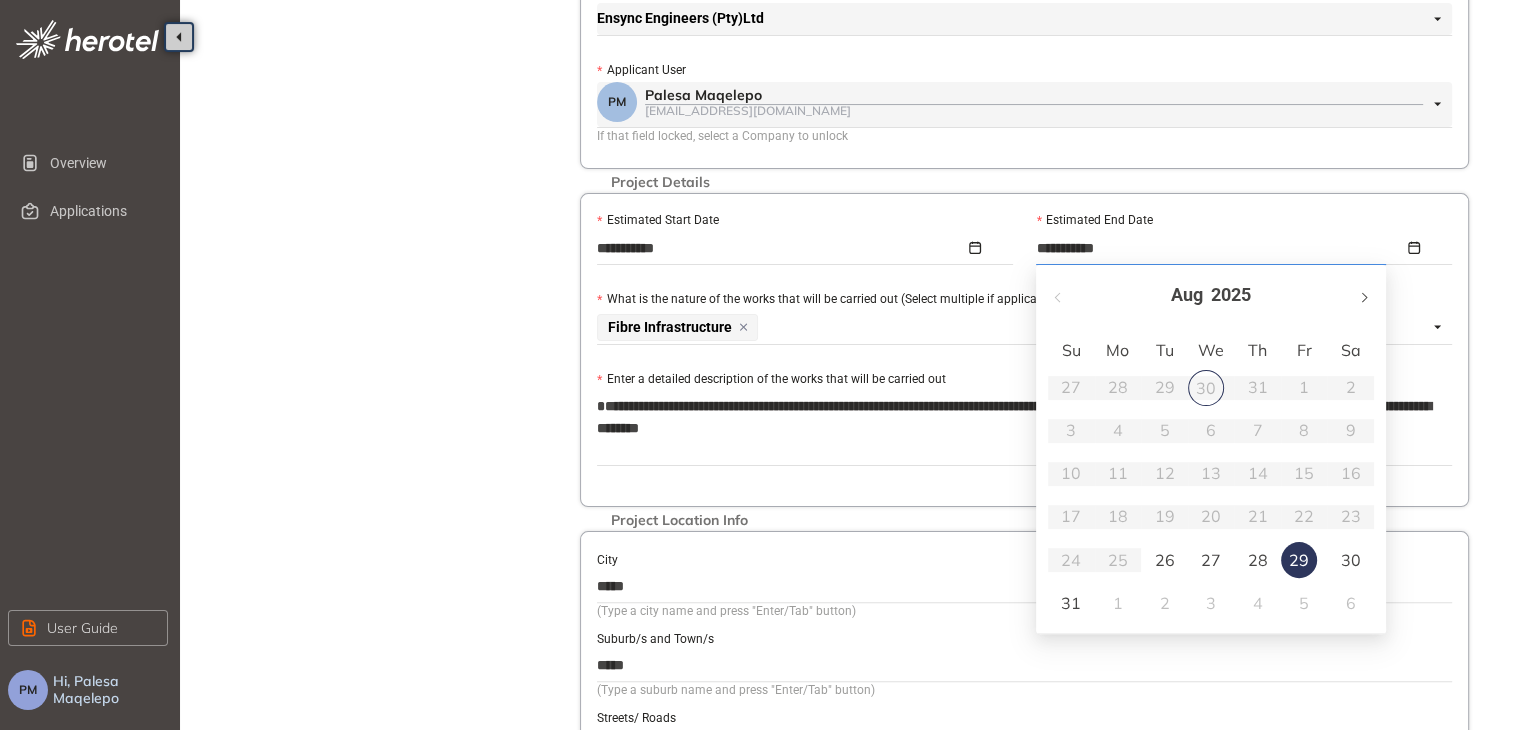 click at bounding box center (1363, 295) 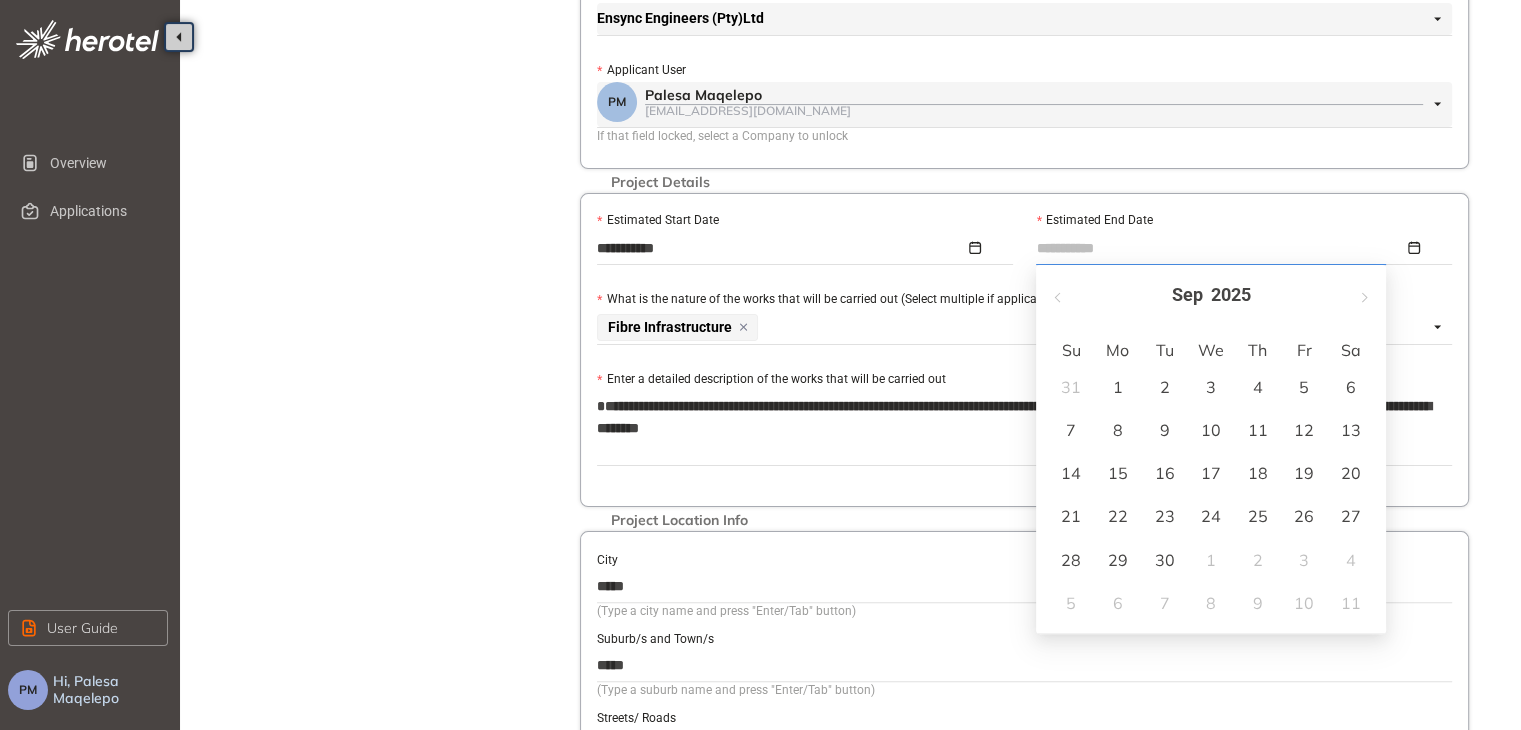type on "**********" 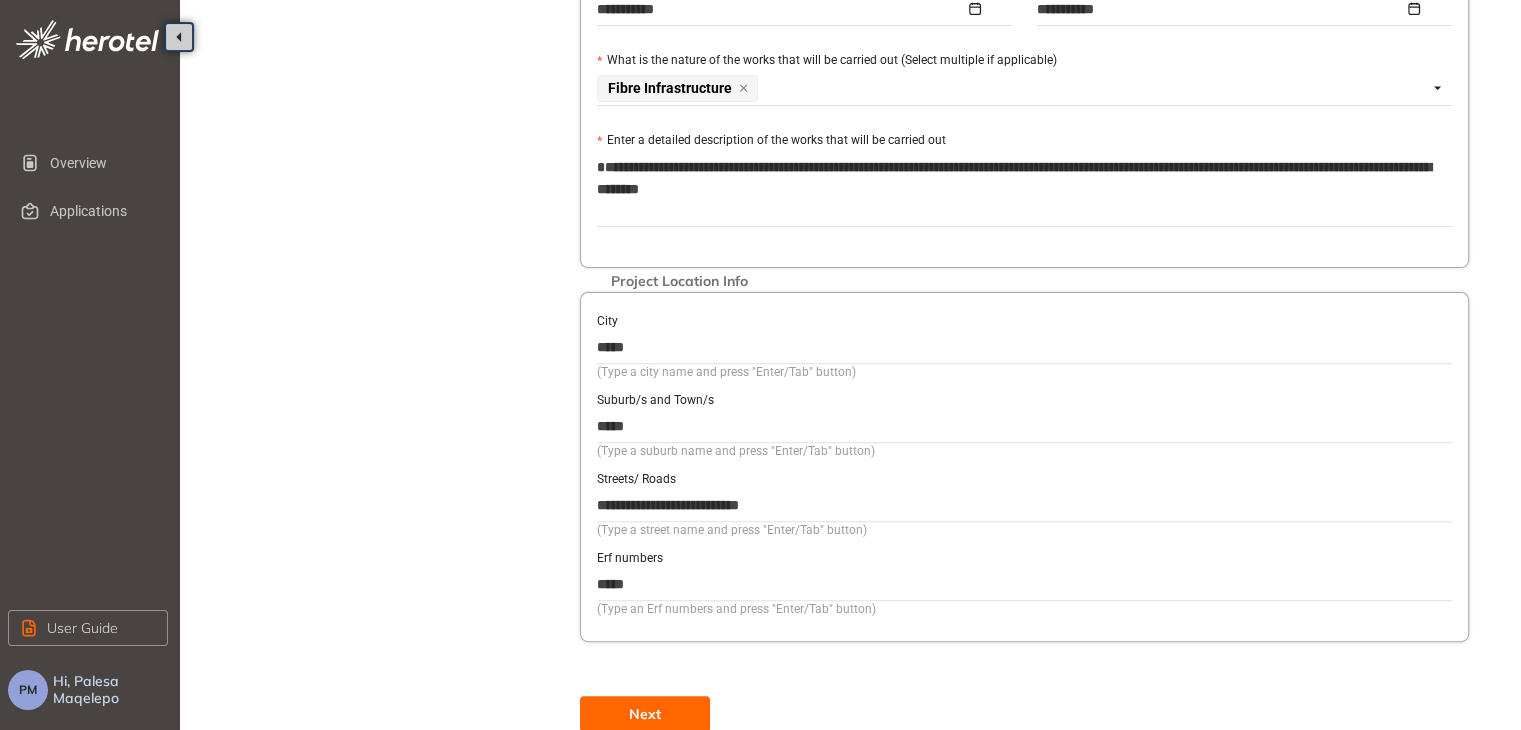 scroll, scrollTop: 691, scrollLeft: 0, axis: vertical 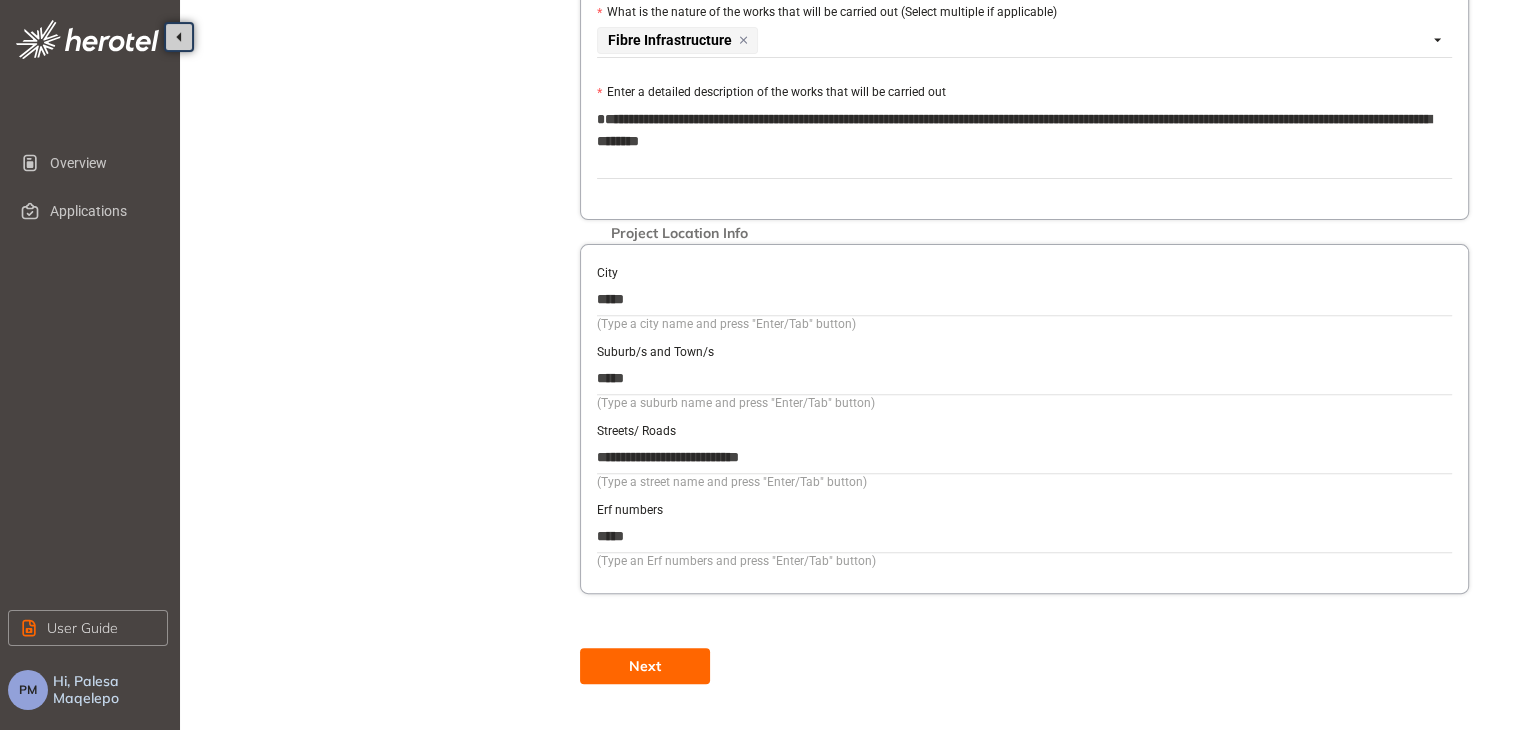 click on "Next" at bounding box center [645, 666] 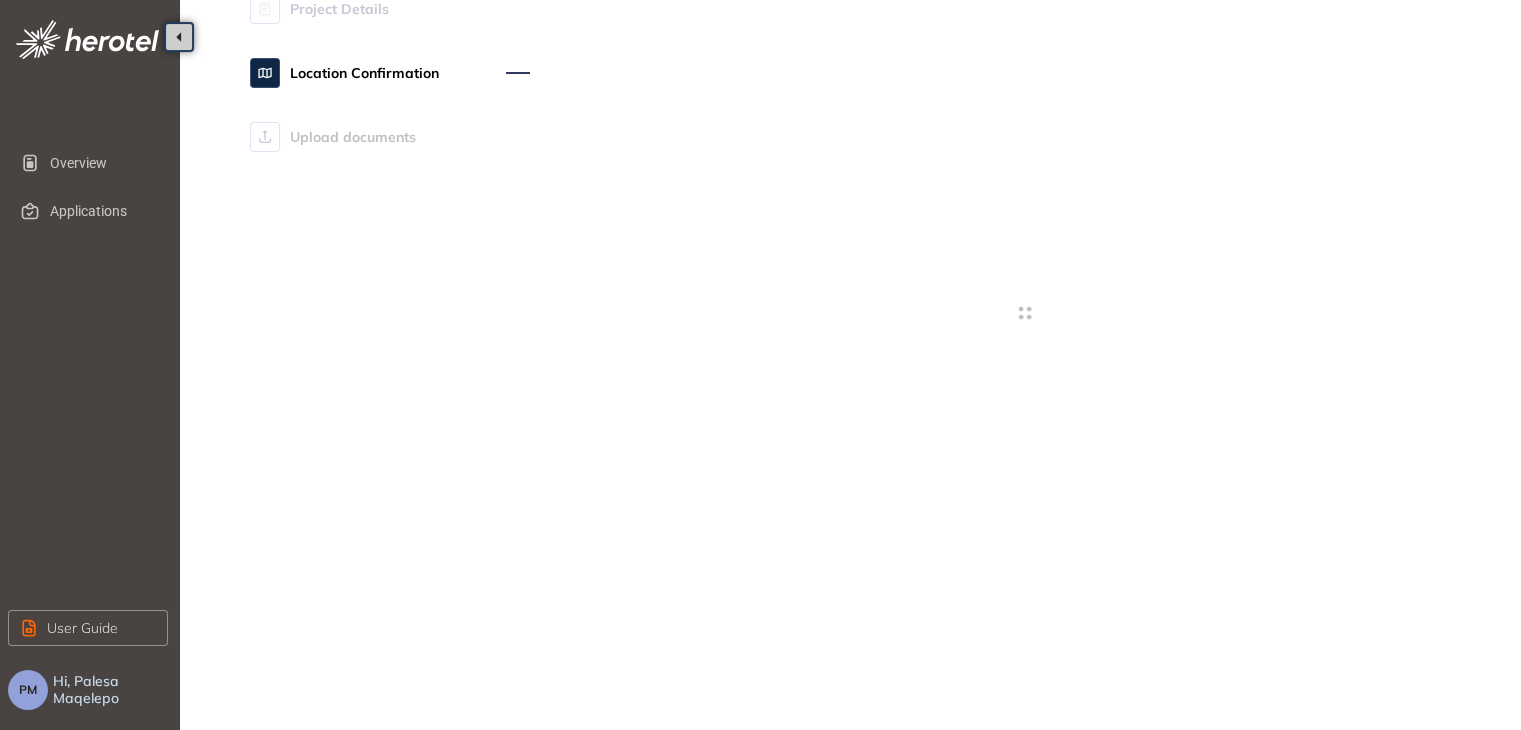 scroll, scrollTop: 92, scrollLeft: 0, axis: vertical 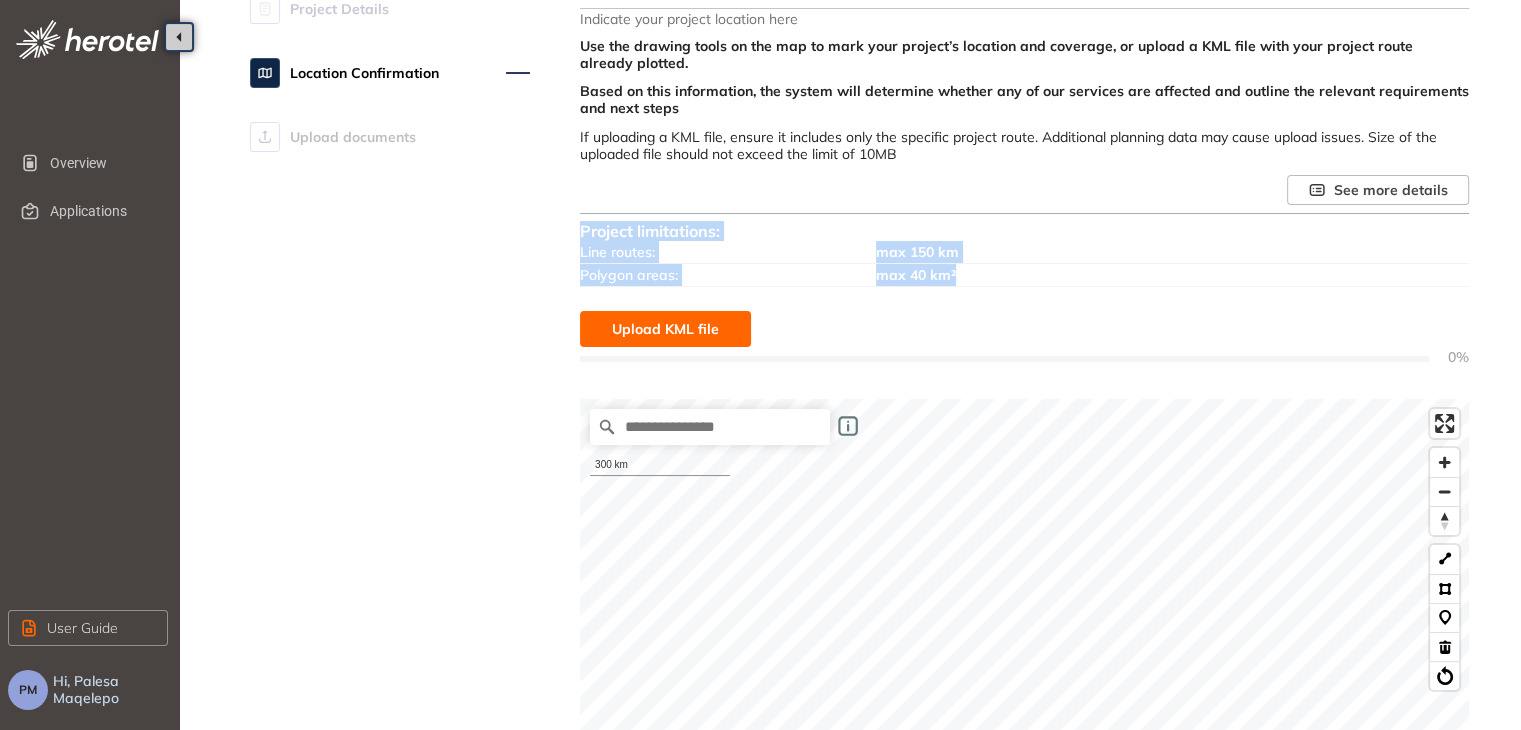 drag, startPoint x: 1518, startPoint y: 277, endPoint x: 1535, endPoint y: 147, distance: 131.10683 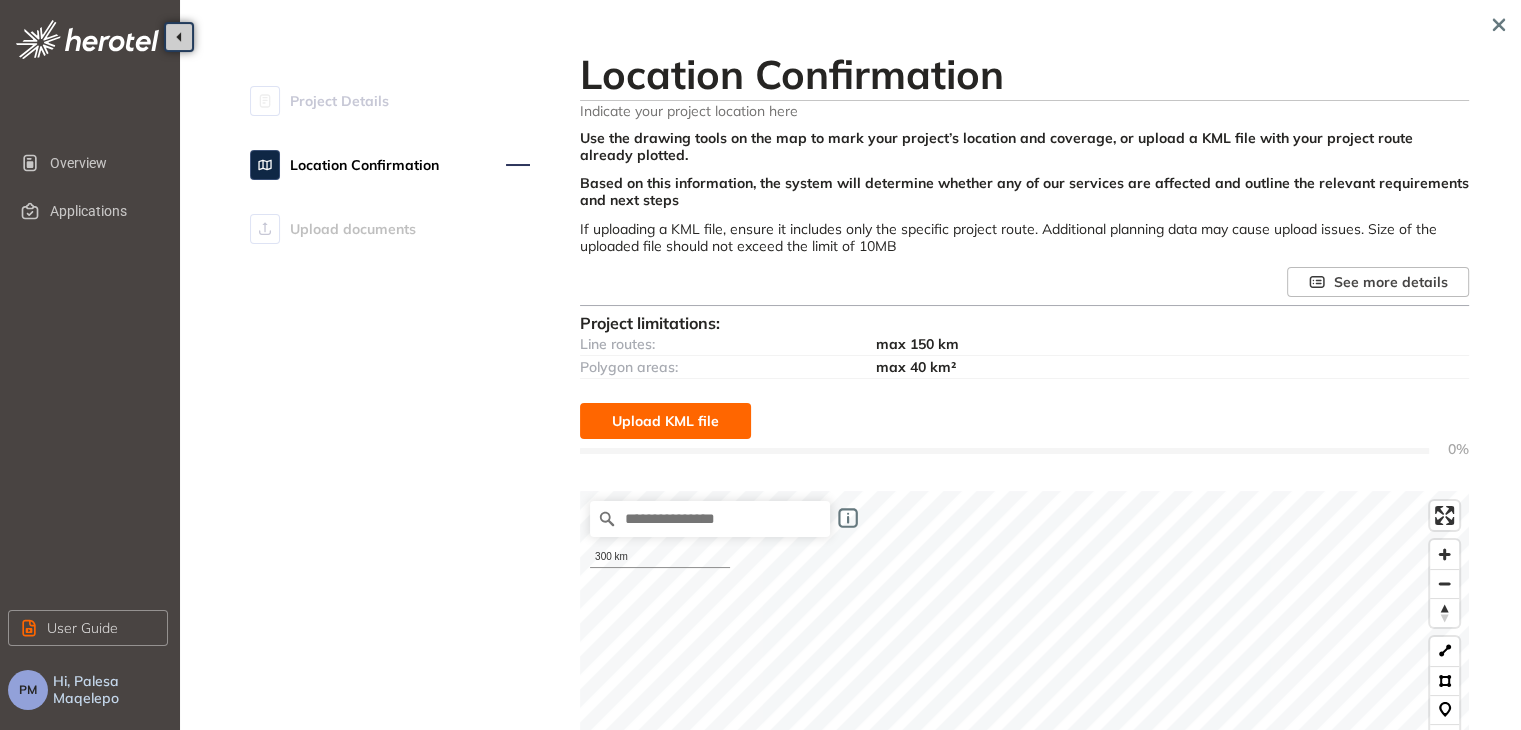 click on "Project Details Location Confirmation Upload documents Location Confirmation Indicate your project location here Use the drawing tools on the map to mark your project’s location and coverage, or upload a KML file with your project route already plotted. Based on this information, the system will determine whether any of our services are affected and outline the relevant requirements and next steps If uploading a KML file, ensure it includes only the specific project route. Additional planning data may cause upload issues. Size of the uploaded file should not exceed the limit of 10MB See more details Project limitations: Line routes: max 150 km Polygon areas: max 40 km² Upload KML file 0% We are retrieving and analyzing a large volume of data, which may take a few moments. The speed of this process depends on your project size and internet connection. Please stay on this page until the process is complete. Map filters/ settings 300 km © Mapbox   © OpenStreetMap   Improve this map Validate project Next" at bounding box center [854, 705] 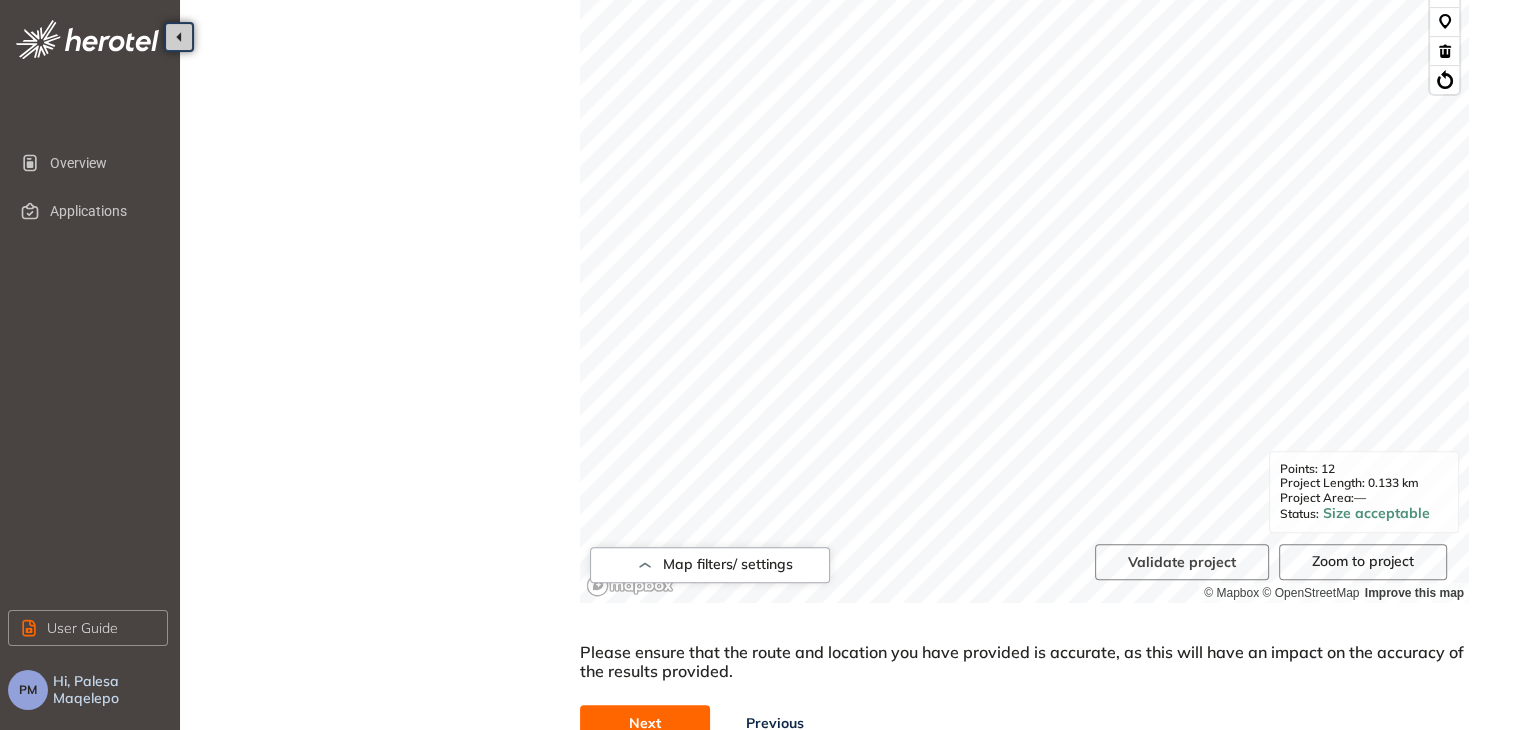 scroll, scrollTop: 807, scrollLeft: 0, axis: vertical 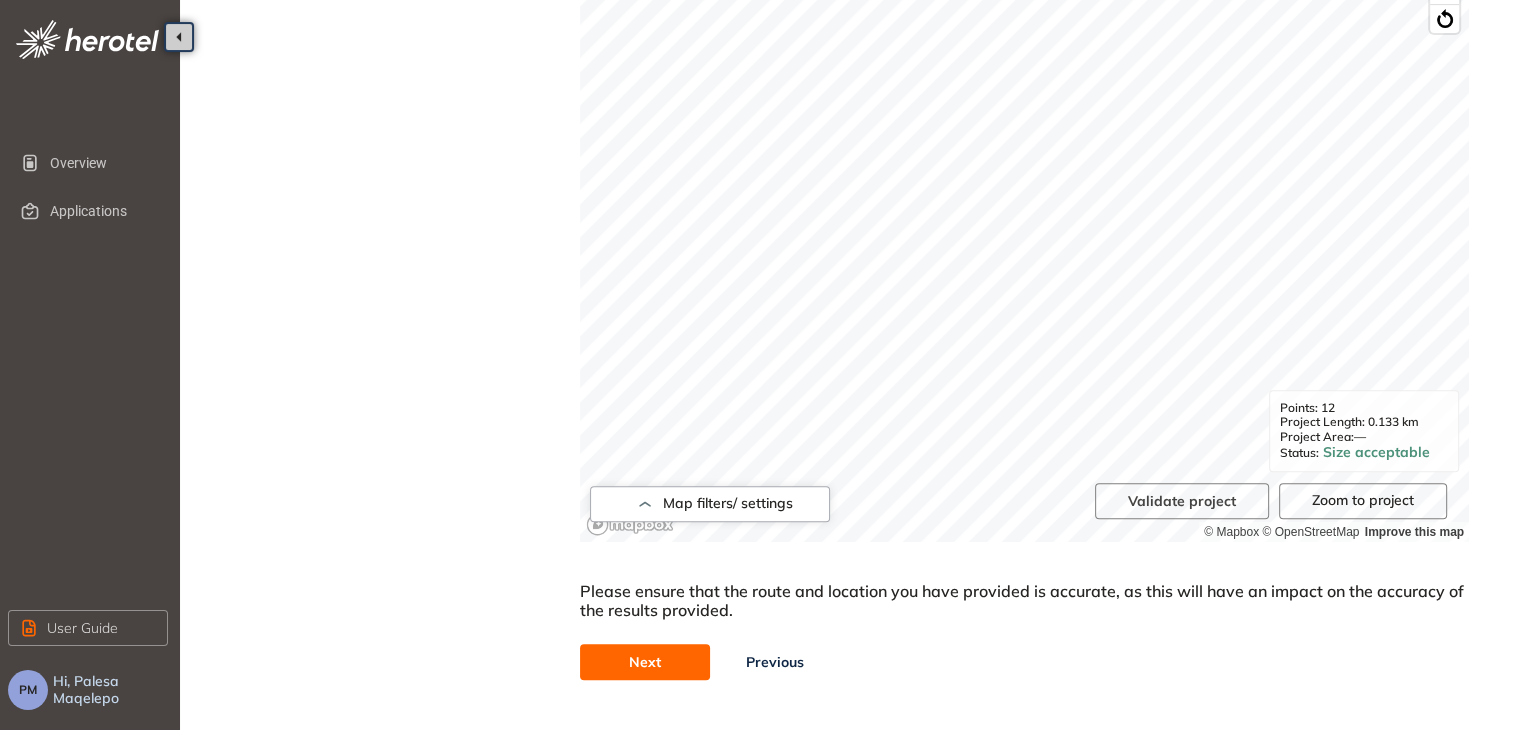 click on "Next" at bounding box center [645, 662] 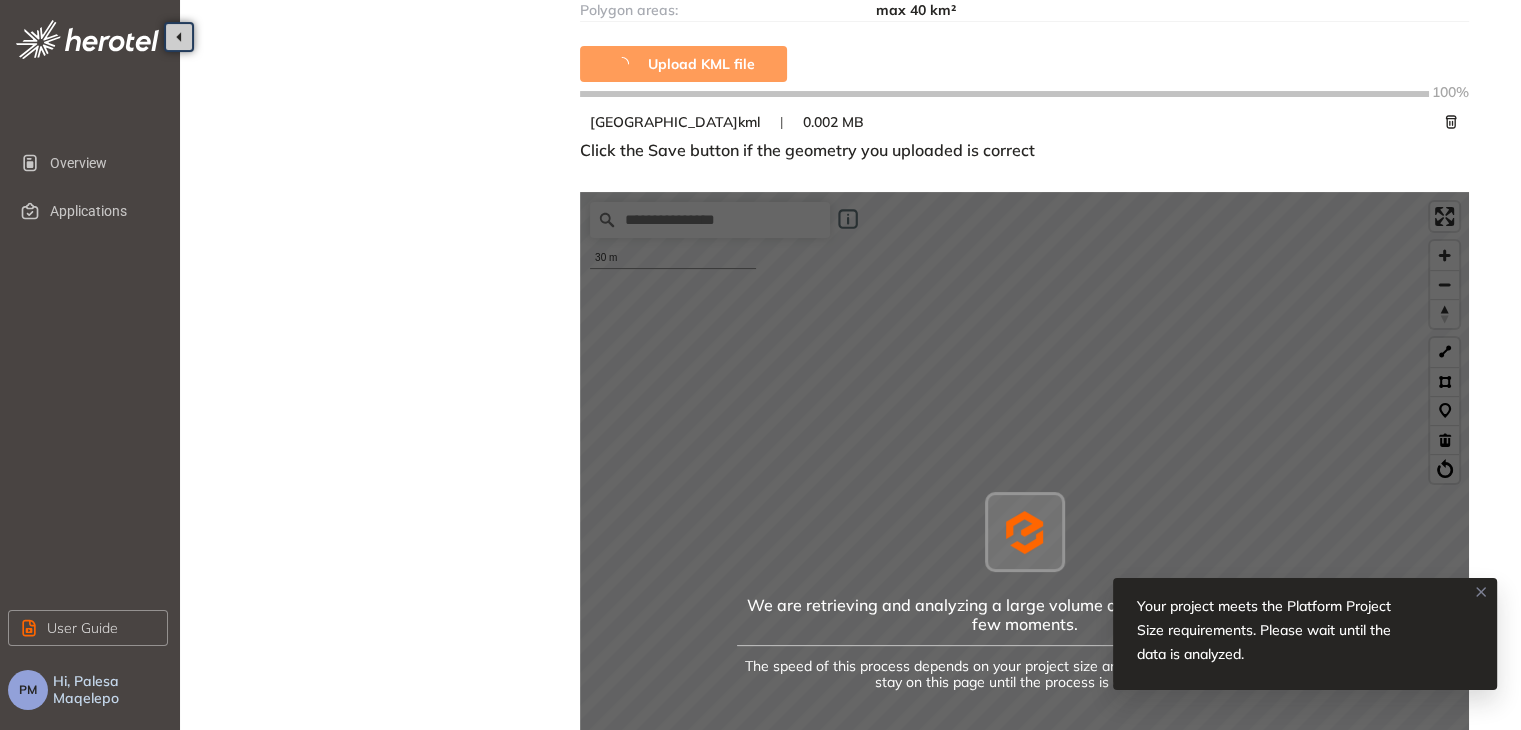 scroll, scrollTop: 360, scrollLeft: 0, axis: vertical 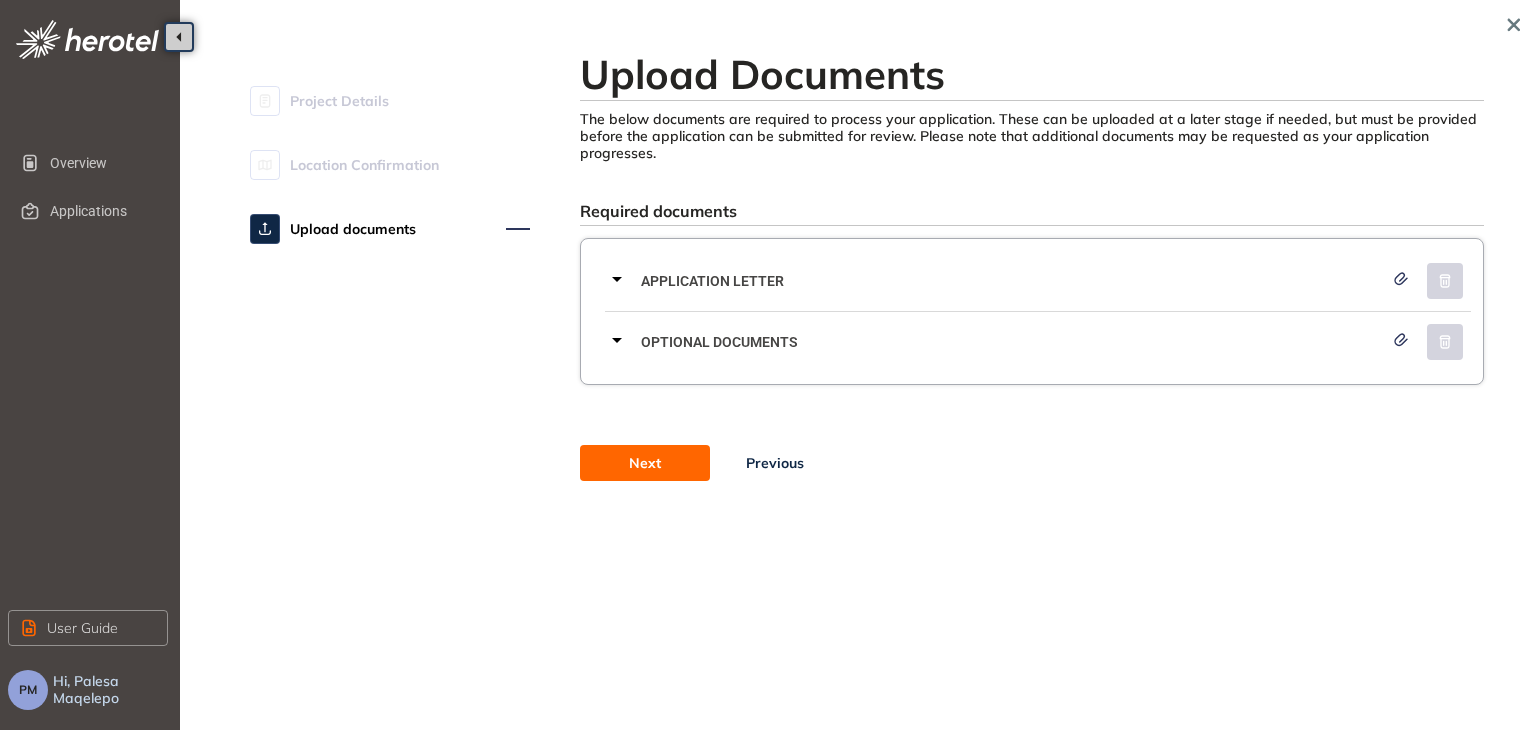 click 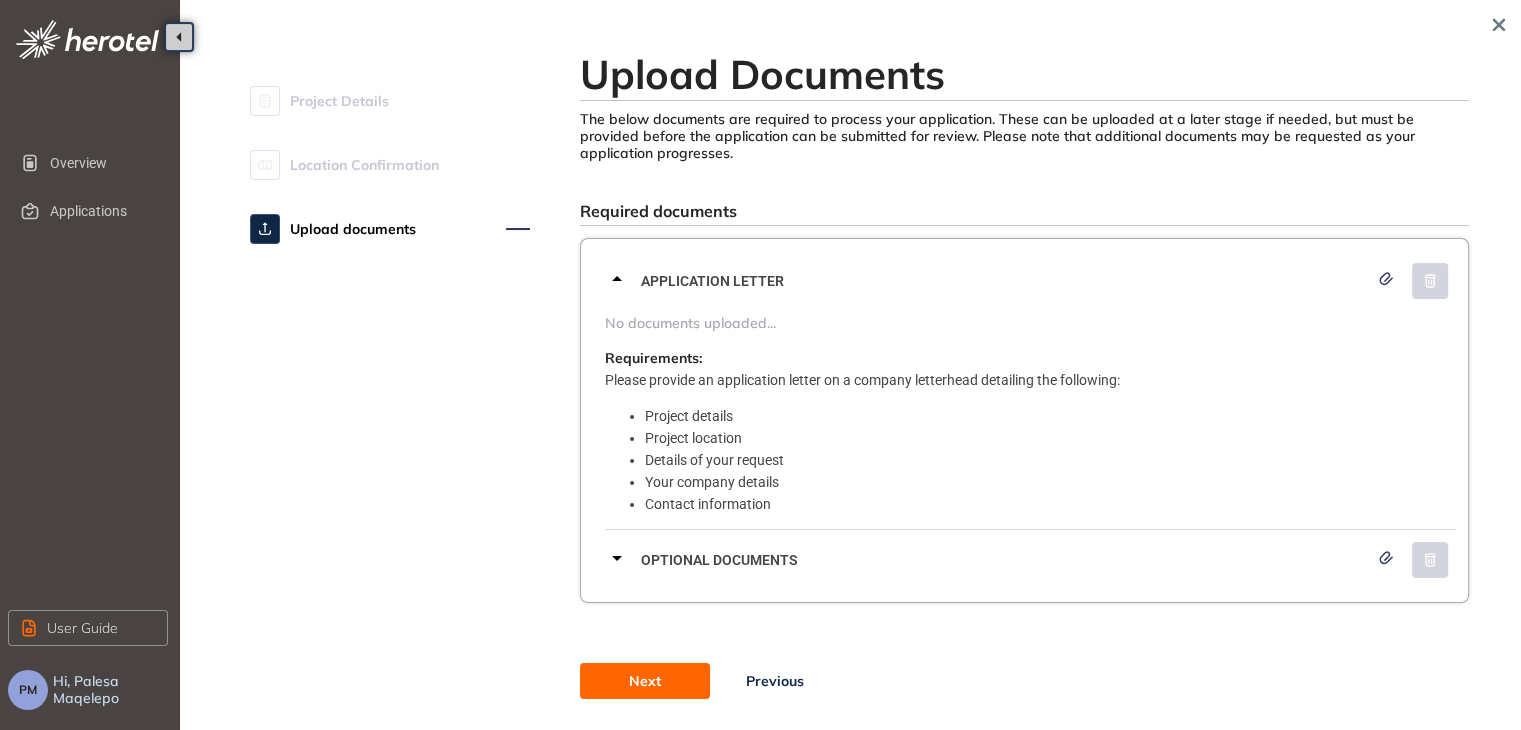 click on "No documents uploaded..." at bounding box center [1030, 323] 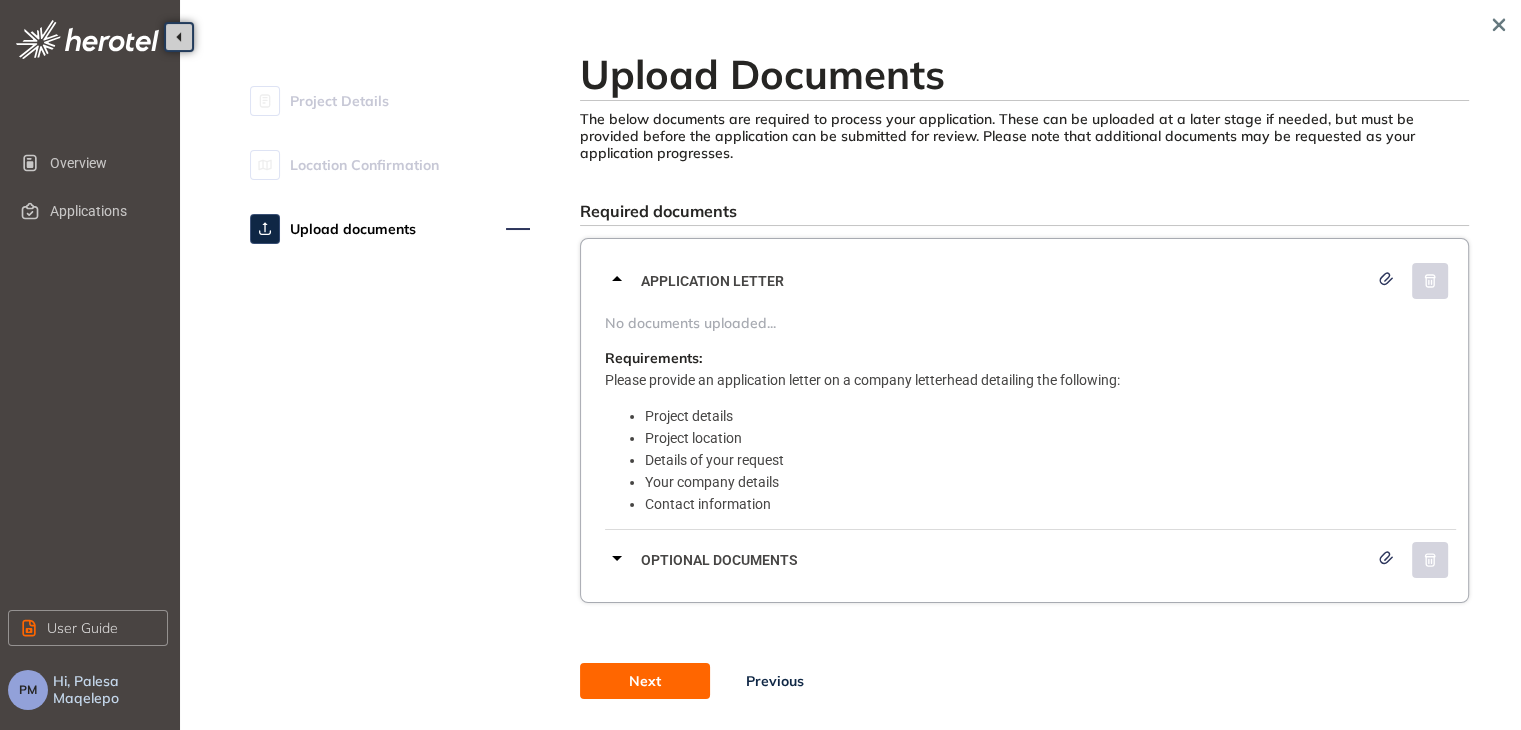 click on "No documents uploaded..." at bounding box center (1030, 323) 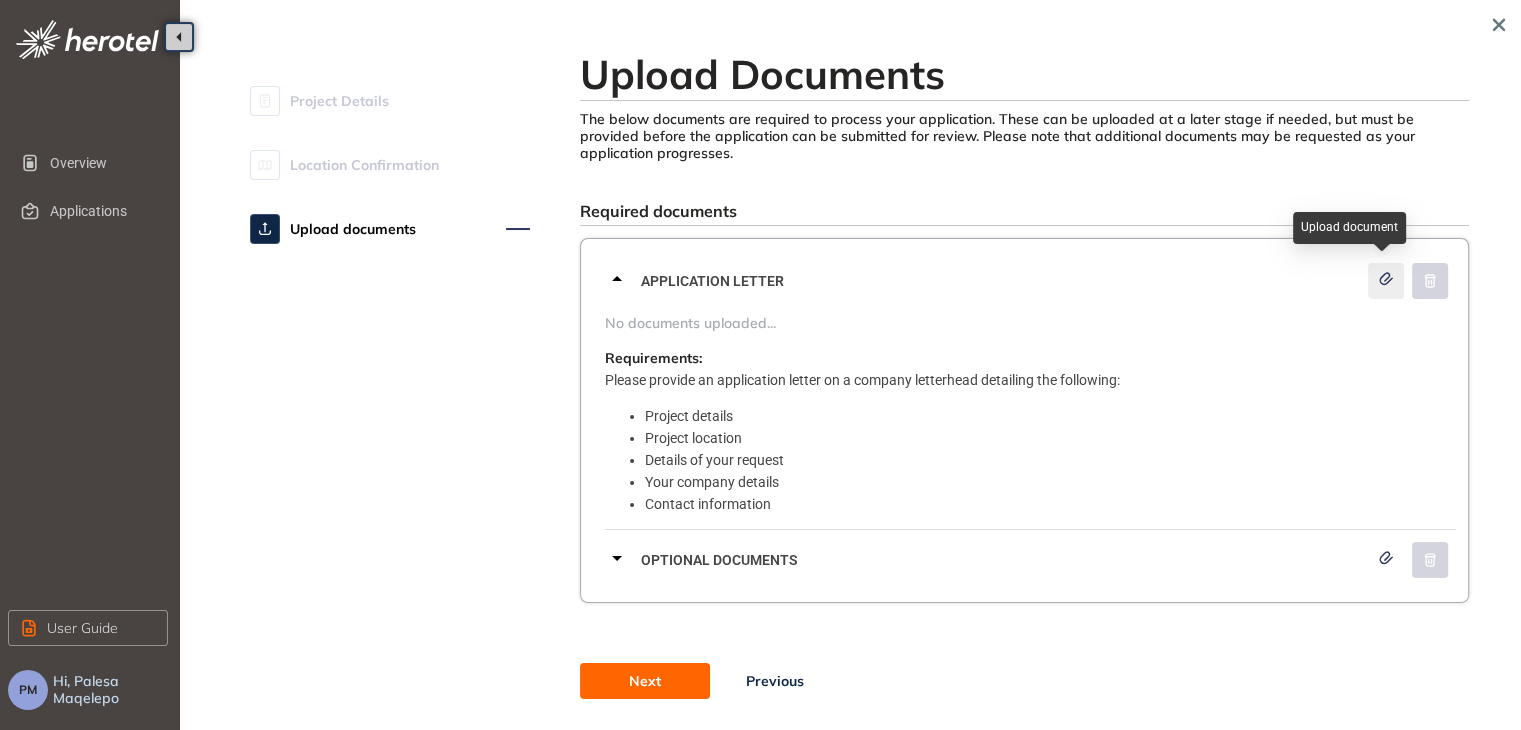 click at bounding box center (1386, 281) 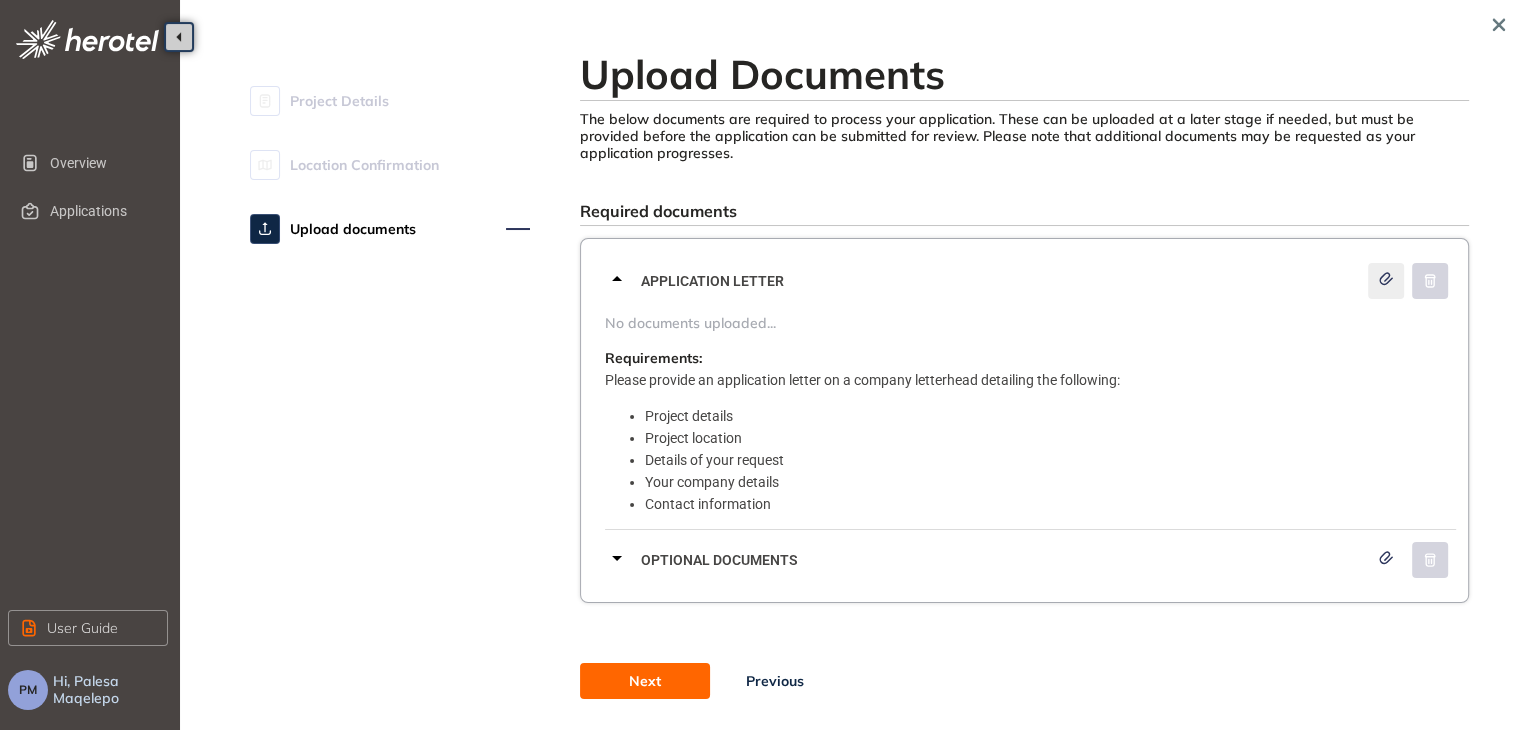 click at bounding box center [1386, 281] 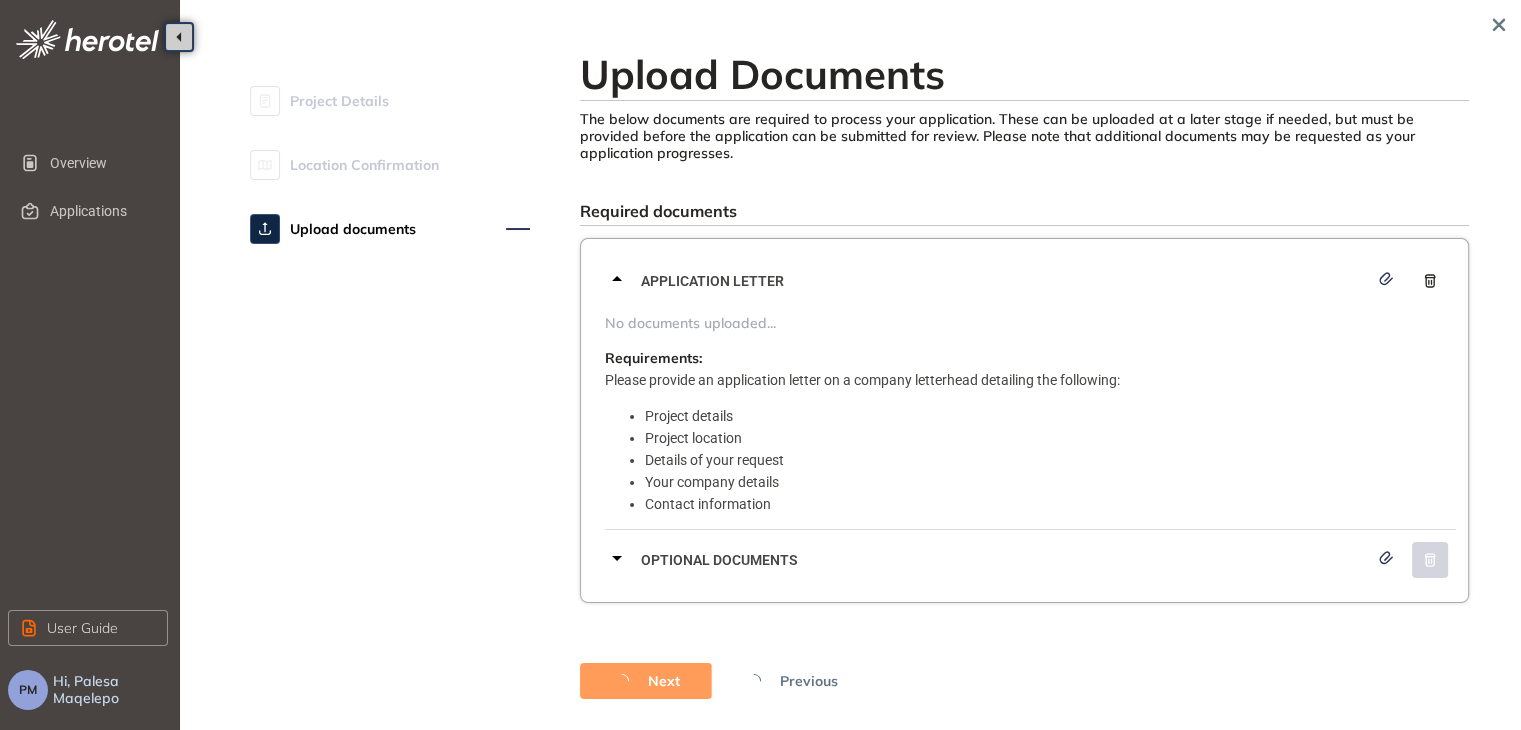 click on "Project Details Location Confirmation Upload documents" at bounding box center (390, 390) 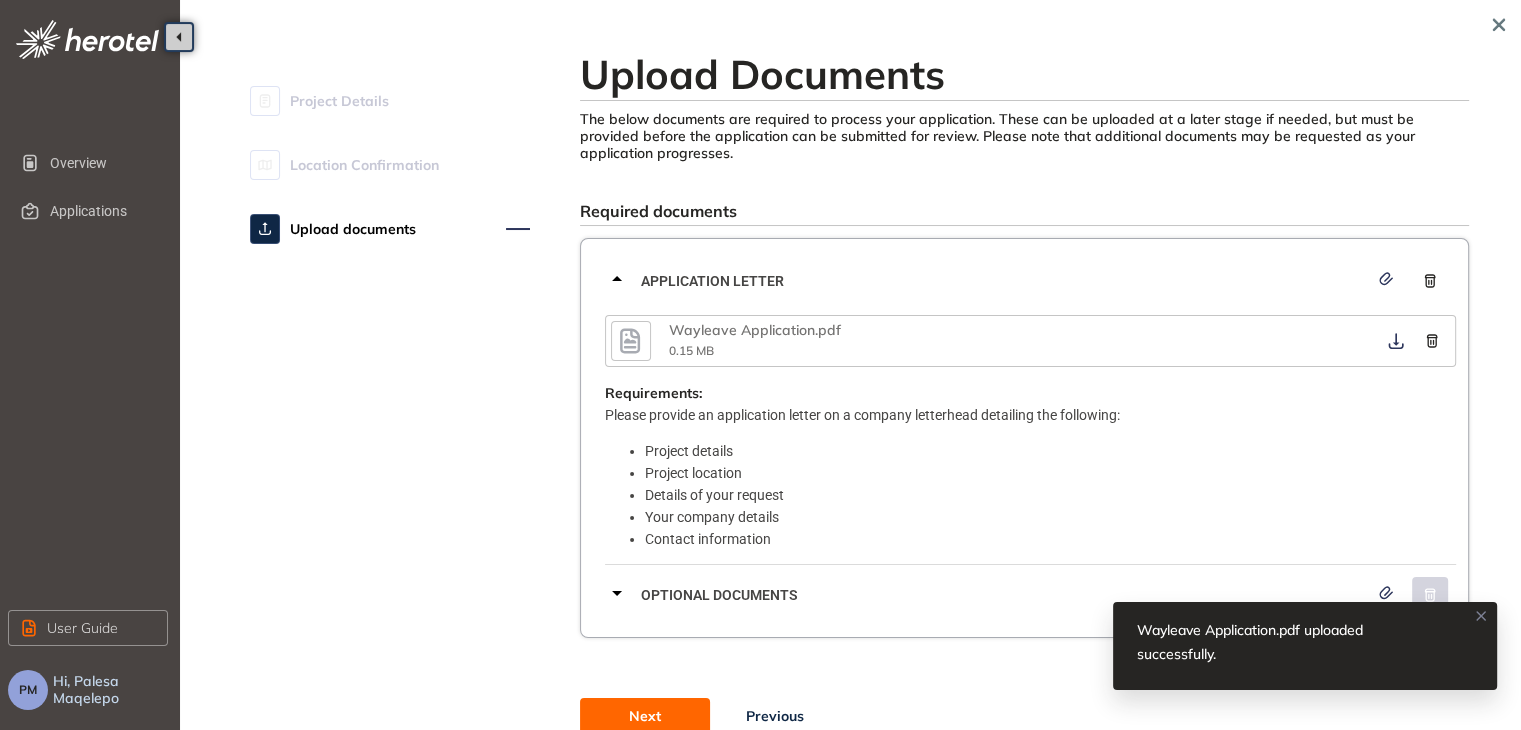scroll, scrollTop: 93, scrollLeft: 0, axis: vertical 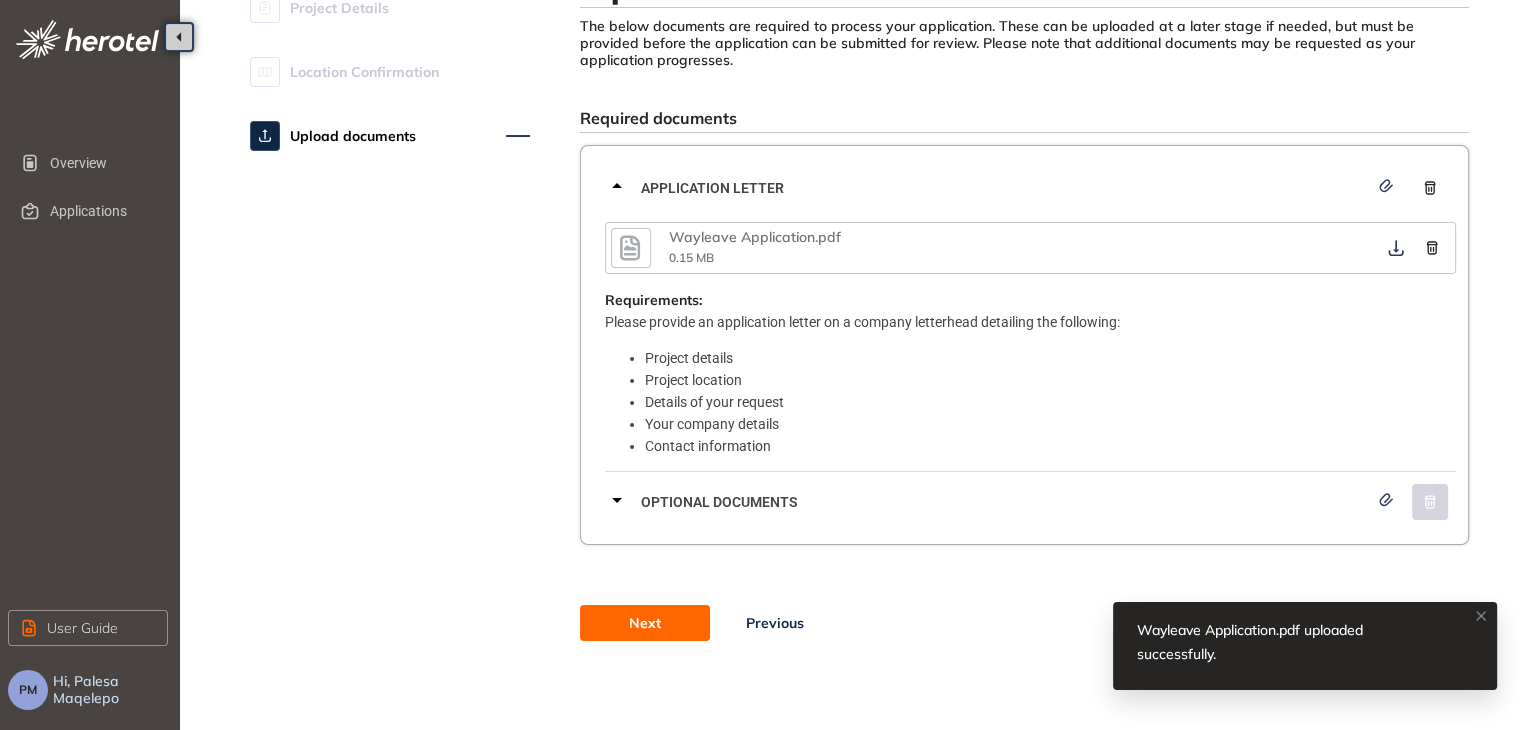 click 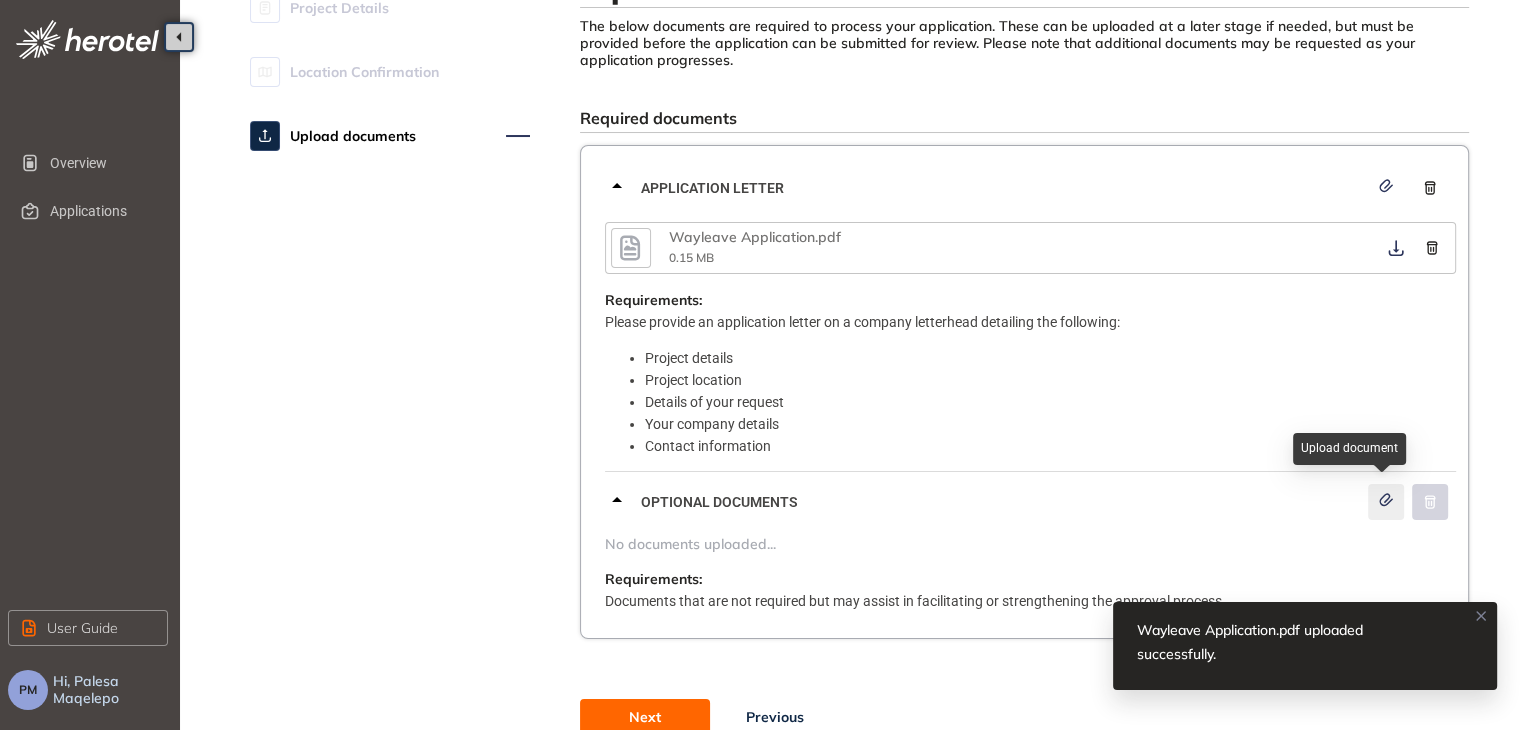 click 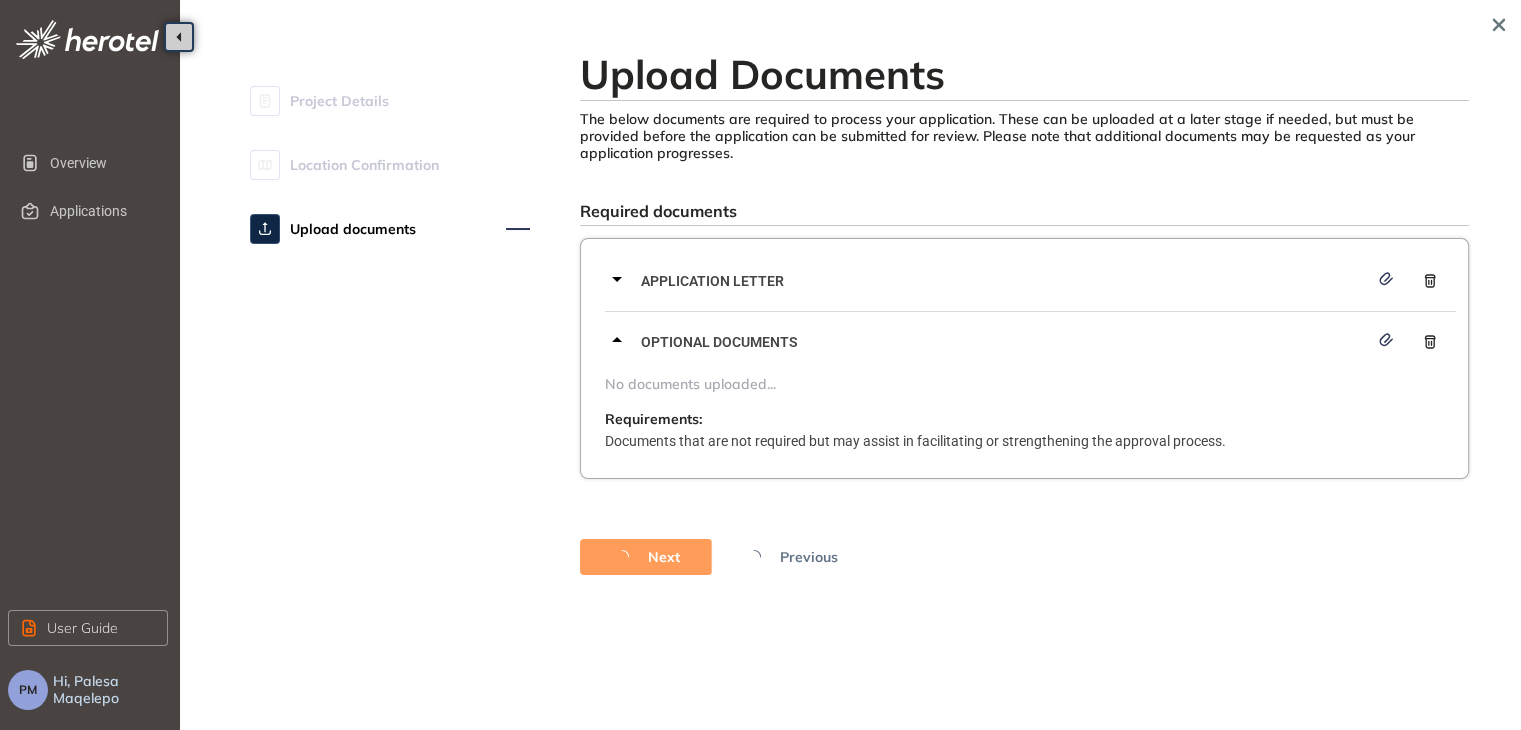 scroll, scrollTop: 0, scrollLeft: 0, axis: both 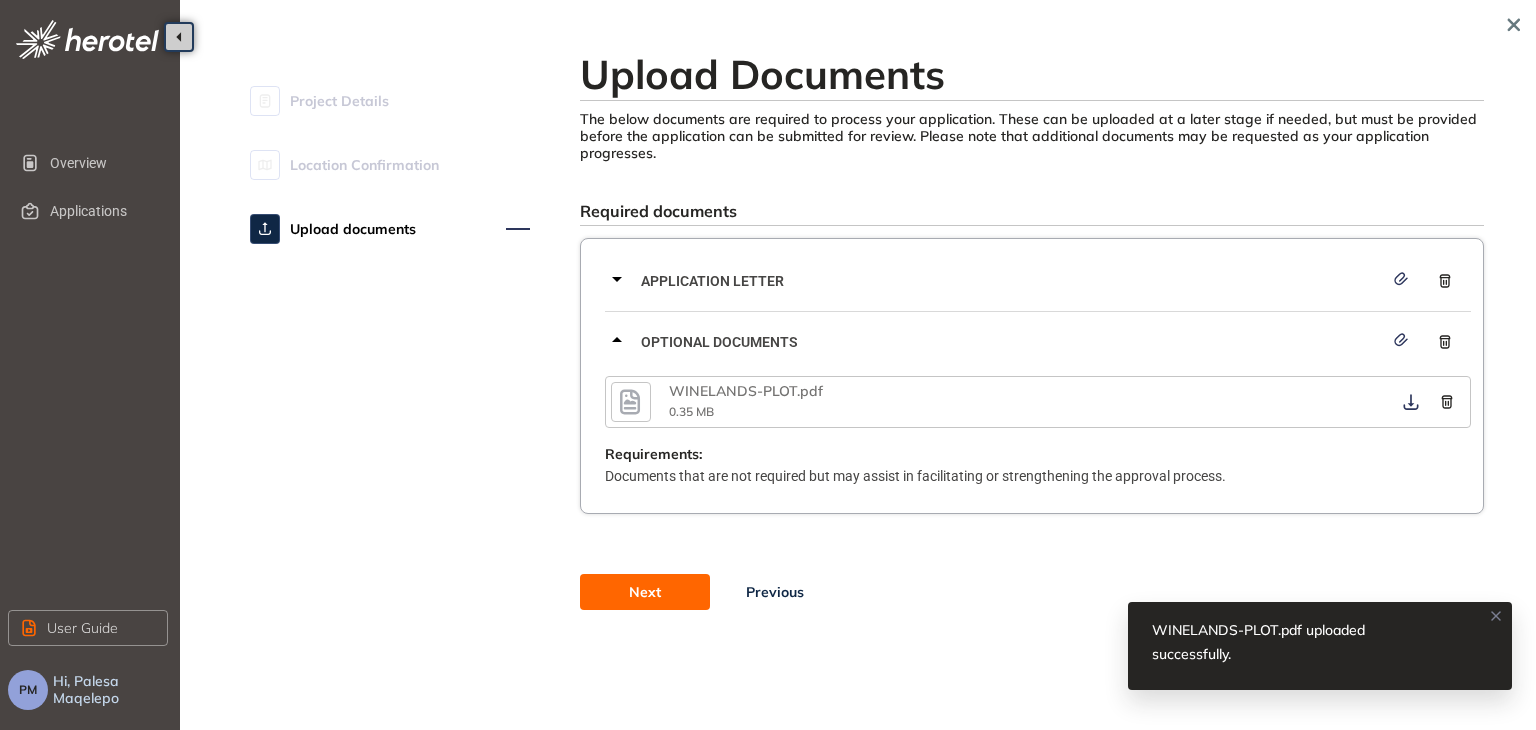 drag, startPoint x: 766, startPoint y: 648, endPoint x: 745, endPoint y: 635, distance: 24.698177 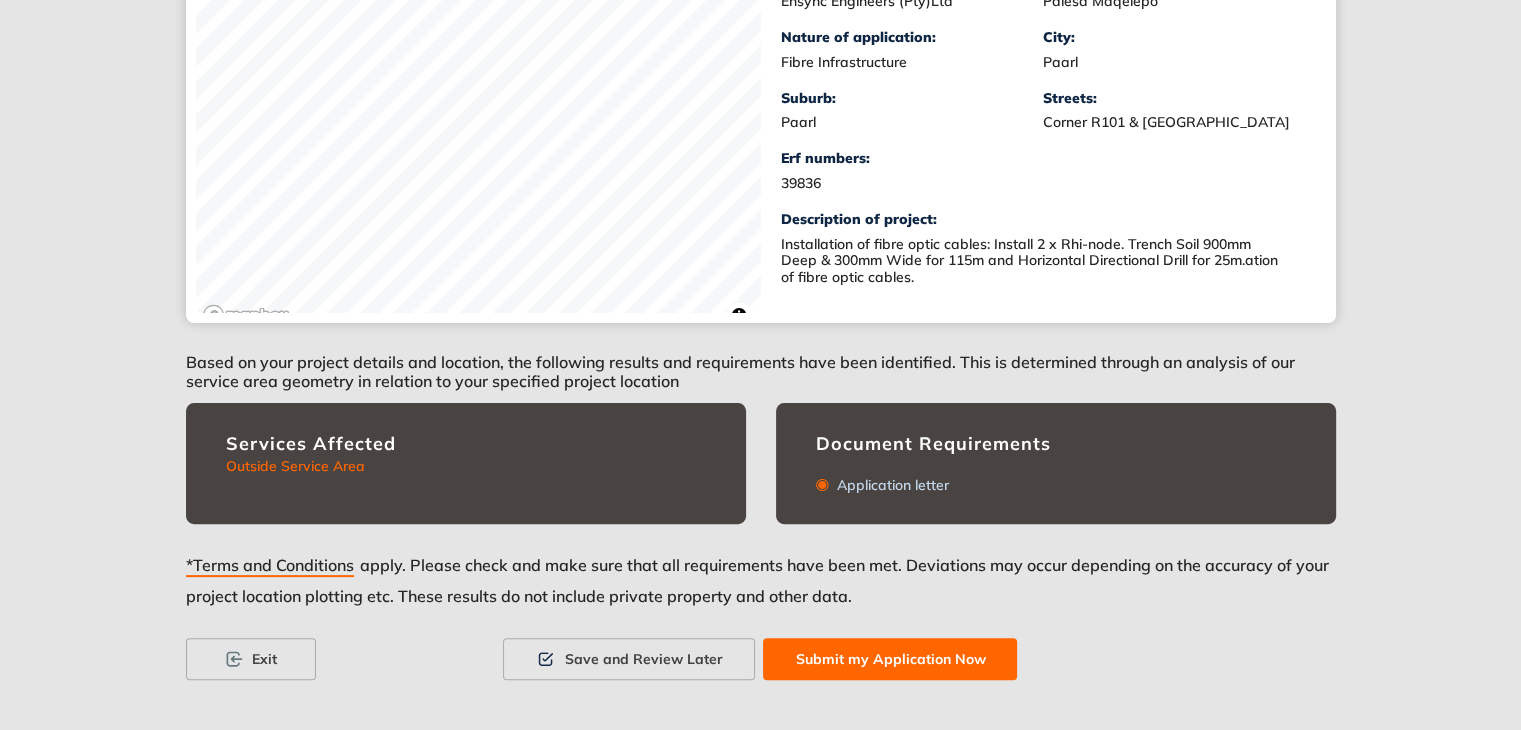 scroll, scrollTop: 447, scrollLeft: 0, axis: vertical 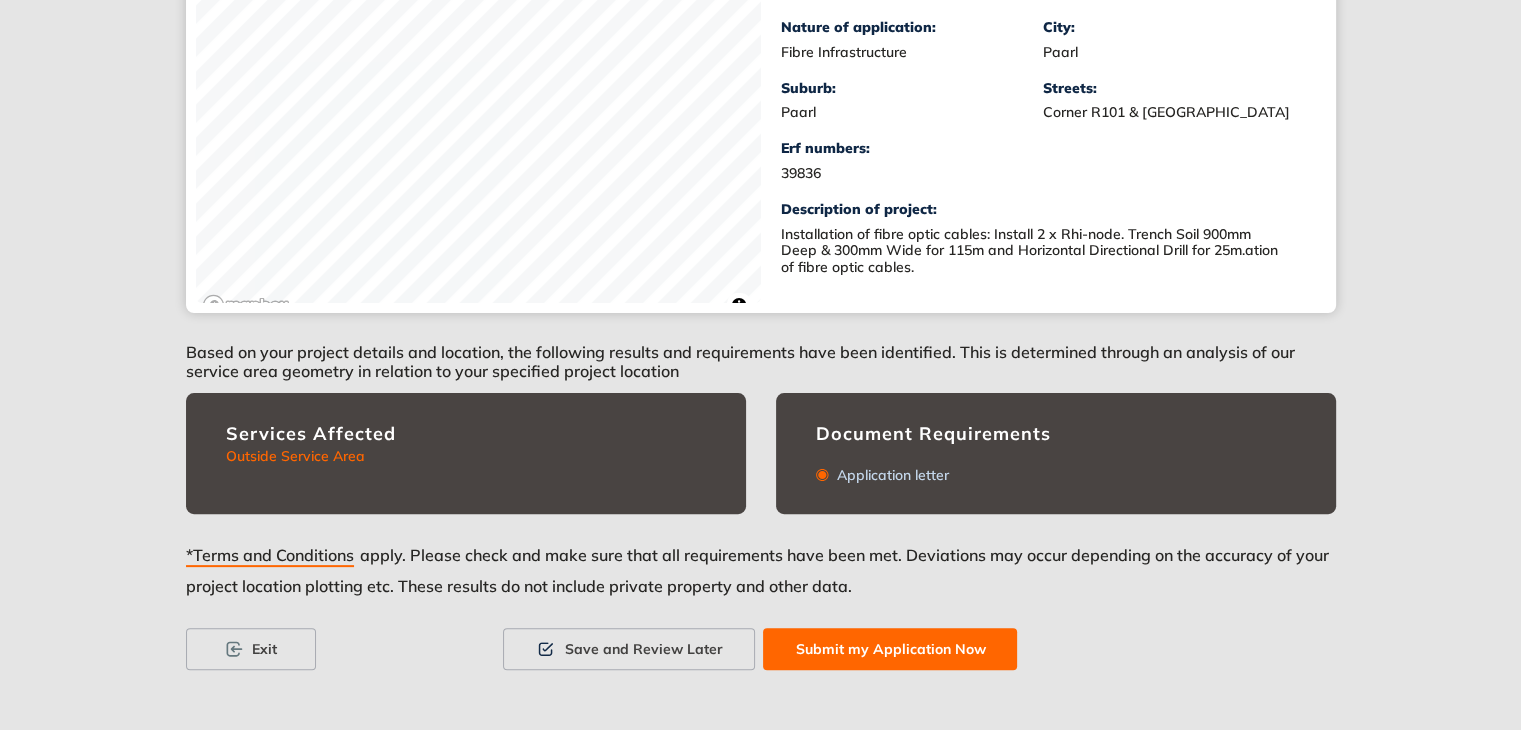 click on "Submit my Application Now" at bounding box center (890, 649) 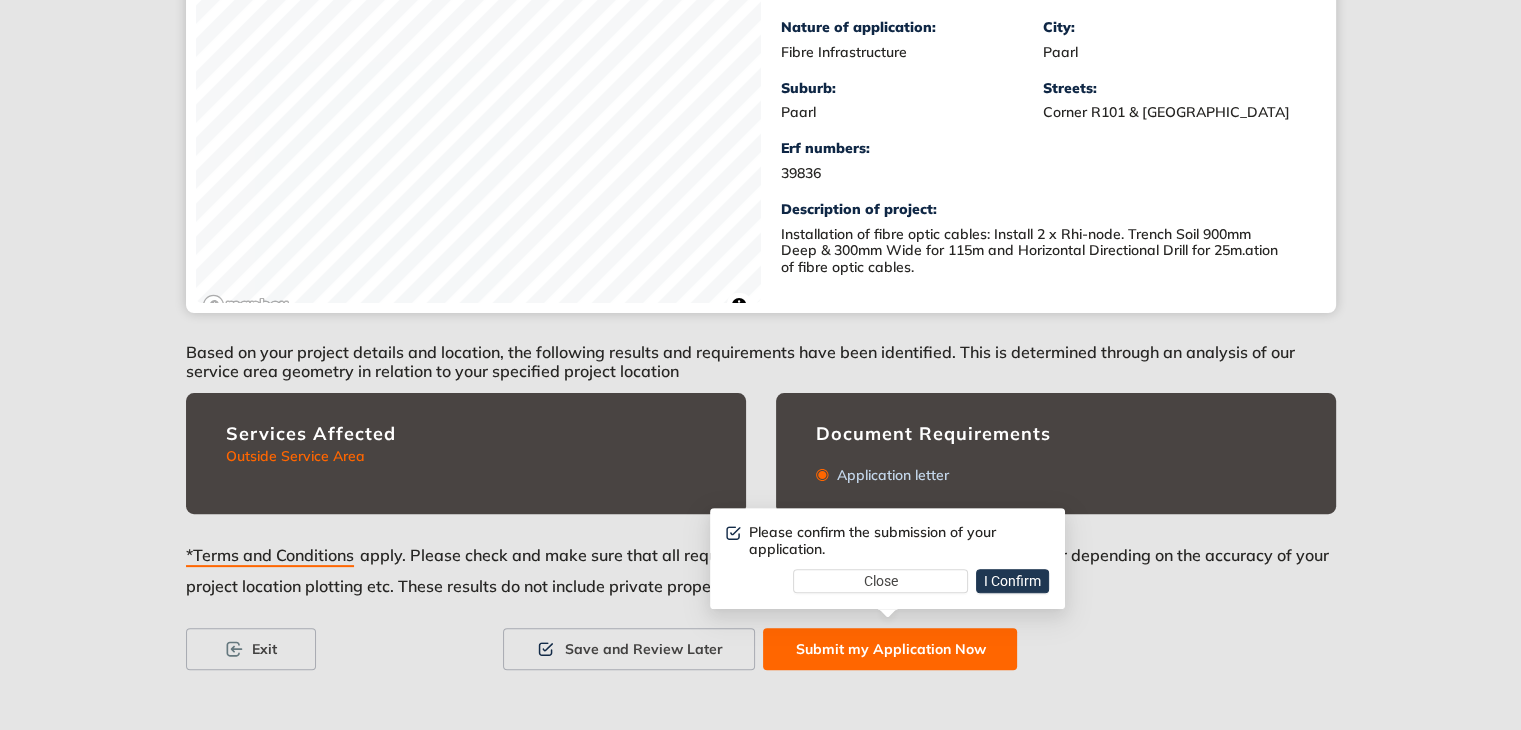 click on "I Confirm" at bounding box center (1012, 581) 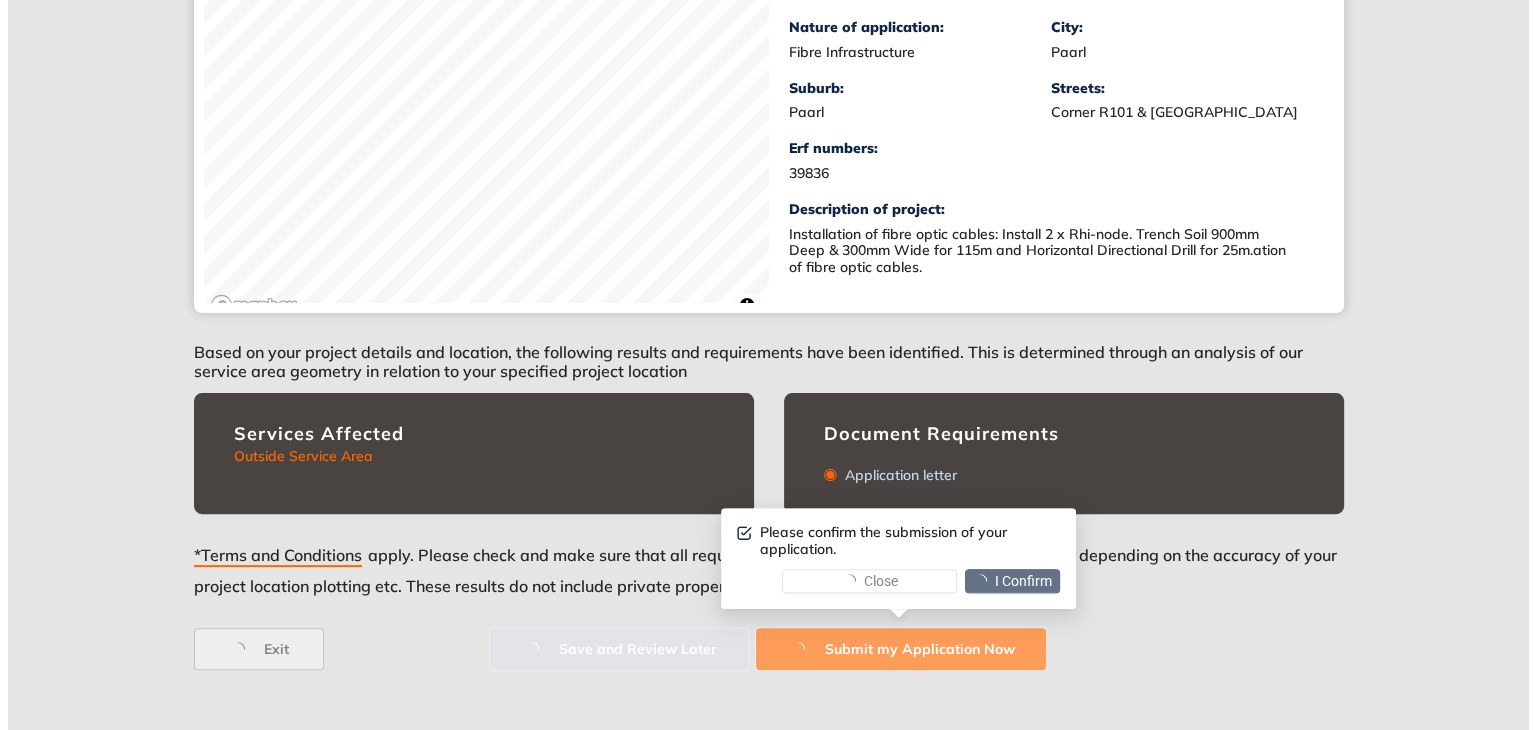 scroll, scrollTop: 0, scrollLeft: 0, axis: both 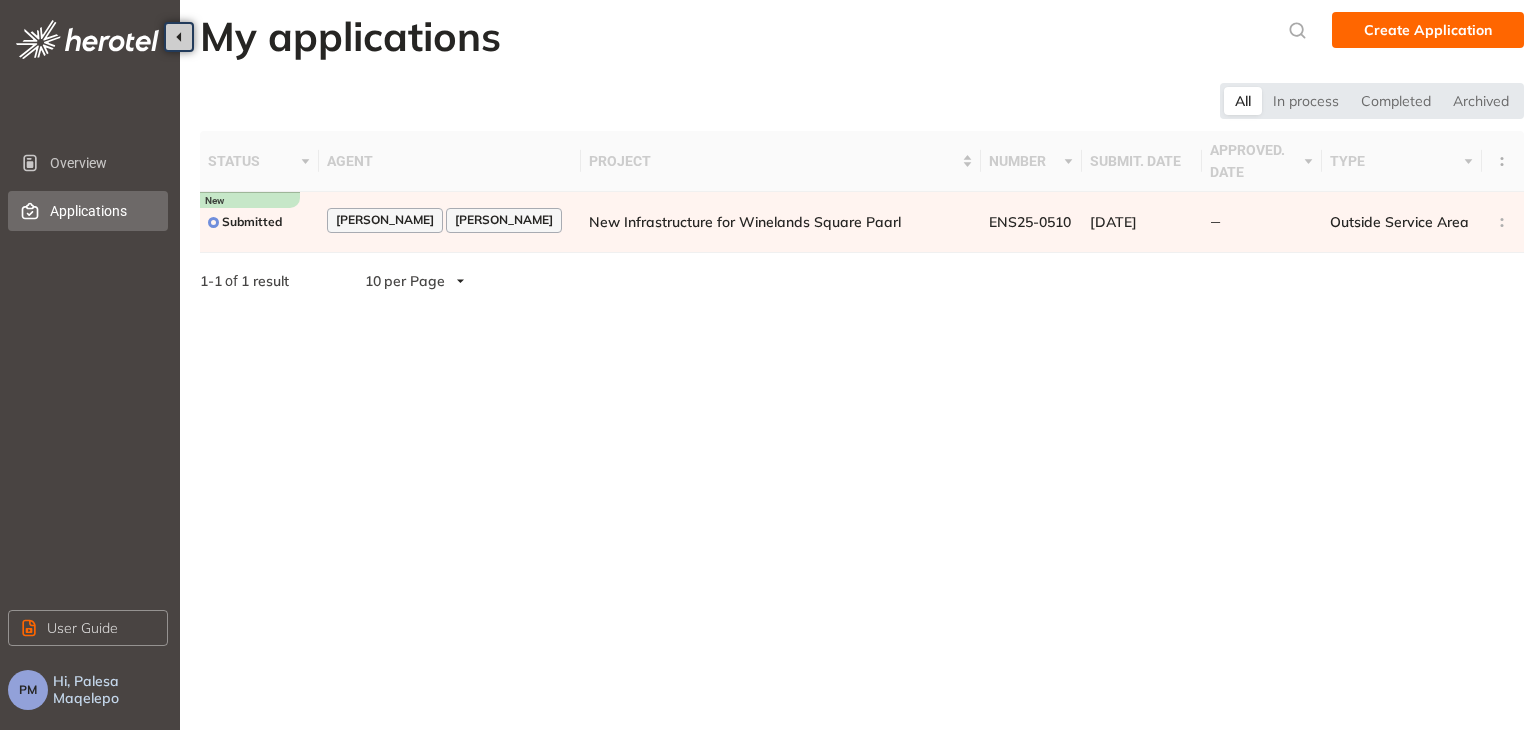 click on "Hi, Palesa Maqelepo" at bounding box center (112, 690) 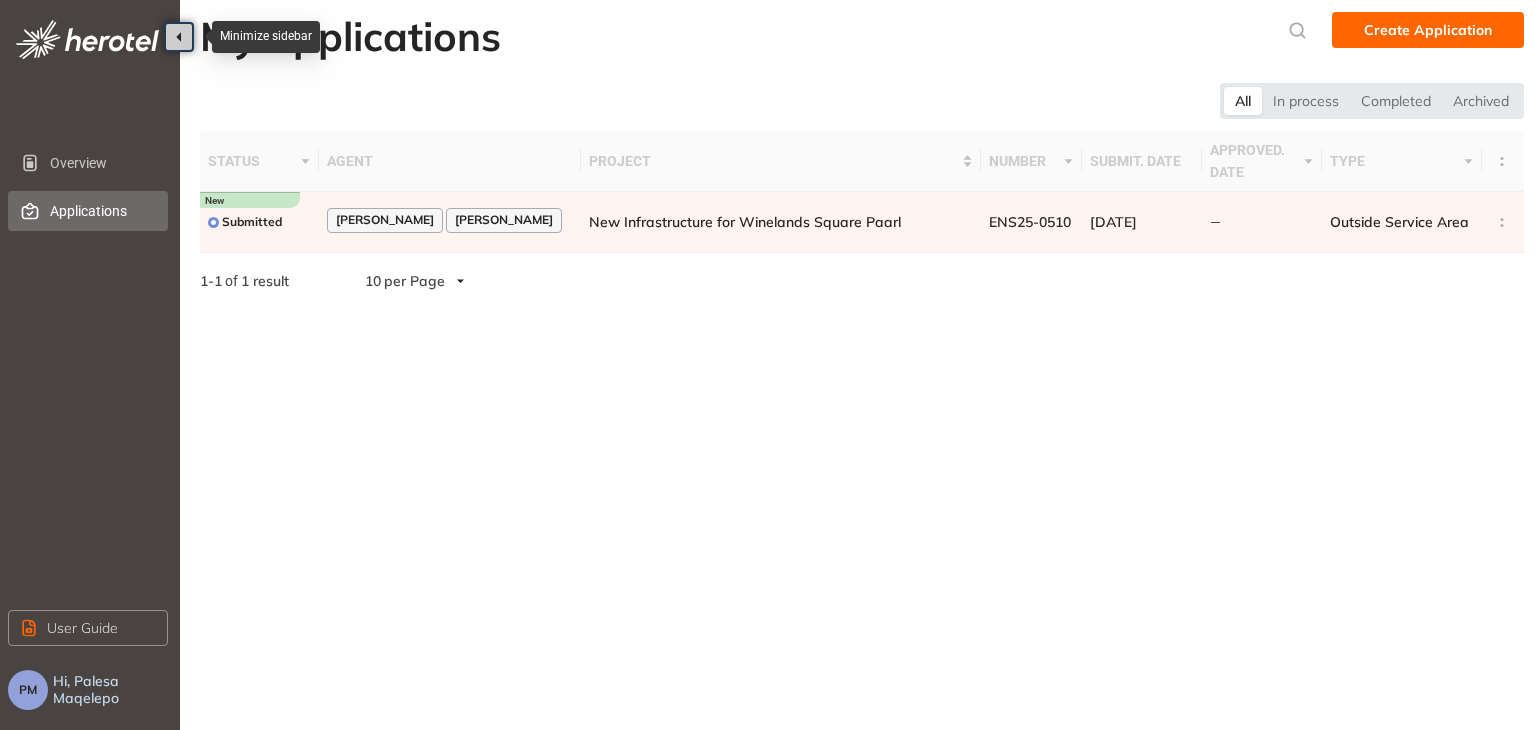 click 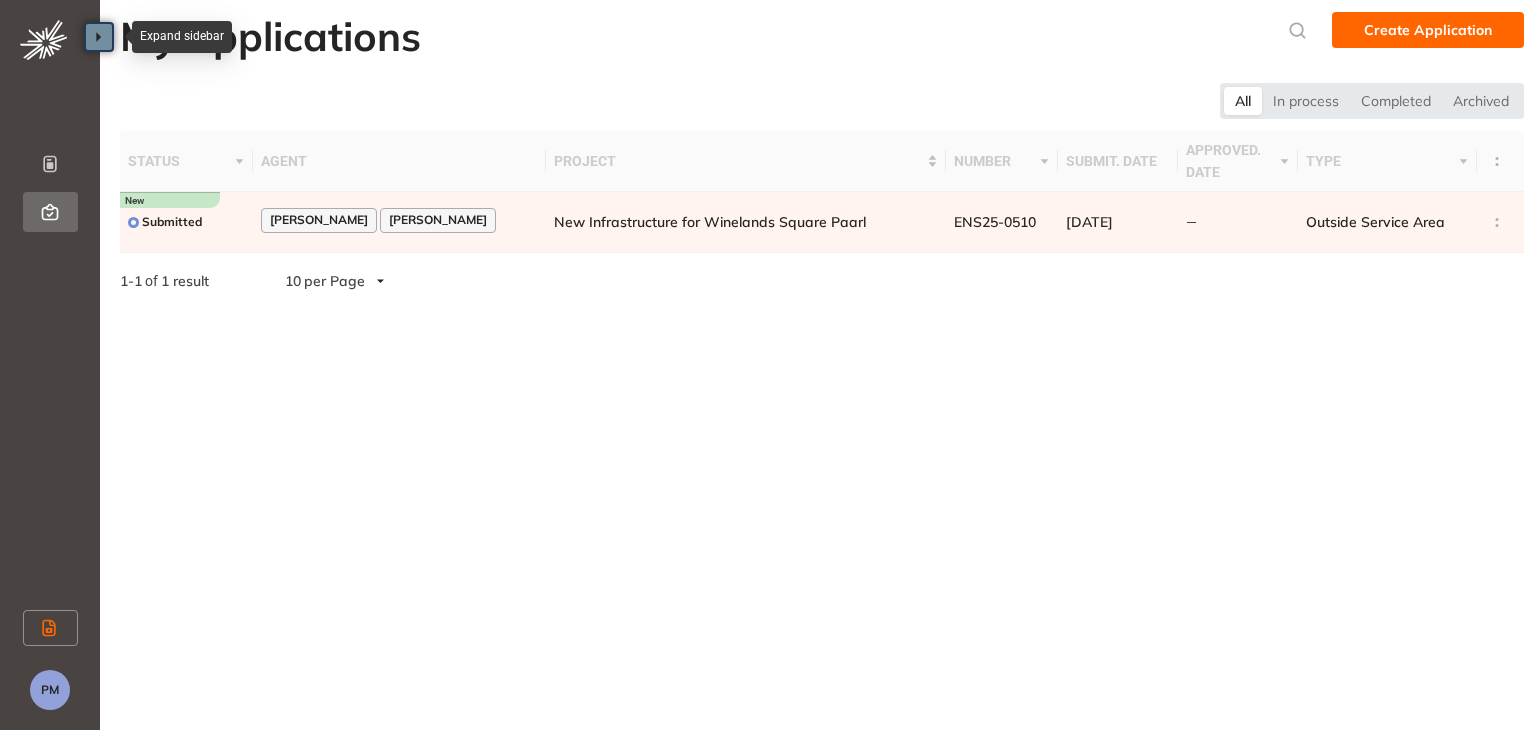 click on "Expand sidebar" at bounding box center [182, 37] 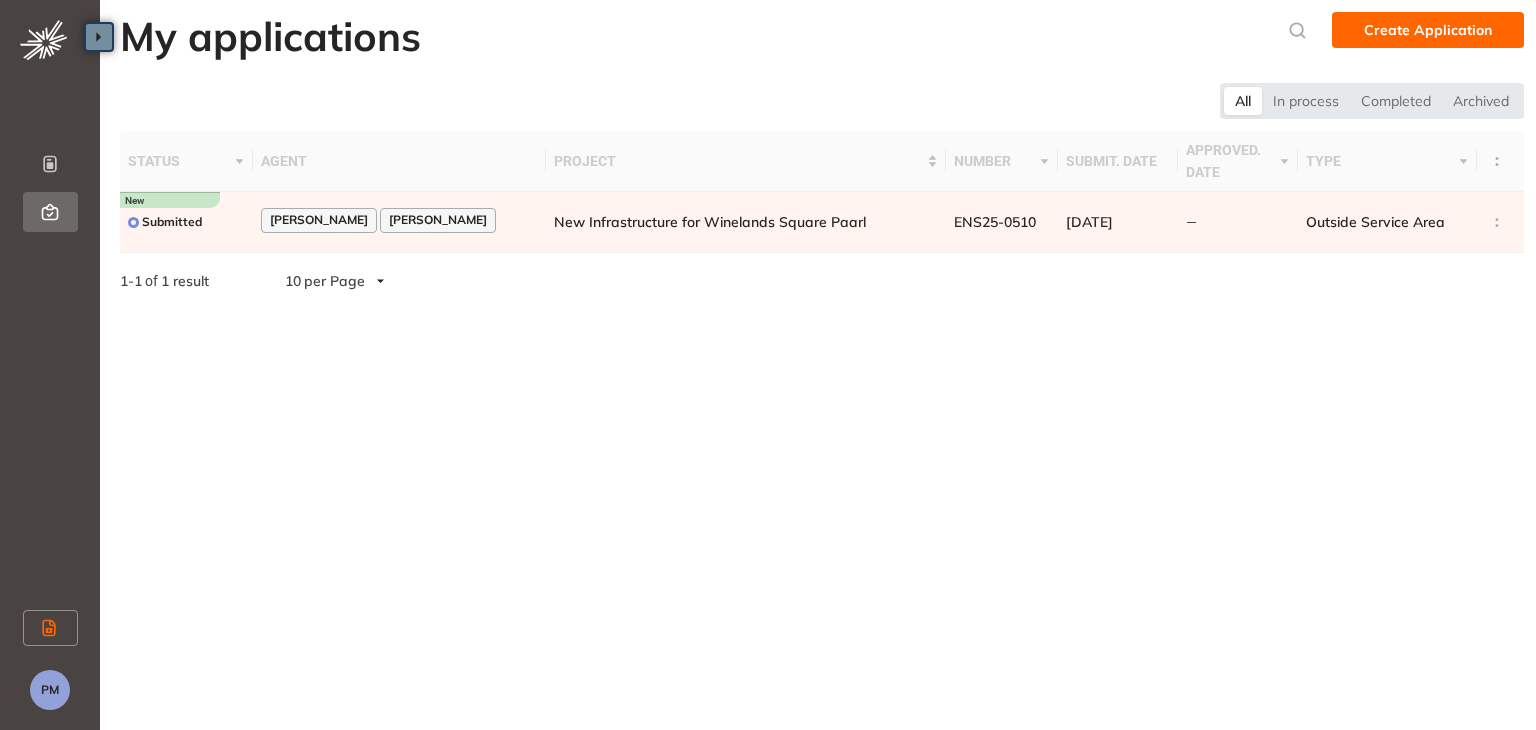 click on "My applications Create Application All In process Completed Archived status agent project number submit. date approved. date type Submitted [PERSON_NAME] [PERSON_NAME] New Infrastructure for [GEOGRAPHIC_DATA] Paarl ENS25-0510 [DATE] — Outside Service Area 1 - 1   of   1   result 10   per Page" at bounding box center (818, 365) 